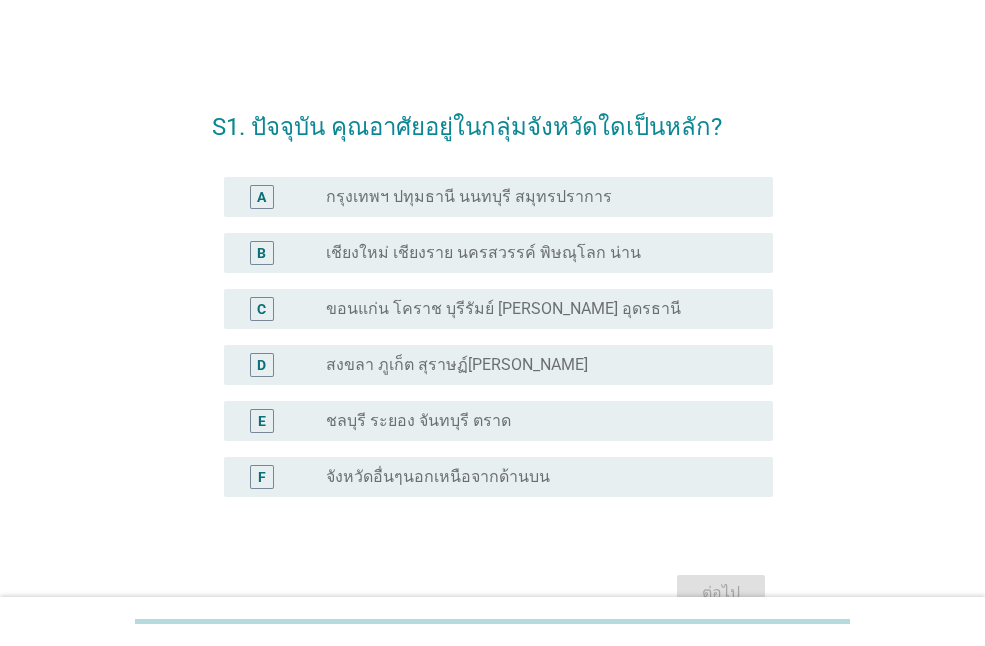 scroll, scrollTop: 0, scrollLeft: 0, axis: both 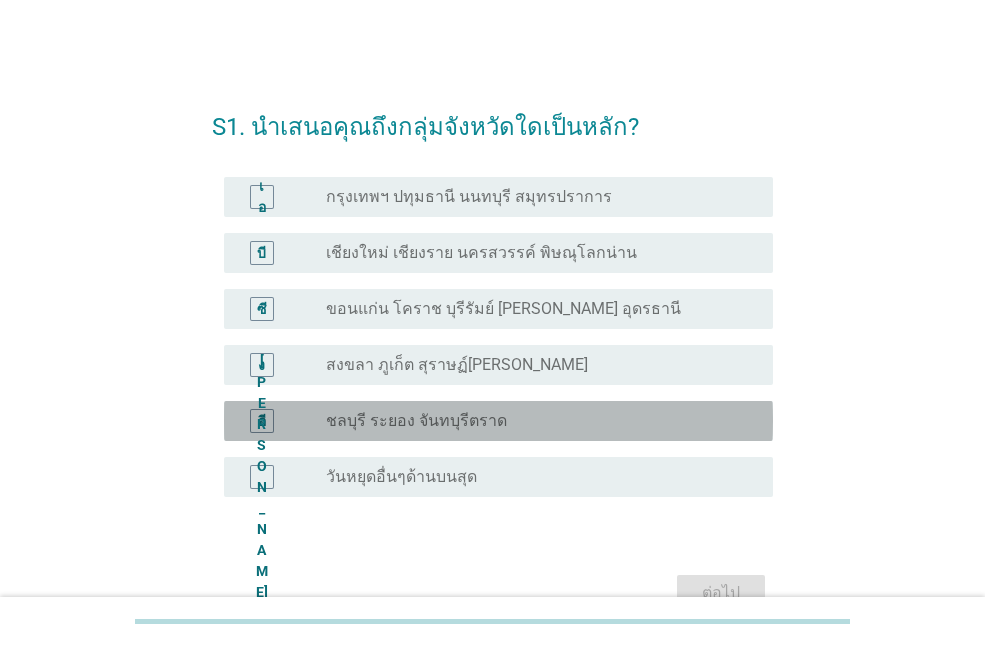 click on "ปุ่มวิทยุ[PERSON_NAME]เลือก ชลบุรี ระยอง จันทบุรีตราด" at bounding box center [533, 421] 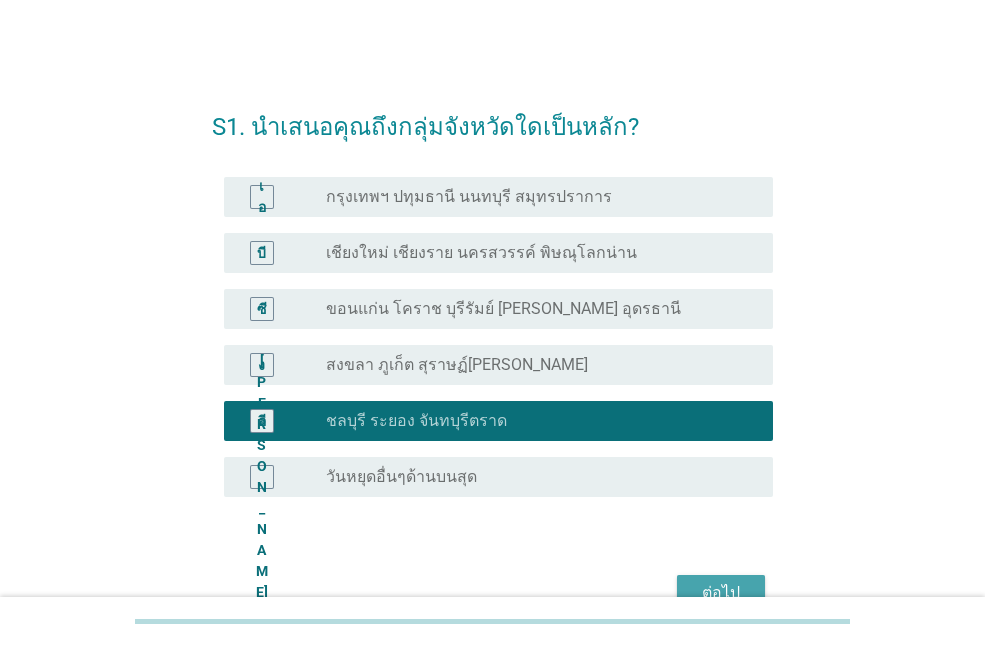 click on "ต่อไป" at bounding box center [721, 593] 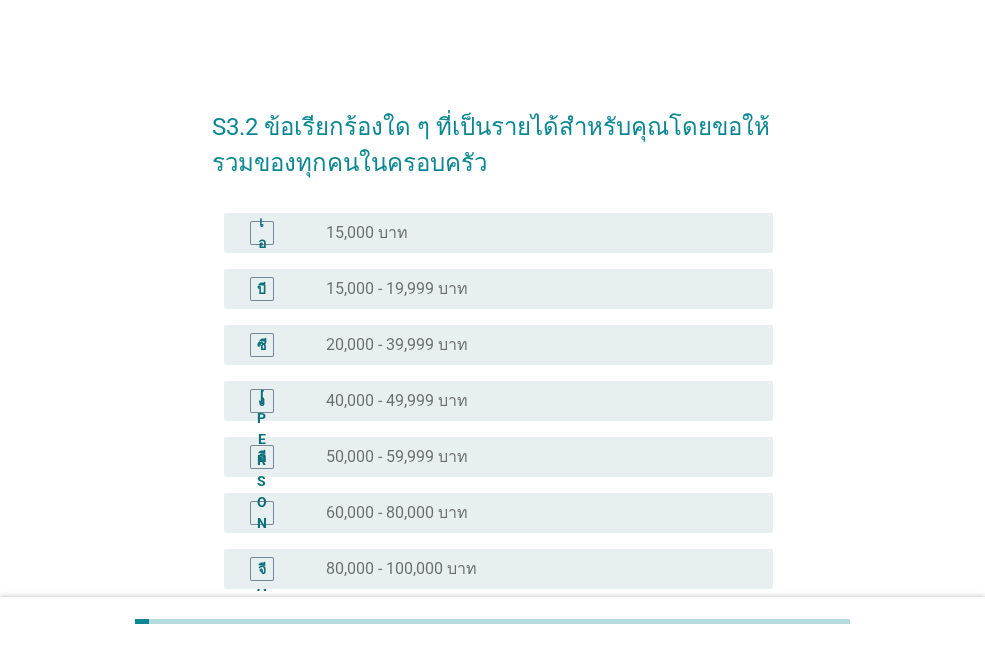 click on "อี     ปุ่มวิทยุ[PERSON_NAME]เลือก 50,000 - 59,999 บาท" at bounding box center (498, 457) 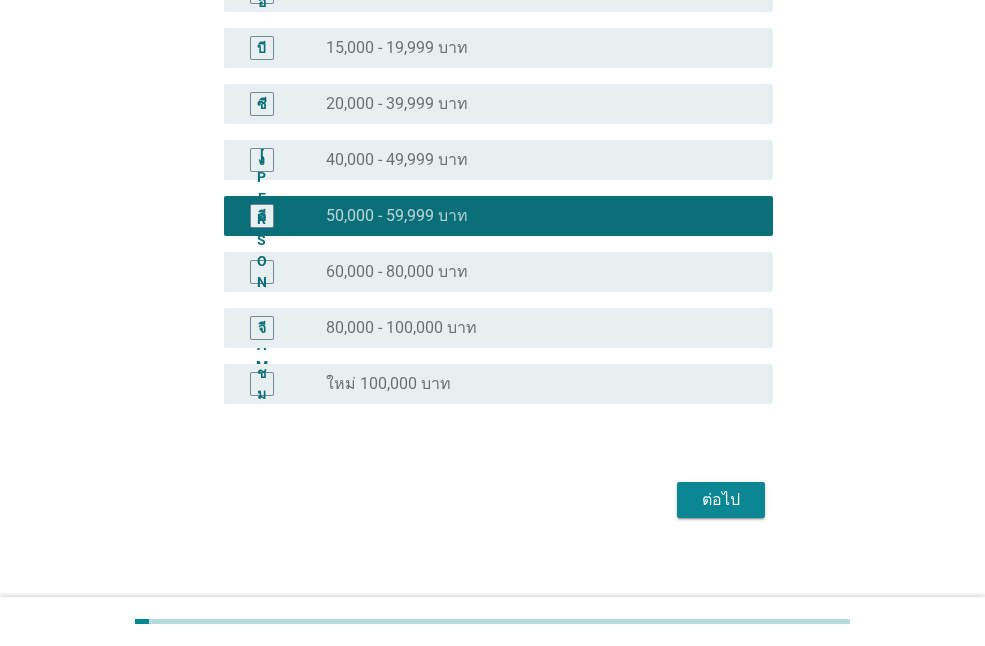 scroll, scrollTop: 256, scrollLeft: 0, axis: vertical 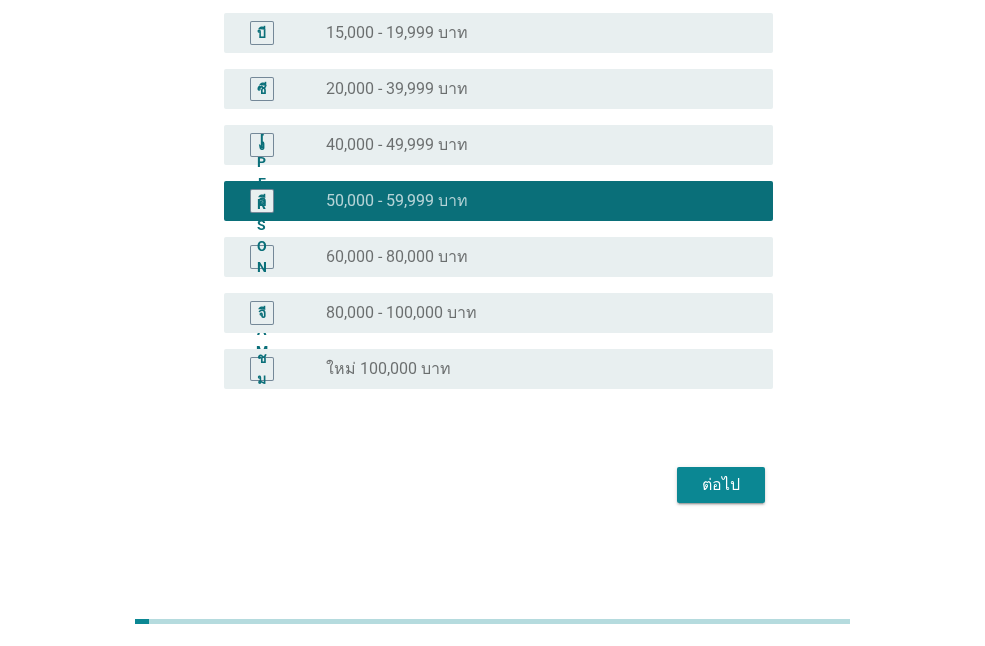click on "ต่อไป" at bounding box center [721, 485] 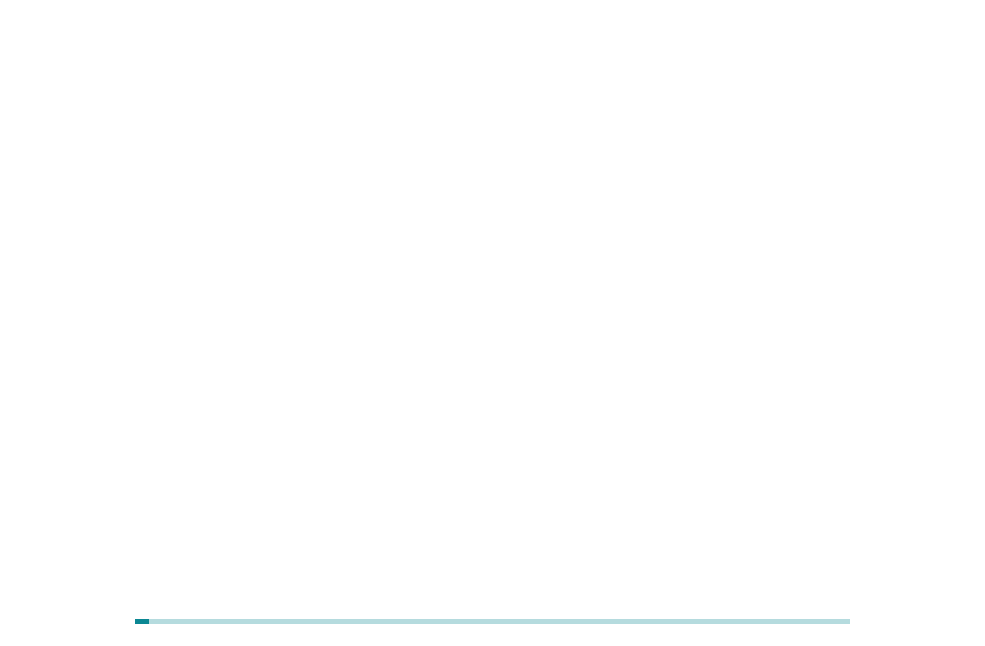 scroll, scrollTop: 0, scrollLeft: 0, axis: both 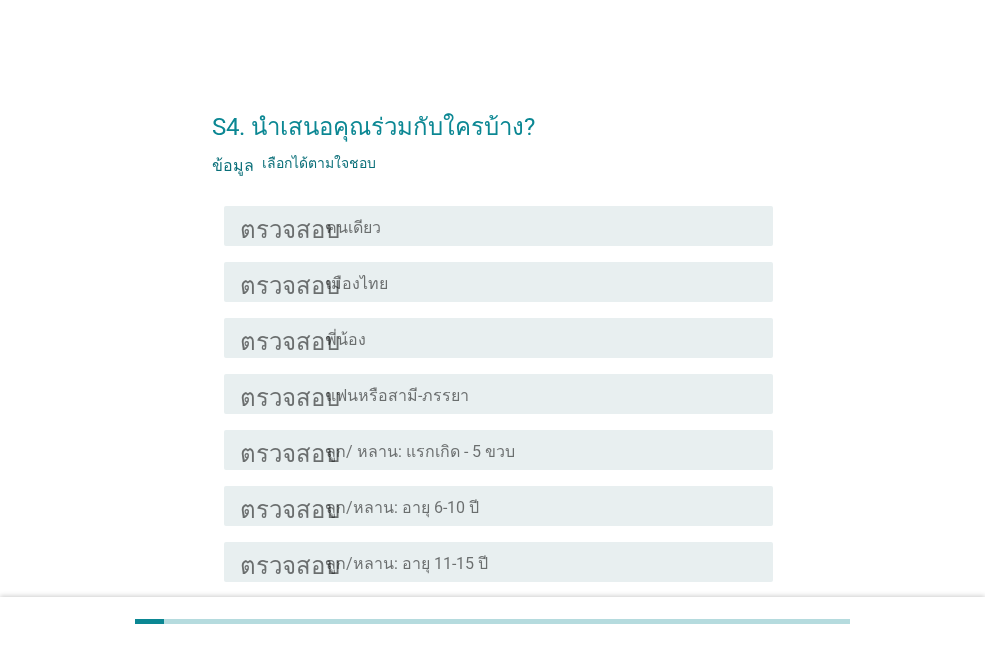 click on "โครงร่างกล่องกาเครื่องหมายว่าง แฟนหรือสามี-ภรรยา" at bounding box center (541, 394) 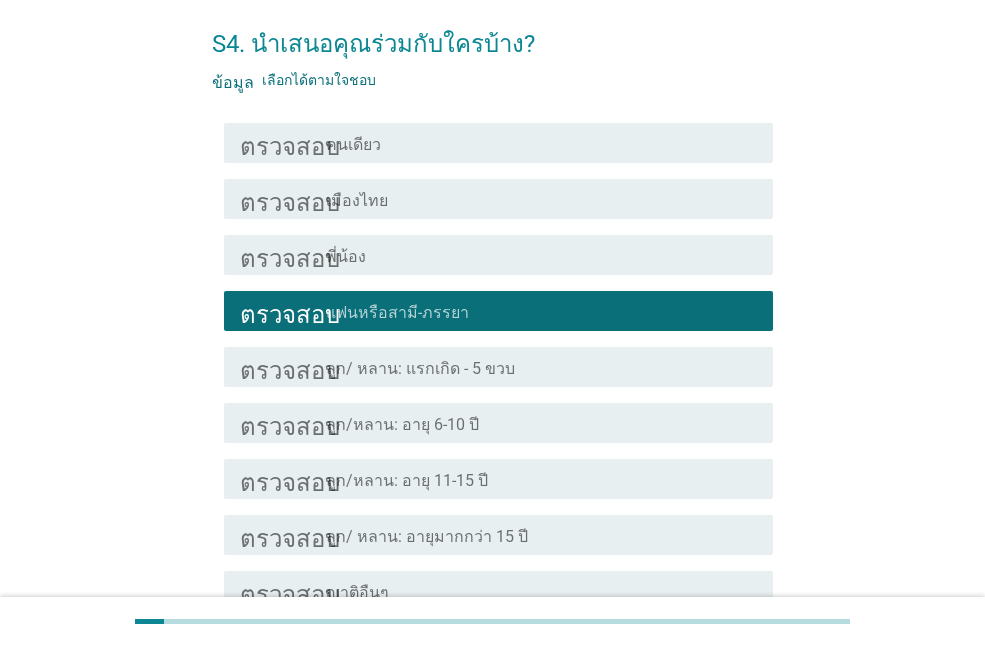 scroll, scrollTop: 200, scrollLeft: 0, axis: vertical 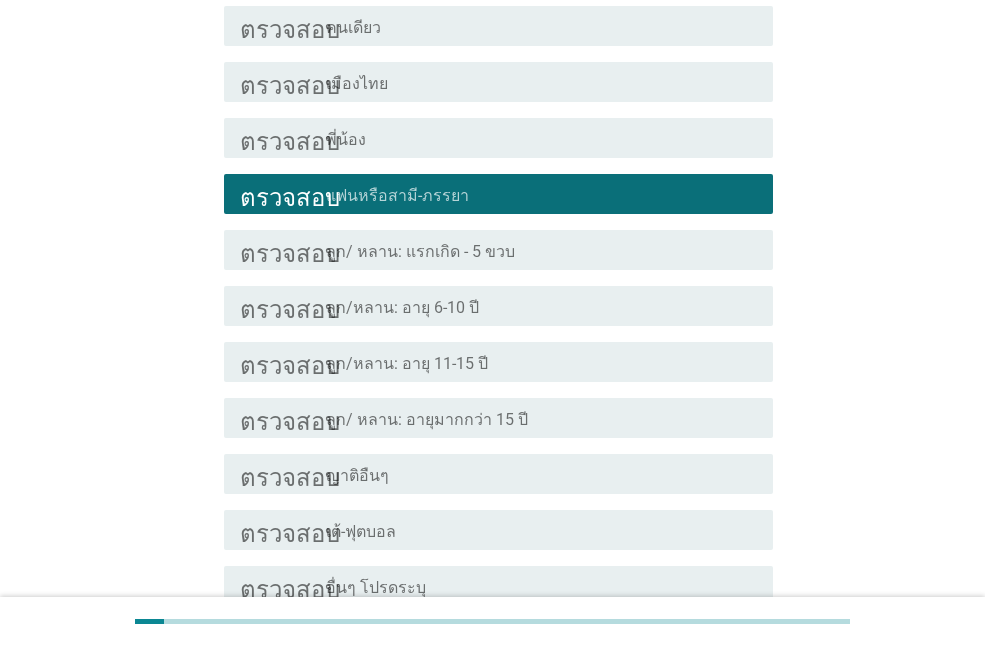 click on "โครงร่างกล่องกาเครื่องหมายว่าง ลูก/ หลาน: อายุมากกว่า 15 ปี" at bounding box center (541, 418) 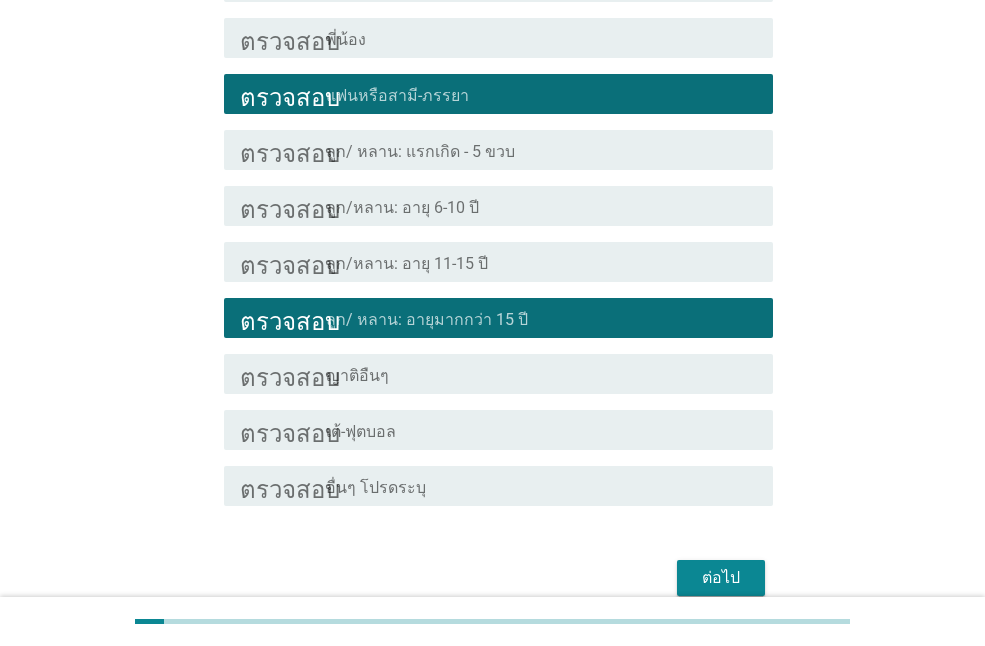 scroll, scrollTop: 393, scrollLeft: 0, axis: vertical 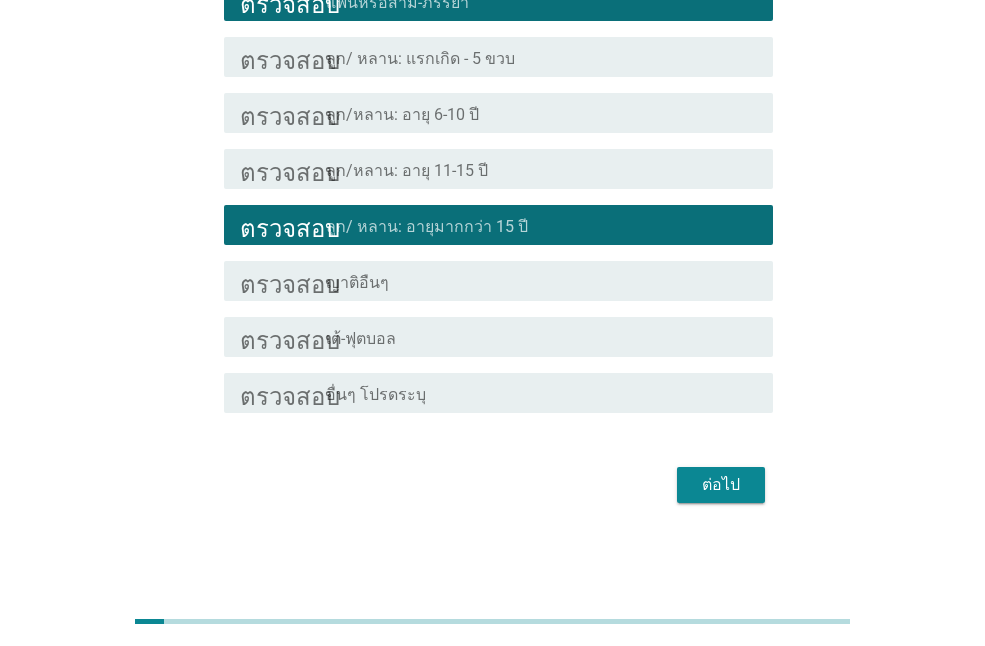 click on "ต่อไป" at bounding box center [721, 485] 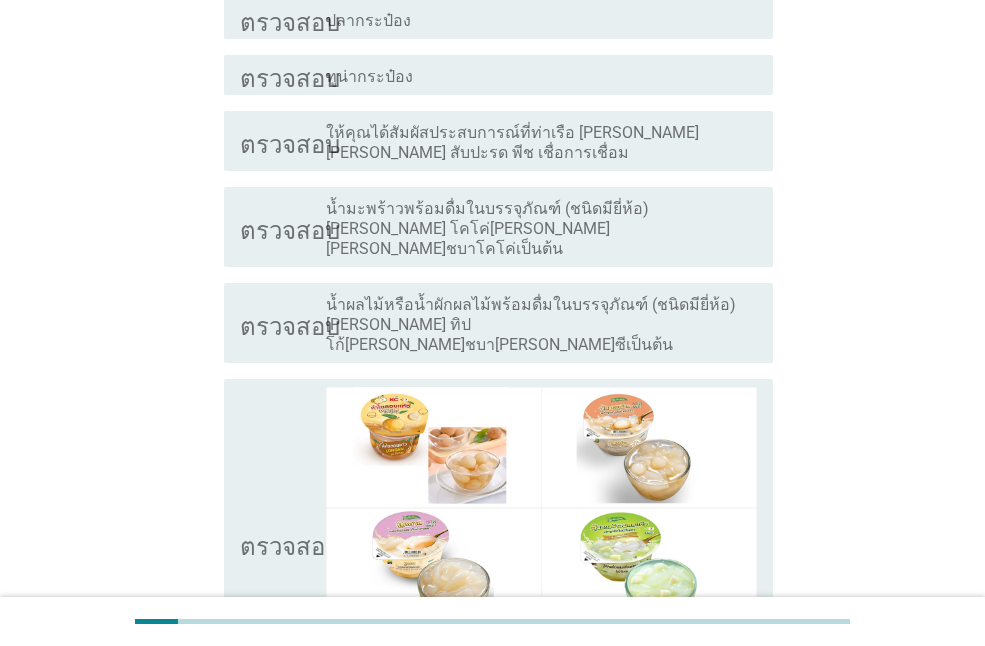 scroll, scrollTop: 400, scrollLeft: 0, axis: vertical 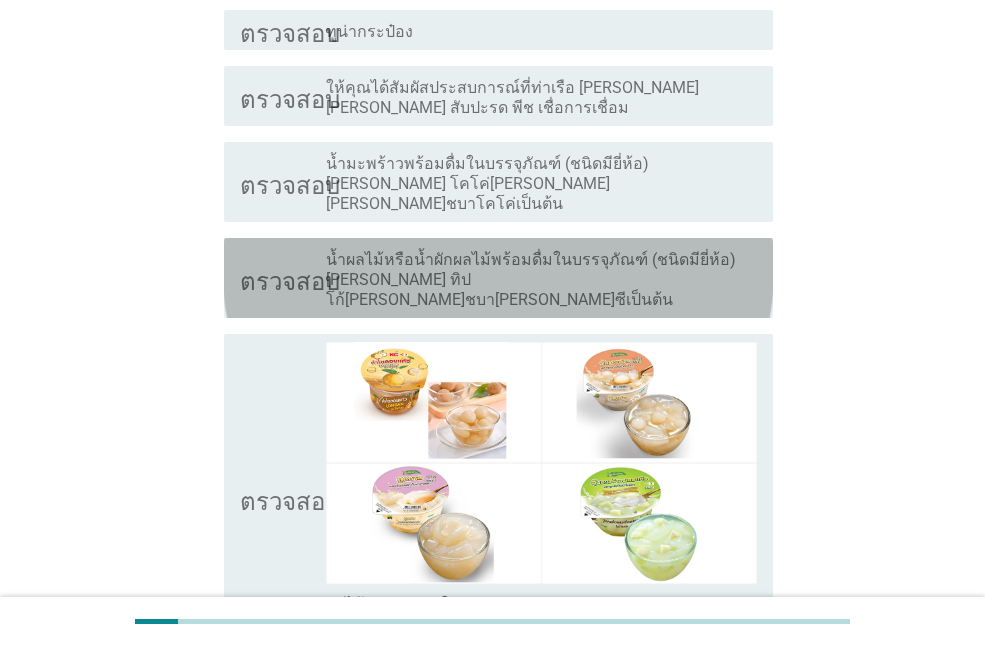 click on "น้ำผลไม้หรือน้ำผักผลไม้พร้อมดื่มในบรรจุภัณฑ์ (ชนิดมียี่ห้อ) [PERSON_NAME] ทิปโก้[PERSON_NAME]ชบา[PERSON_NAME]ซีเป็นต้น" at bounding box center (541, 280) 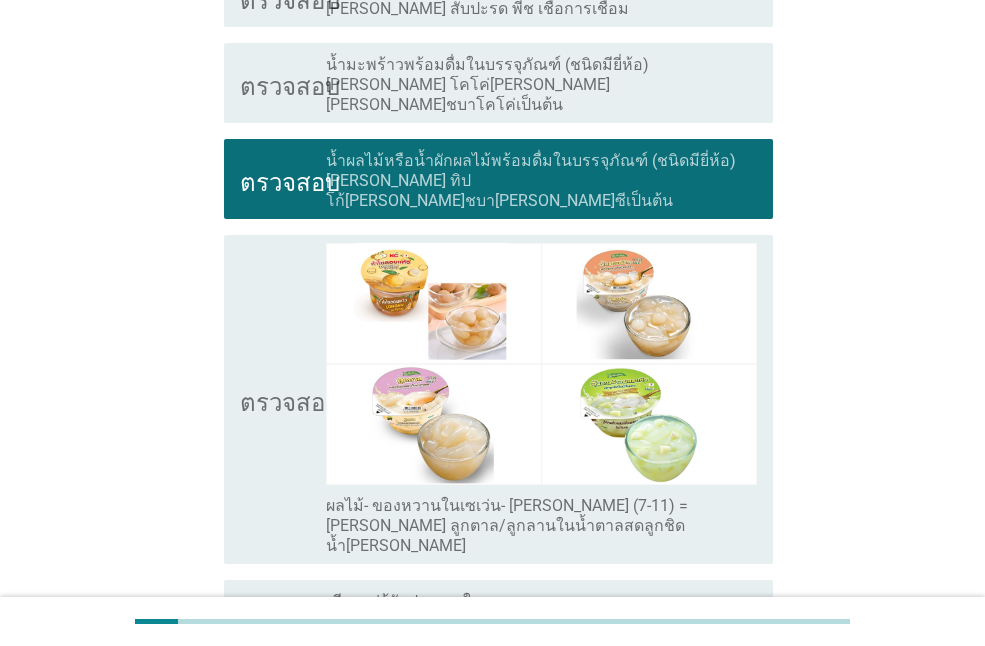 scroll, scrollTop: 610, scrollLeft: 0, axis: vertical 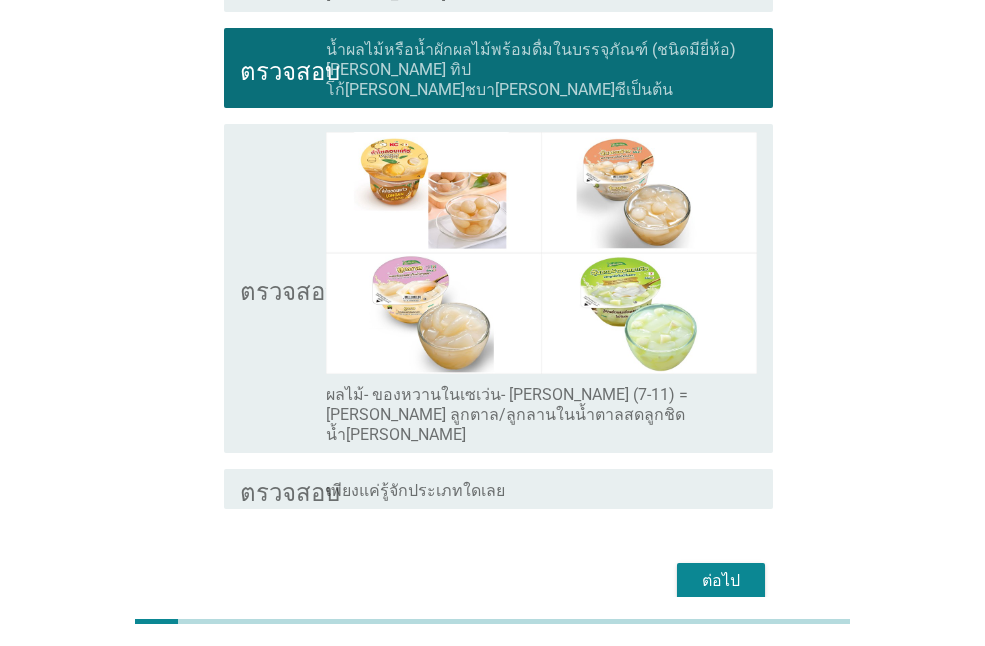 click on "ต่อไป" at bounding box center (721, 581) 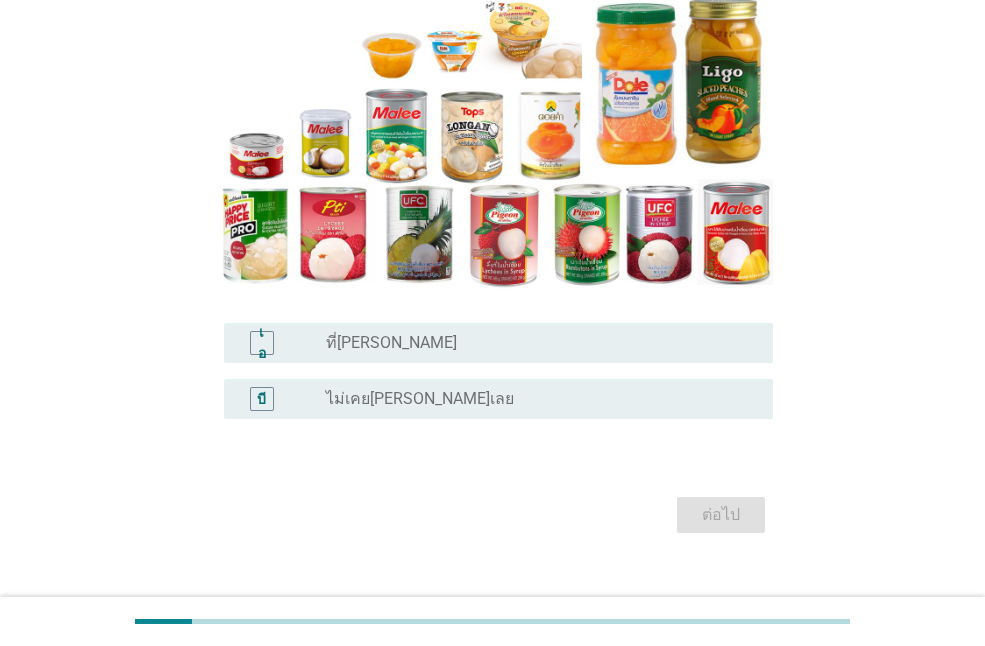 scroll, scrollTop: 287, scrollLeft: 0, axis: vertical 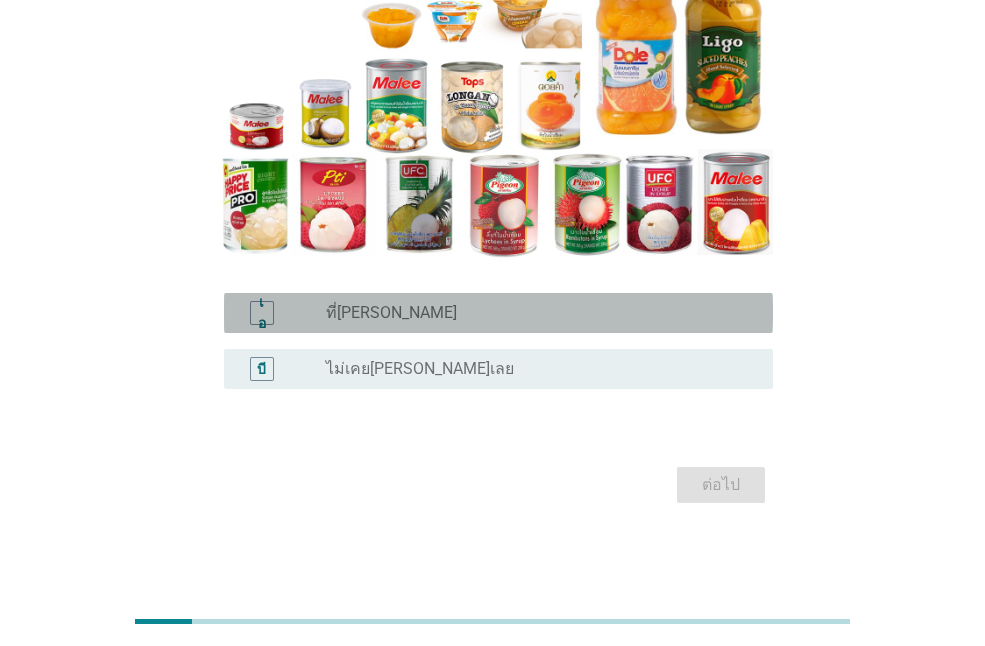 click on "ปุ่มวิทยุ[PERSON_NAME]เลือก ที่[PERSON_NAME]" at bounding box center [533, 313] 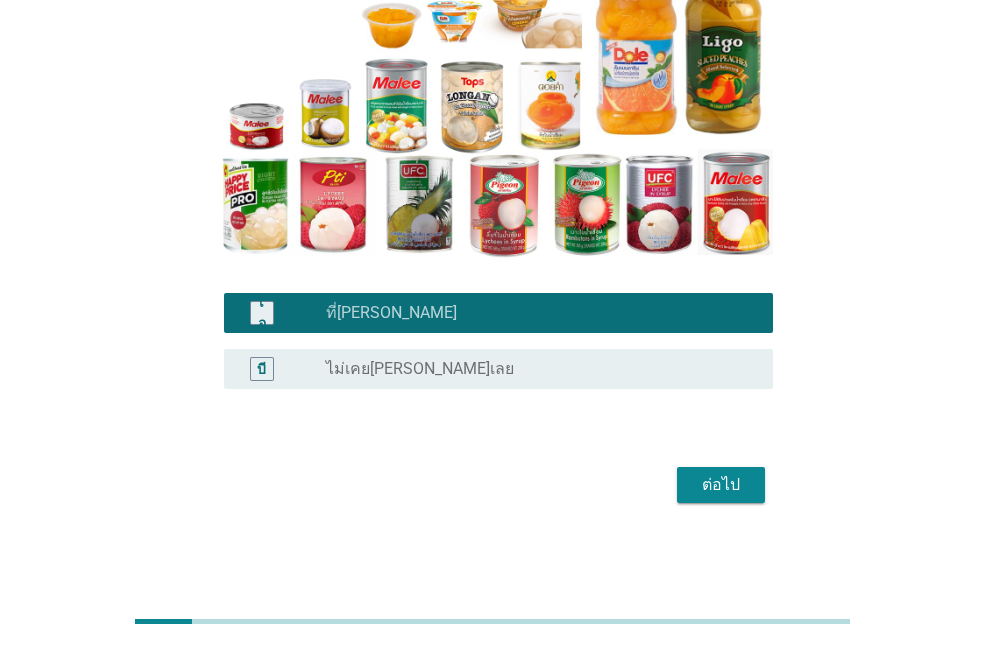 click on "ต่อไป" at bounding box center [721, 484] 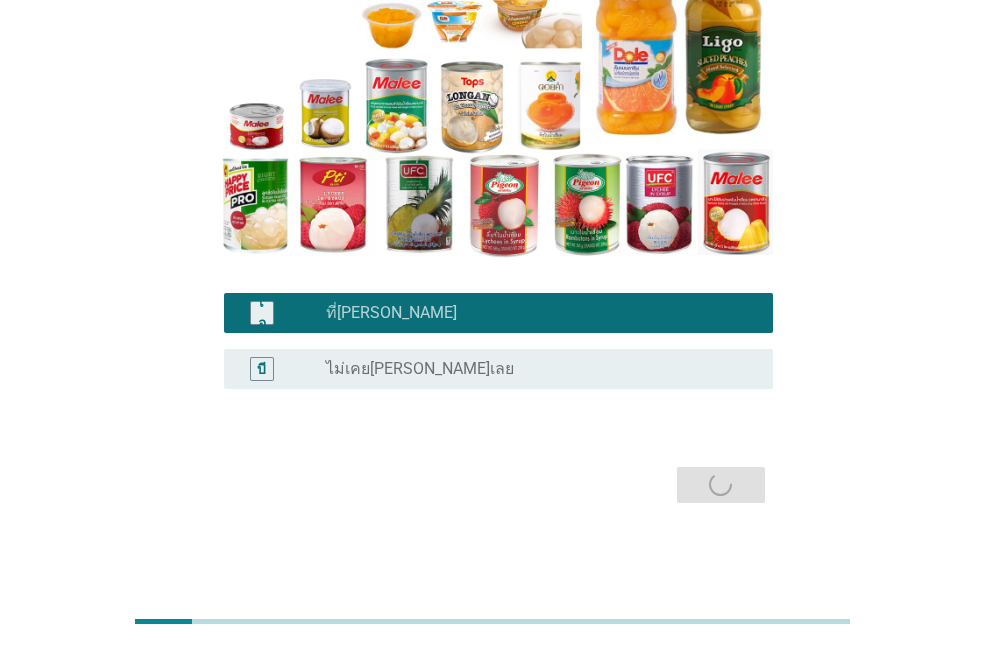 scroll, scrollTop: 0, scrollLeft: 0, axis: both 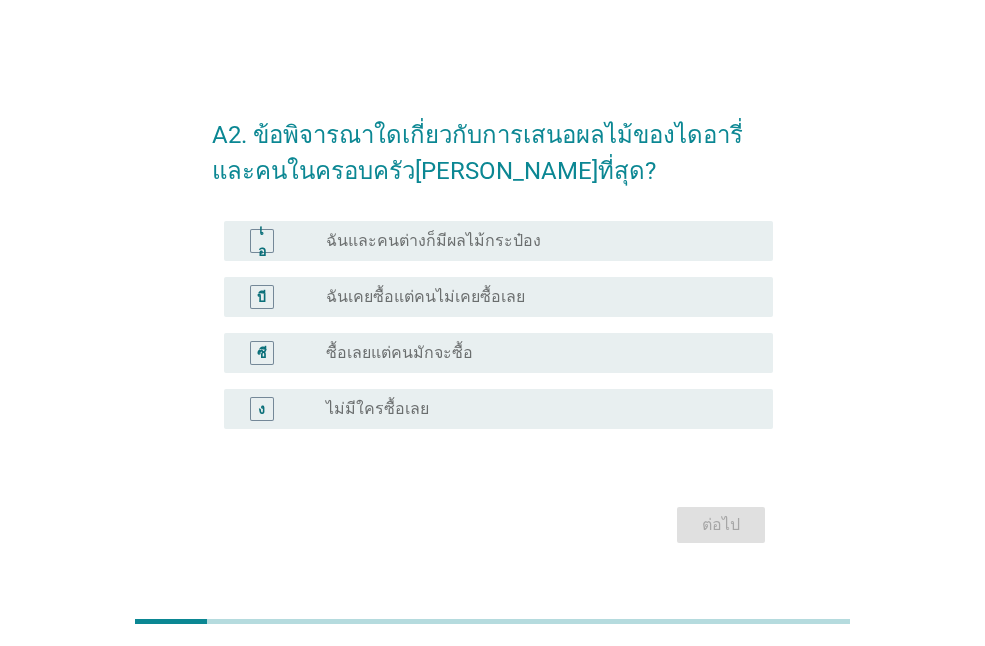 click on "ซี     ปุ่มวิทยุ[PERSON_NAME]เลือก ซื้อเลยแต่คนมักจะซื้อ" at bounding box center [498, 353] 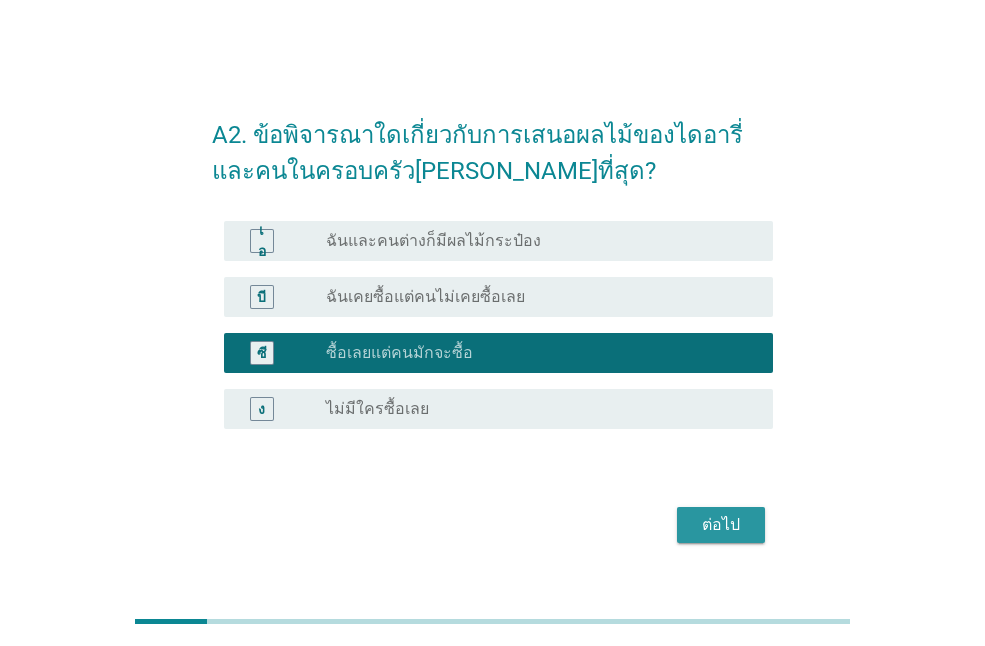 click on "ต่อไป" at bounding box center [721, 524] 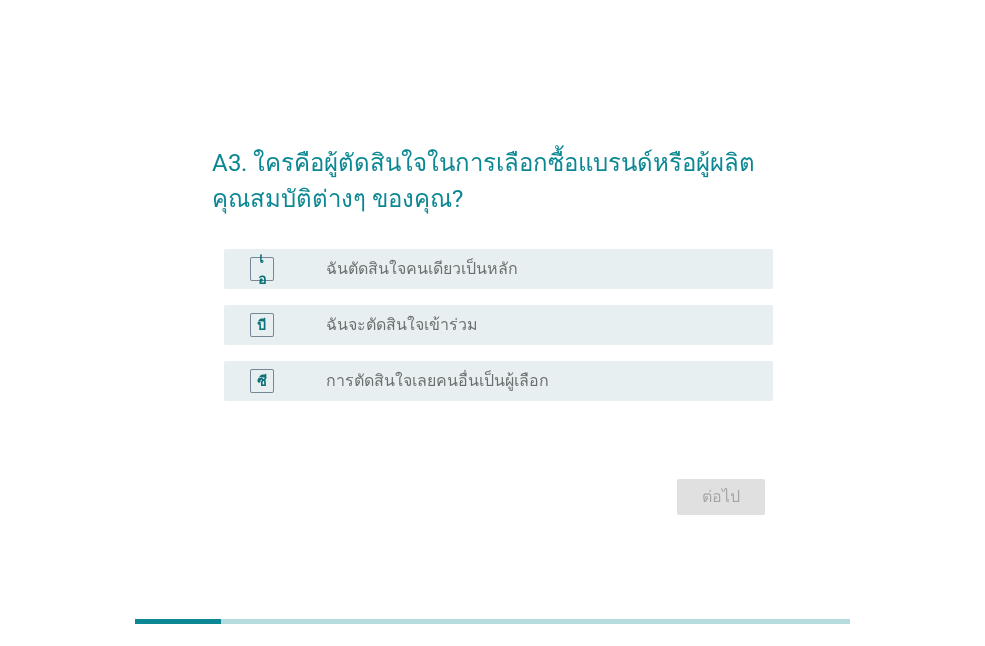 click on "เอ     ปุ่มวิทยุ[PERSON_NAME]เลือก ฉันตัดสินใจคนเดียวเป็นหลัก" at bounding box center [492, 269] 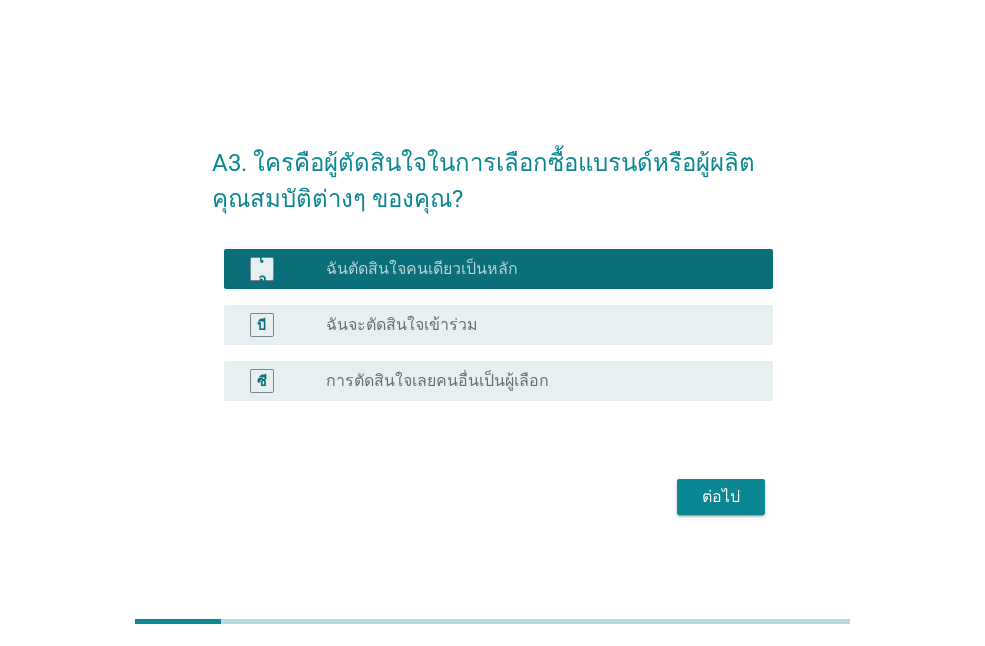 click on "ต่อไป" at bounding box center (721, 497) 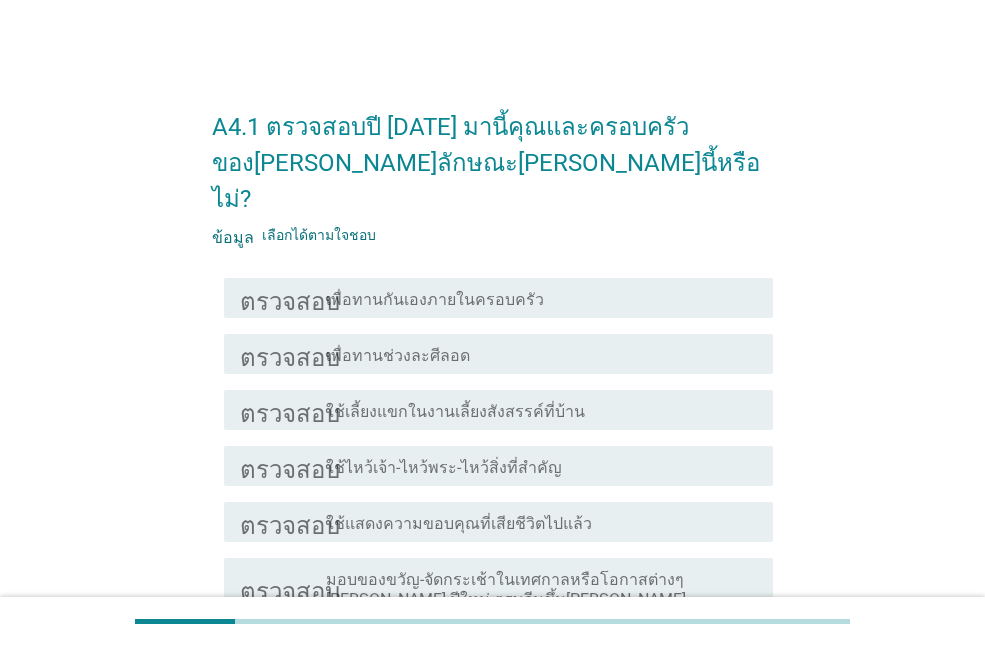 click on "โครงร่างกล่องกาเครื่องหมายว่าง เพื่อทานกันเองภายในครอบครัว" at bounding box center [541, 298] 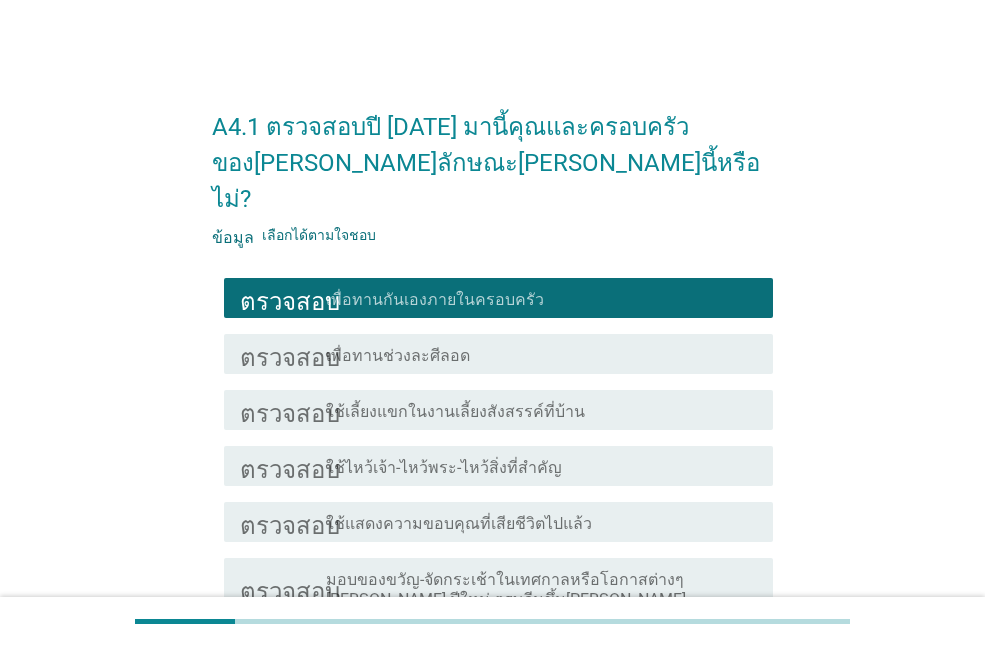 click on "โครงร่างกล่องกาเครื่องหมายว่าง ใช้ไหว้เจ้า-ไหว้พระ-ไหว้สิ่งที่สำคัญ" at bounding box center [541, 466] 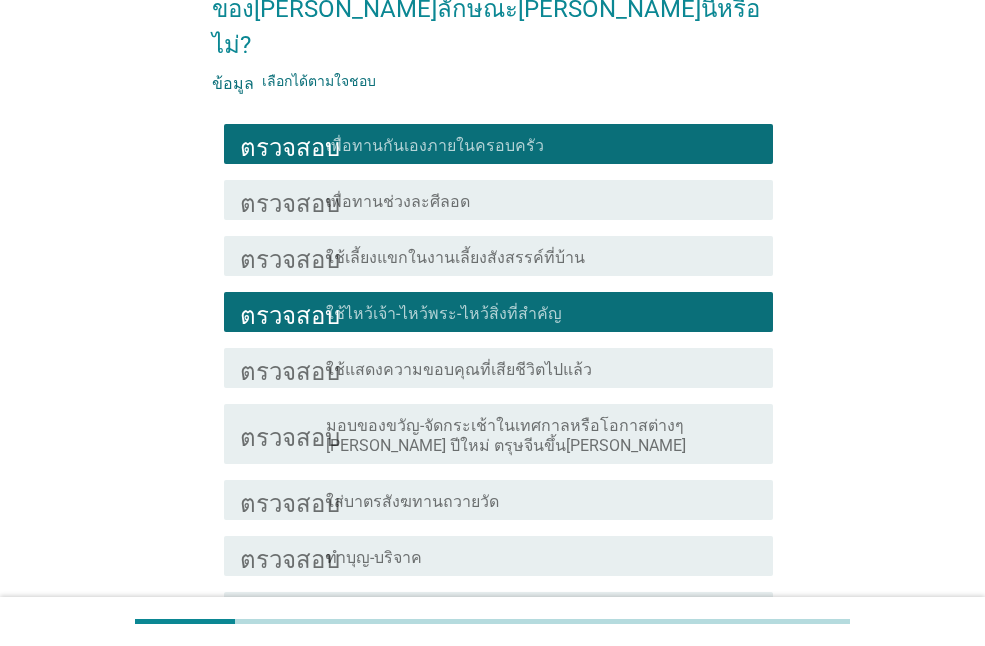 scroll, scrollTop: 200, scrollLeft: 0, axis: vertical 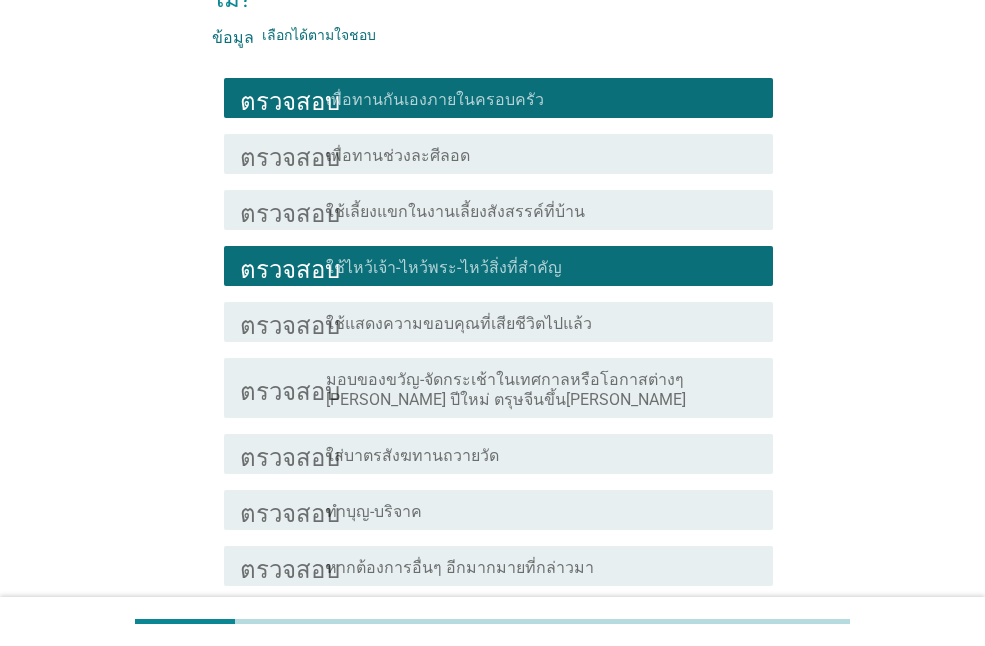 click on "มอบของขวัญ-จัดกระเช้าในเทศกาลหรือโอกาสต่างๆ [PERSON_NAME] ปีใหม่ ตรุษจีนขึ้น[PERSON_NAME]" at bounding box center (541, 390) 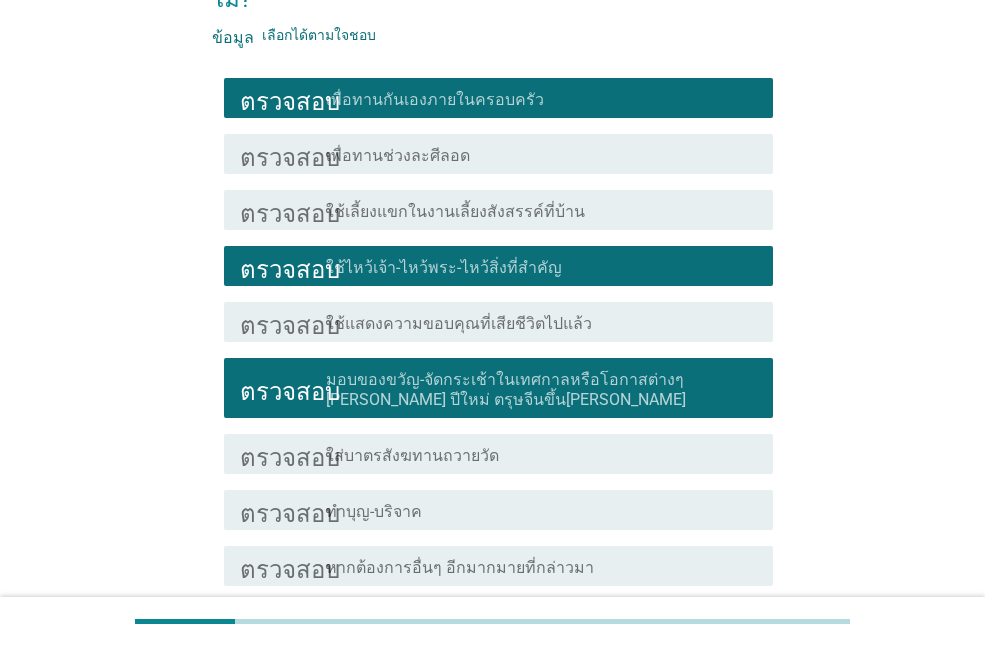 click on "โครงร่างกล่องกาเครื่องหมายว่าง ใส่บาตรสังฆทานถวายวัด" at bounding box center (541, 454) 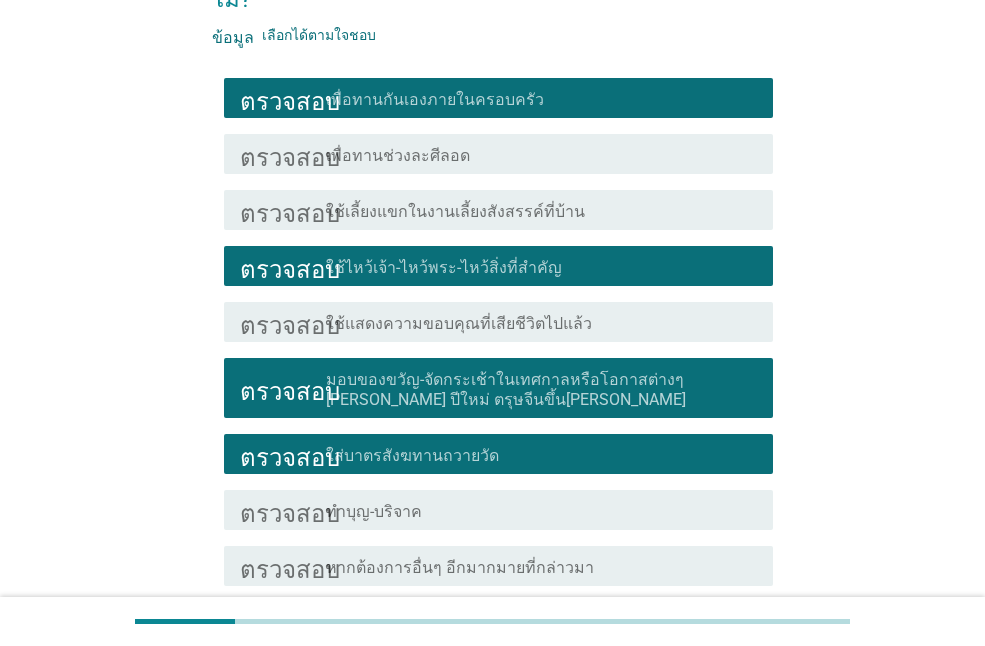 click on "โครงร่างกล่องกาเครื่องหมายว่าง ทำบุญ-บริจาค" at bounding box center [541, 510] 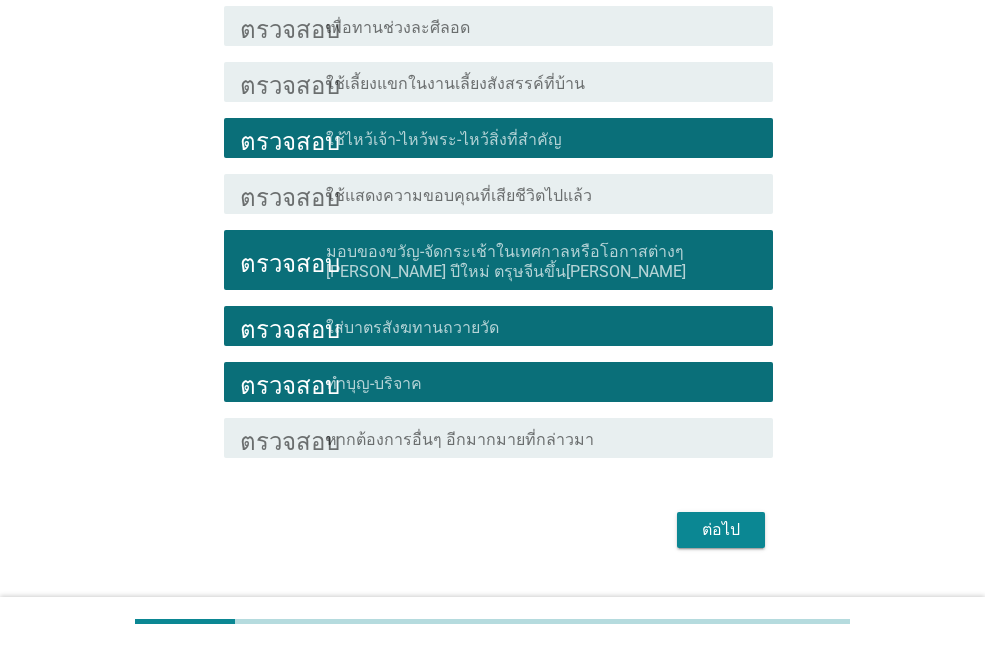 scroll, scrollTop: 337, scrollLeft: 0, axis: vertical 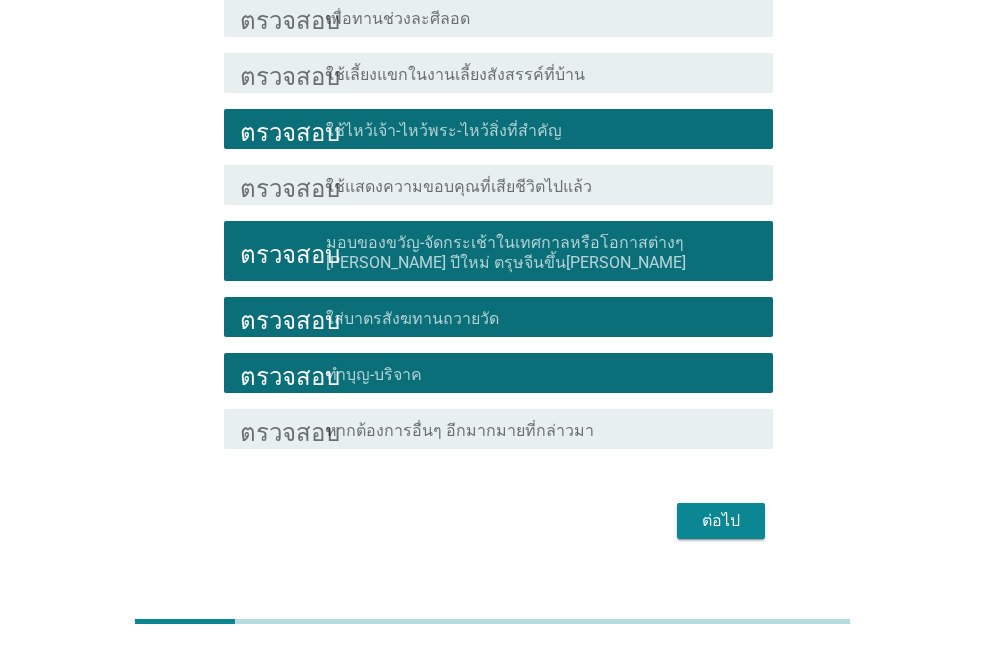 click on "ต่อไป" at bounding box center [721, 520] 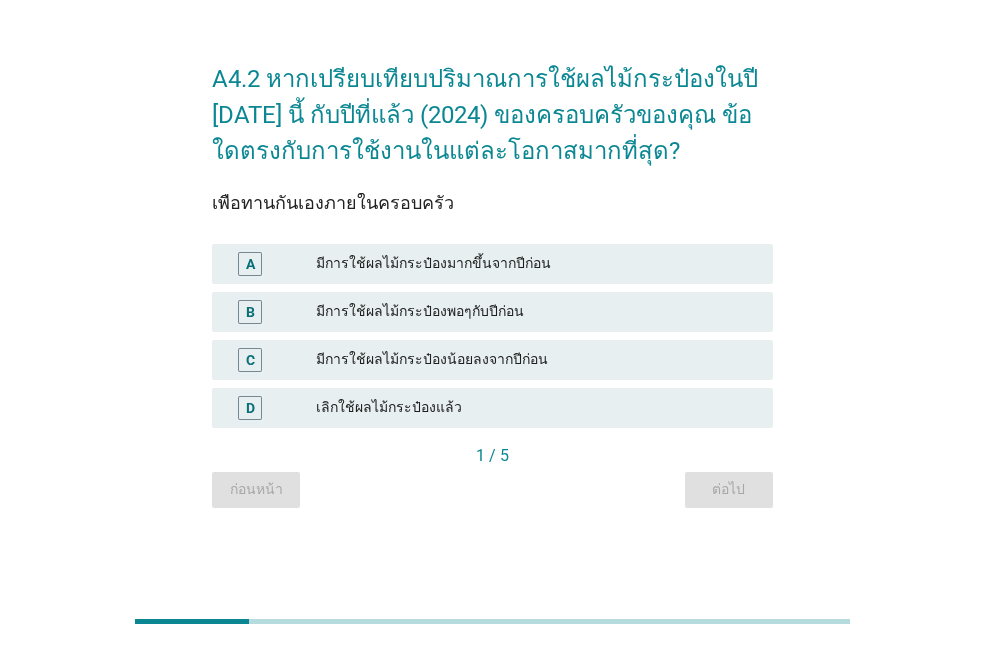 scroll, scrollTop: 0, scrollLeft: 0, axis: both 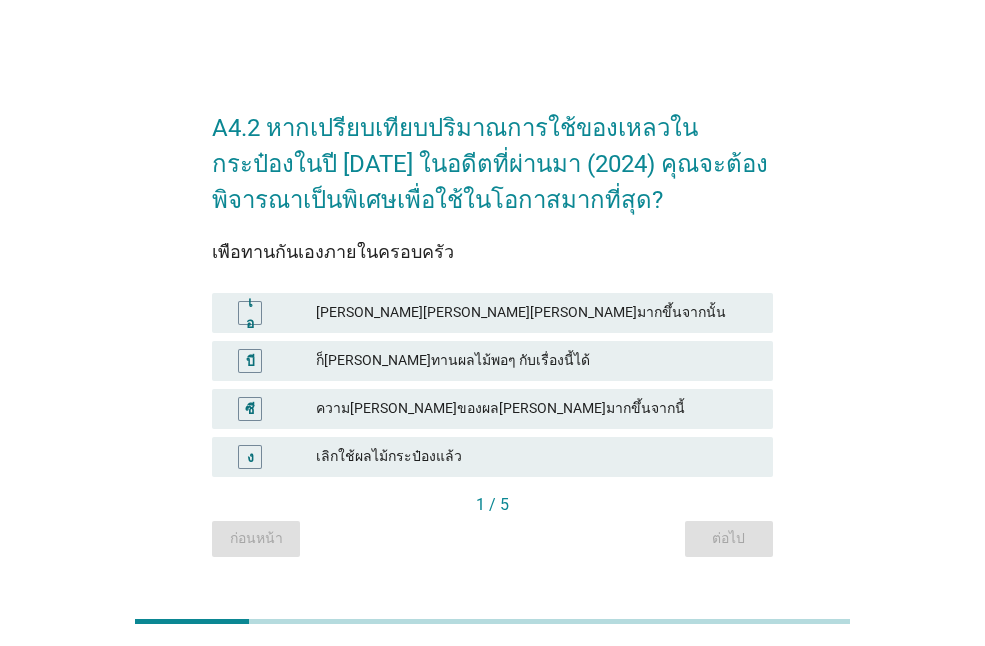 click on "ก็[PERSON_NAME]ทานผลไม้พอๆ กับเรื่องนี้ได้" at bounding box center (536, 360) 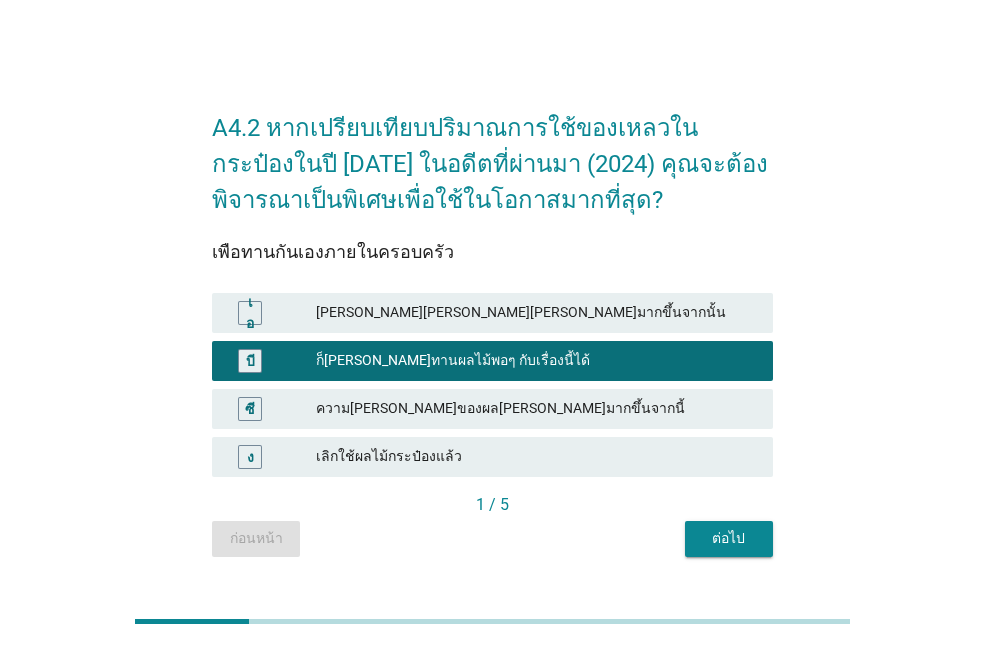 click on "ต่อไป" at bounding box center [728, 538] 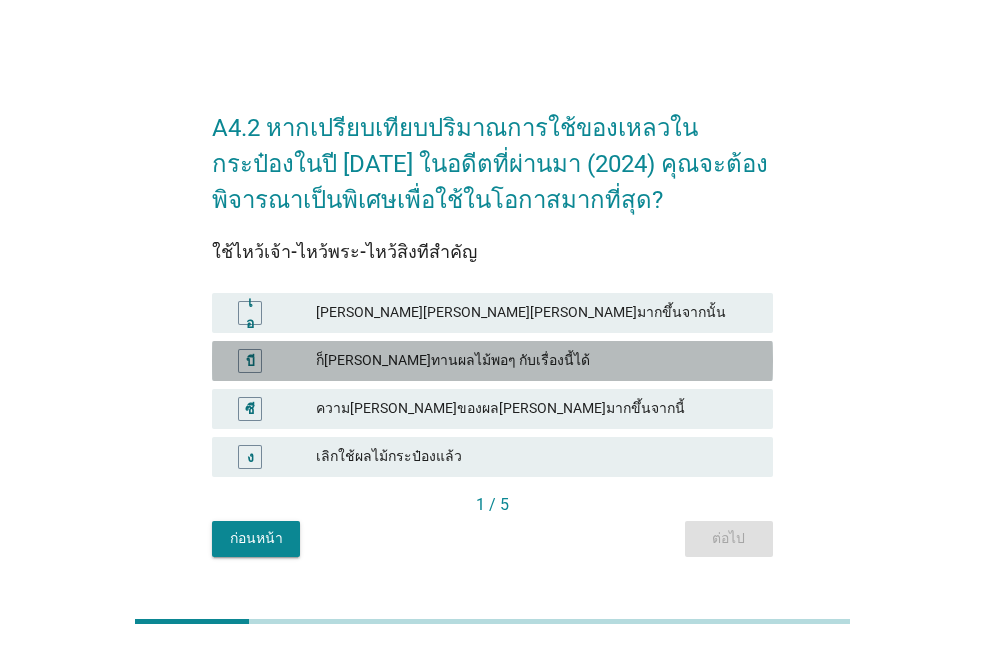 click on "ก็[PERSON_NAME]ทานผลไม้พอๆ กับเรื่องนี้ได้" at bounding box center (536, 360) 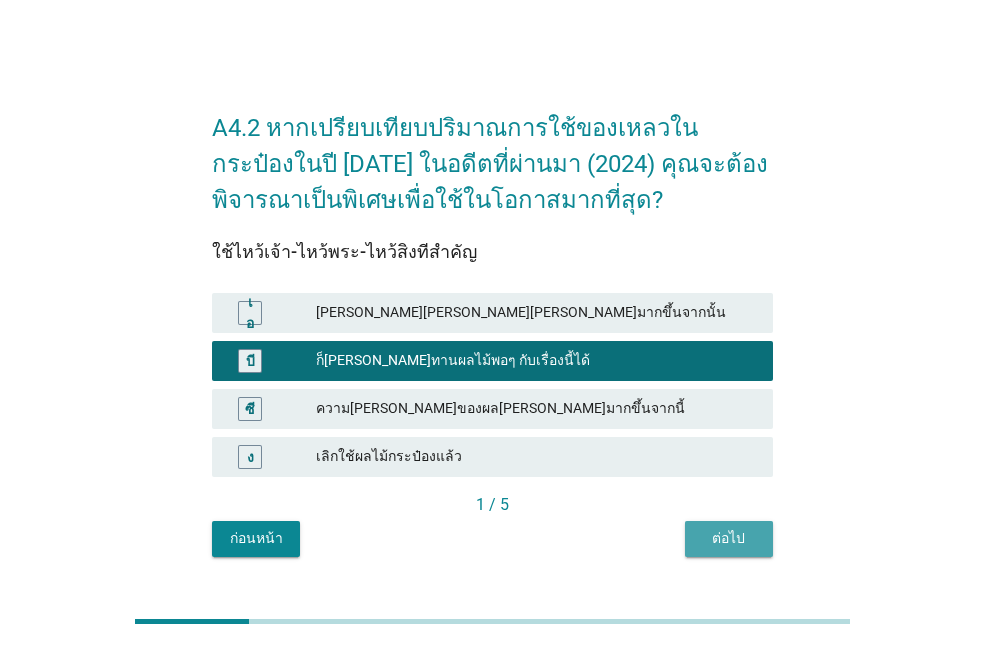 click on "ต่อไป" at bounding box center (728, 538) 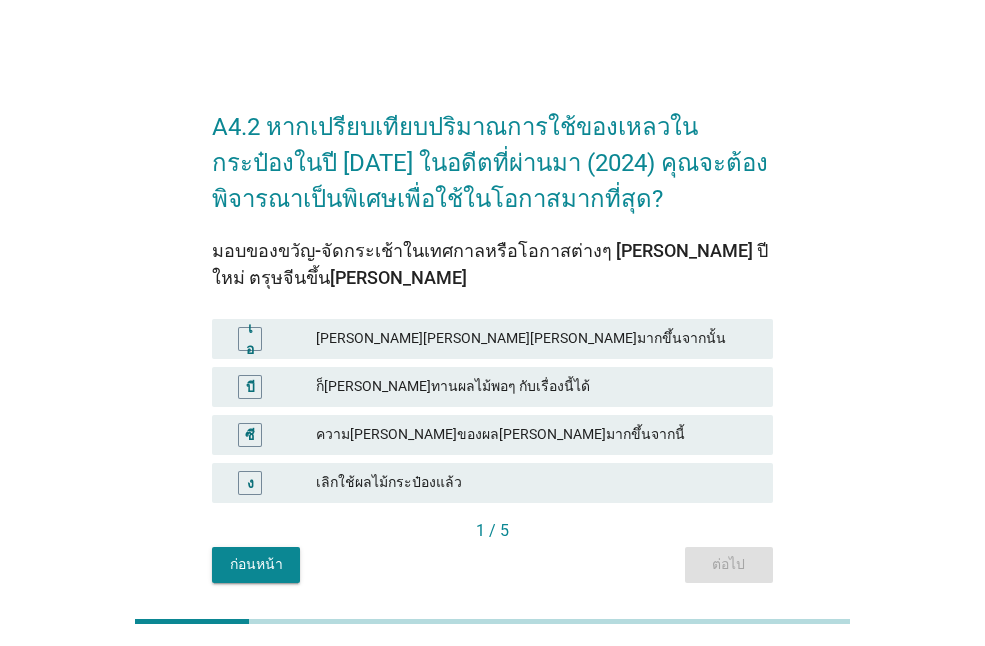 click on "ก็[PERSON_NAME]ทานผลไม้พอๆ กับเรื่องนี้ได้" at bounding box center [536, 386] 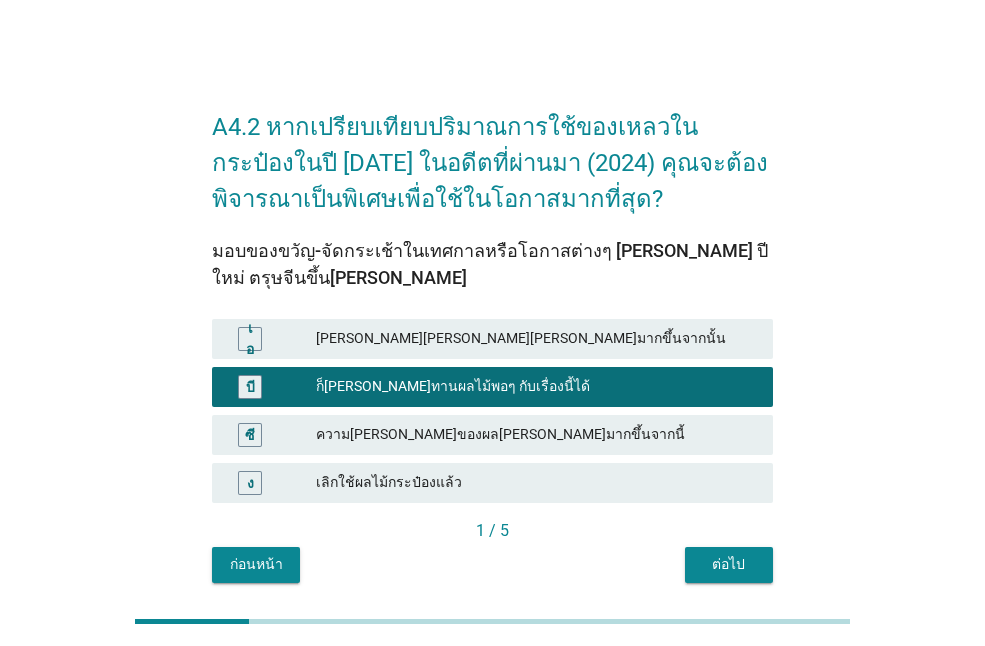 click on "ต่อไป" at bounding box center [729, 564] 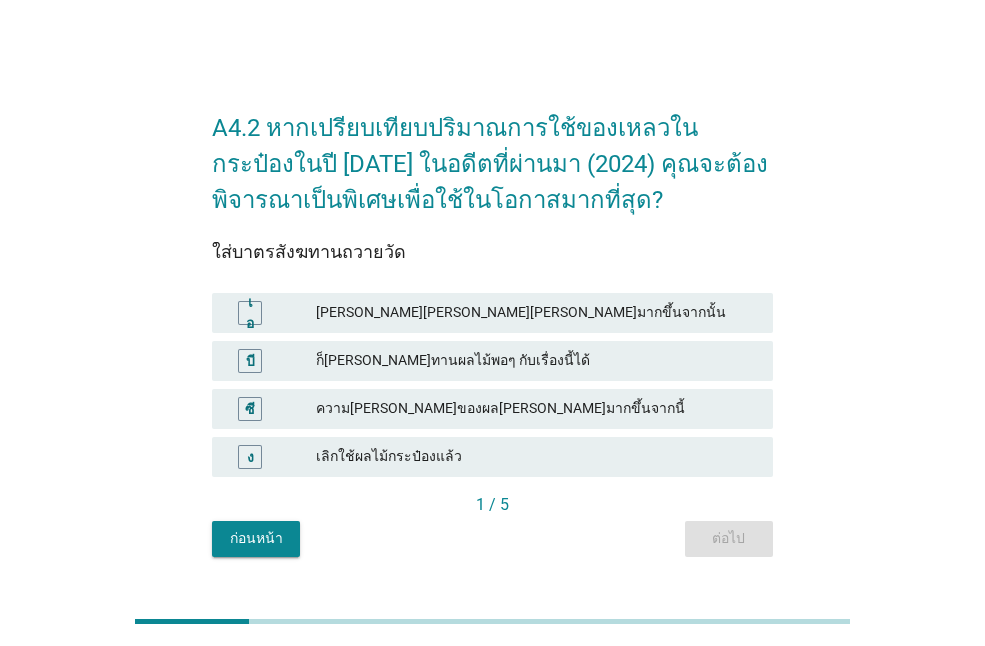 click on "ก็[PERSON_NAME]ทานผลไม้พอๆ กับเรื่องนี้ได้" at bounding box center (536, 360) 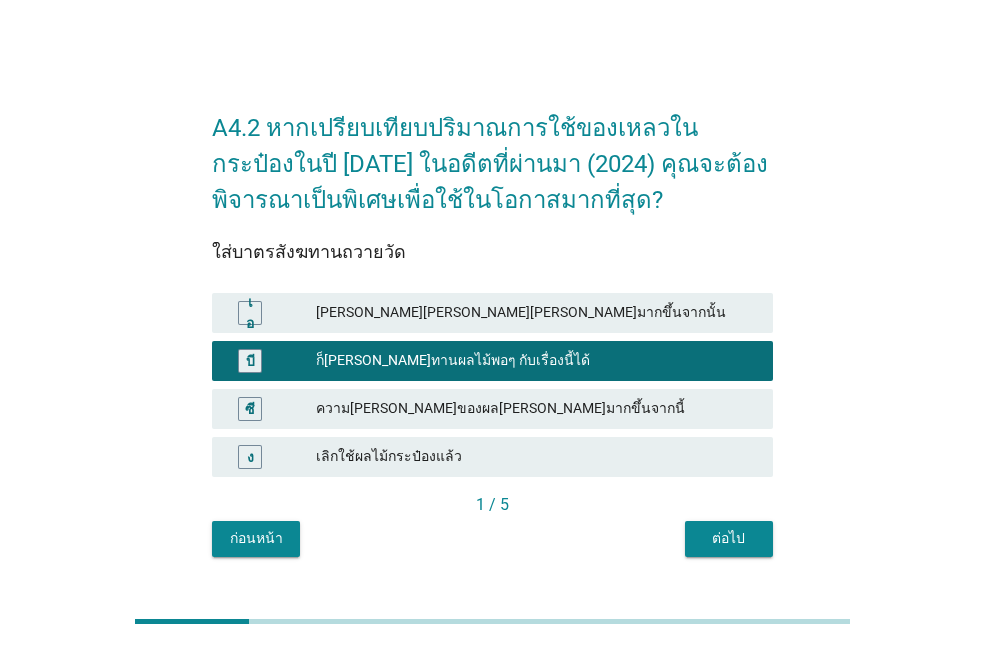 click on "ต่อไป" at bounding box center (728, 538) 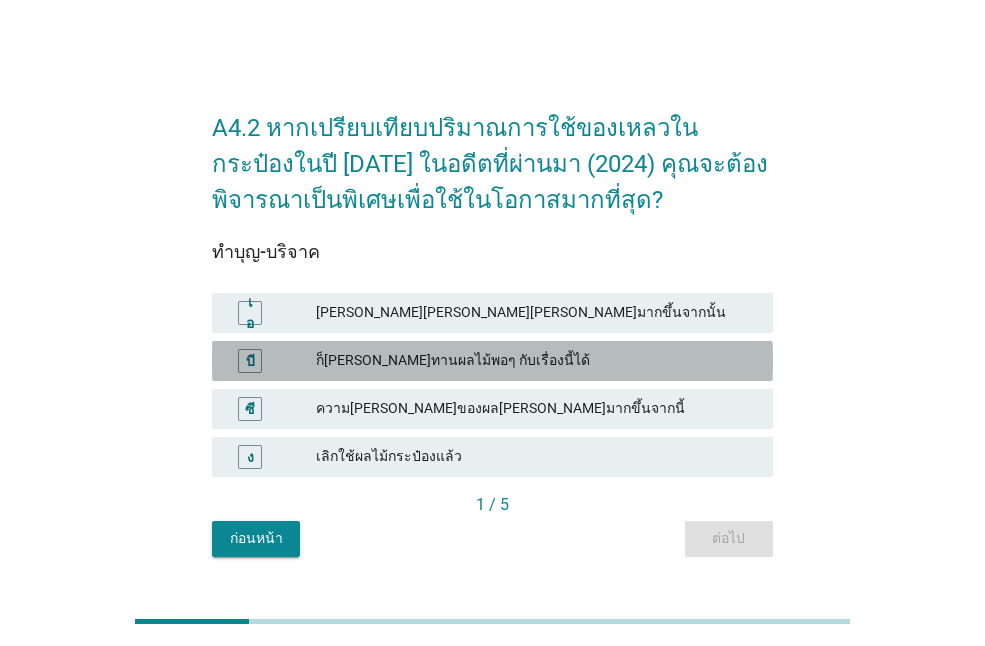 click on "ก็[PERSON_NAME]ทานผลไม้พอๆ กับเรื่องนี้ได้" at bounding box center (536, 360) 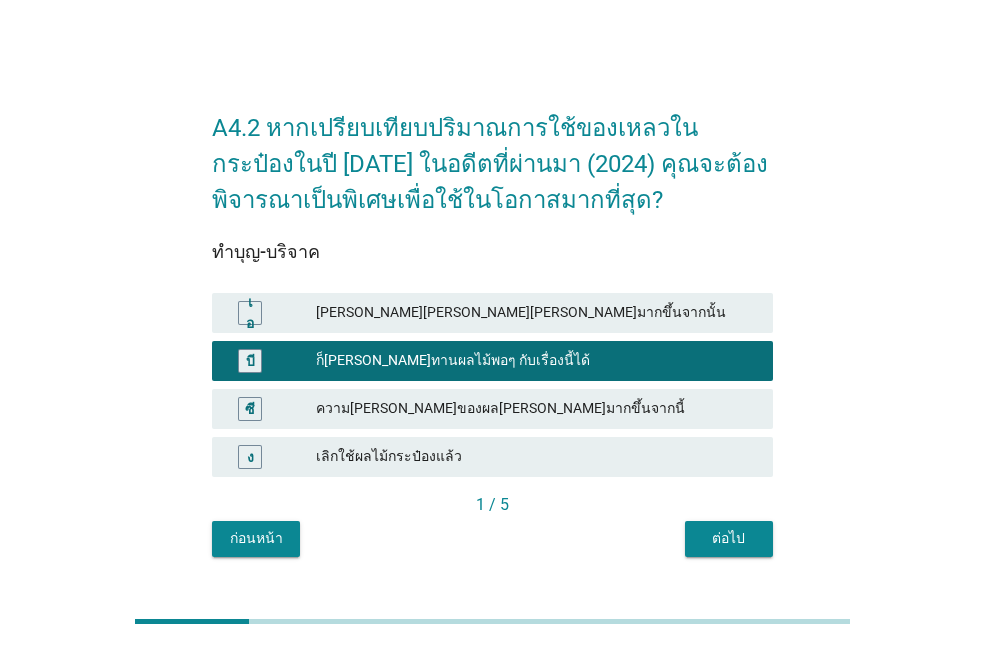 click on "ต่อไป" at bounding box center (728, 538) 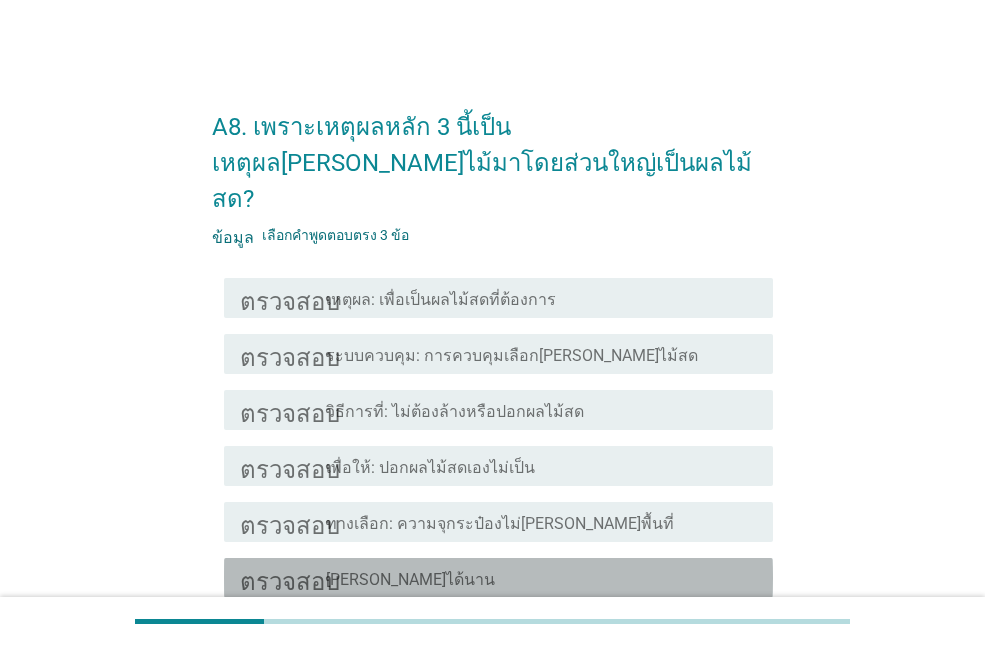 click on "โครงร่างกล่องกาเครื่องหมายว่าง [PERSON_NAME]ได้นาน" at bounding box center [541, 578] 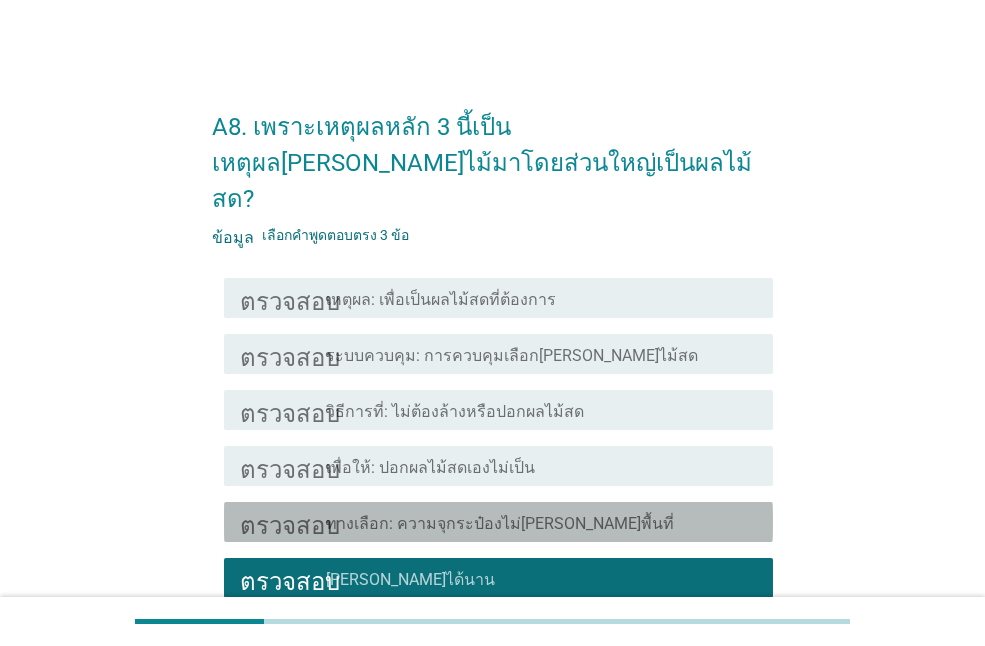 click on "โครงร่างกล่องกาเครื่องหมายว่าง ทางเลือก: ความจุกระป๋องไม่[PERSON_NAME]พื้นที่" at bounding box center [541, 522] 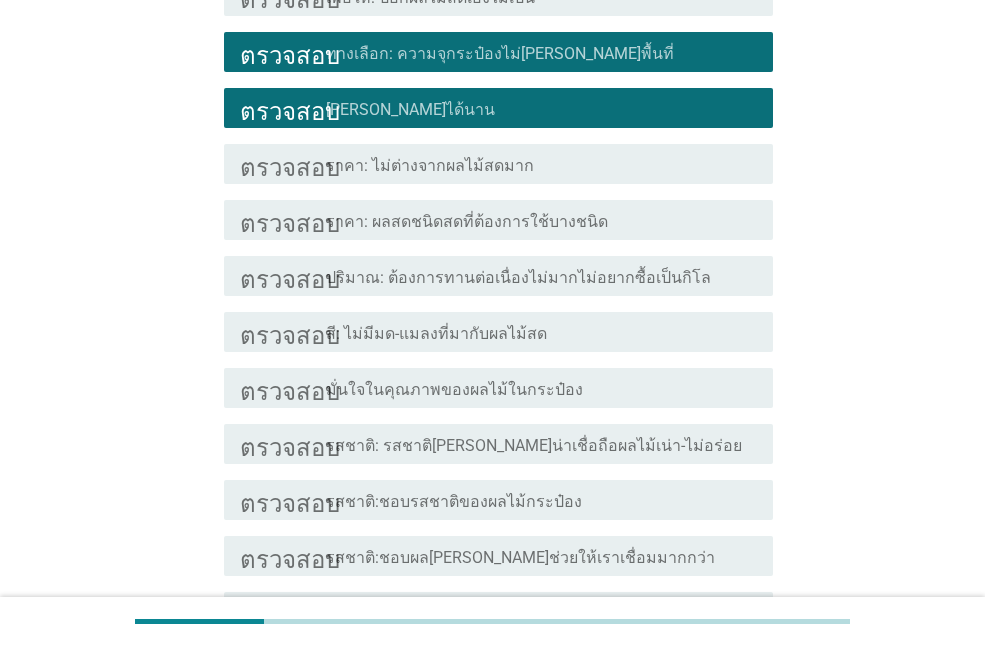 scroll, scrollTop: 500, scrollLeft: 0, axis: vertical 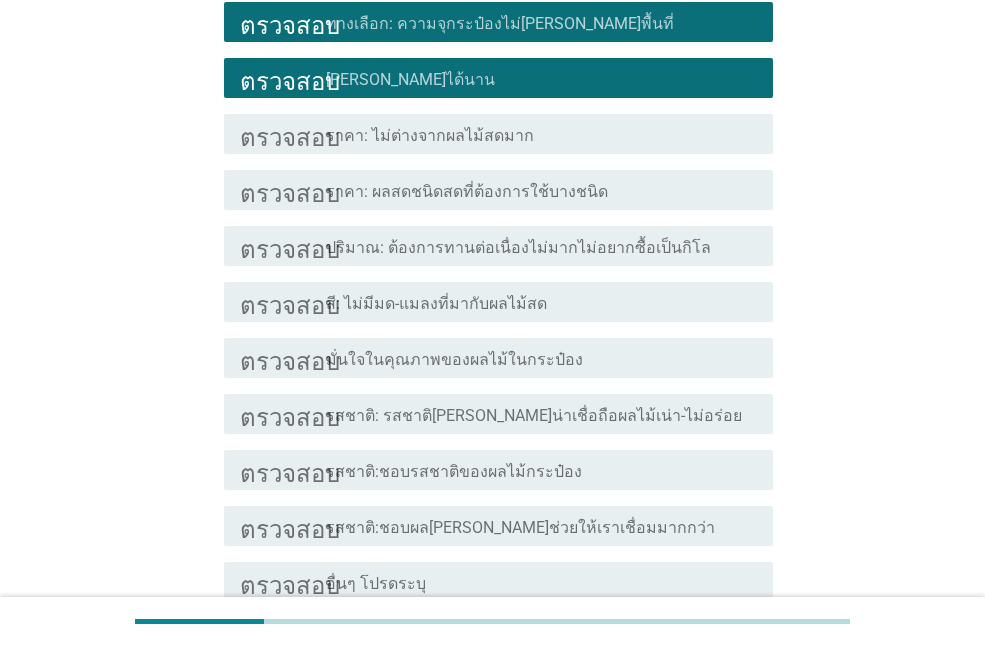click on "โครงร่างกล่องกาเครื่องหมายว่าง รสชาติ:ชอบรสชาติของผลไม้กระป๋อง" at bounding box center [541, 470] 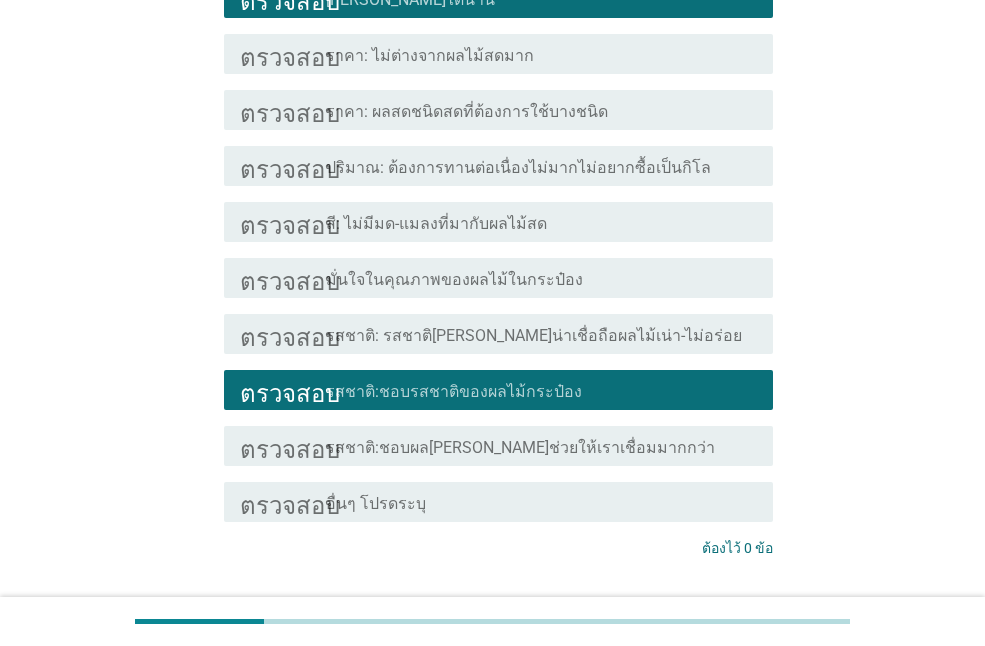 scroll, scrollTop: 682, scrollLeft: 0, axis: vertical 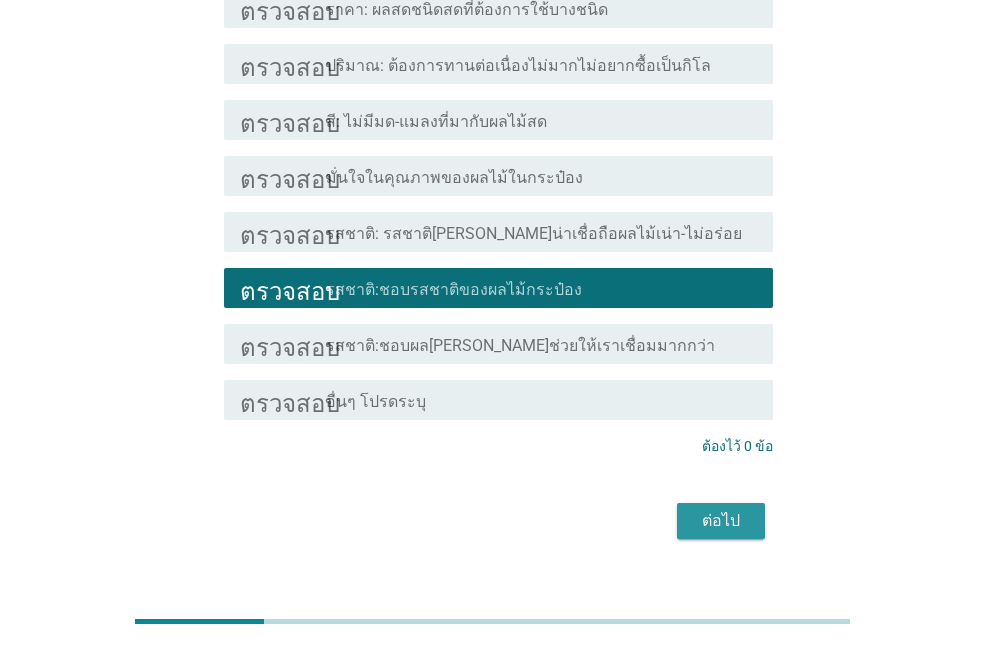 click on "ต่อไป" at bounding box center [721, 520] 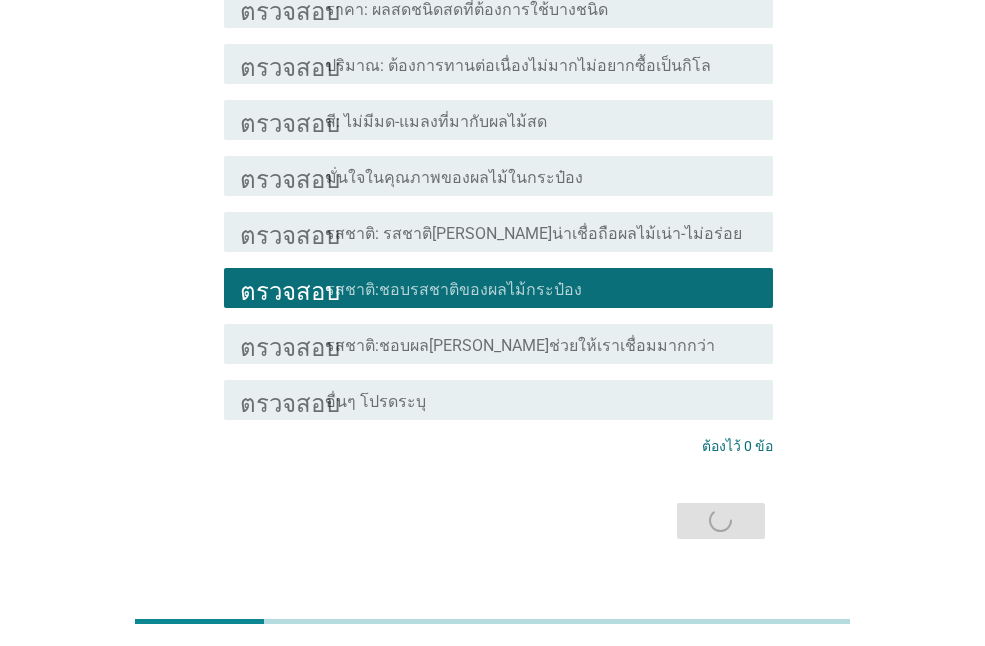 scroll, scrollTop: 0, scrollLeft: 0, axis: both 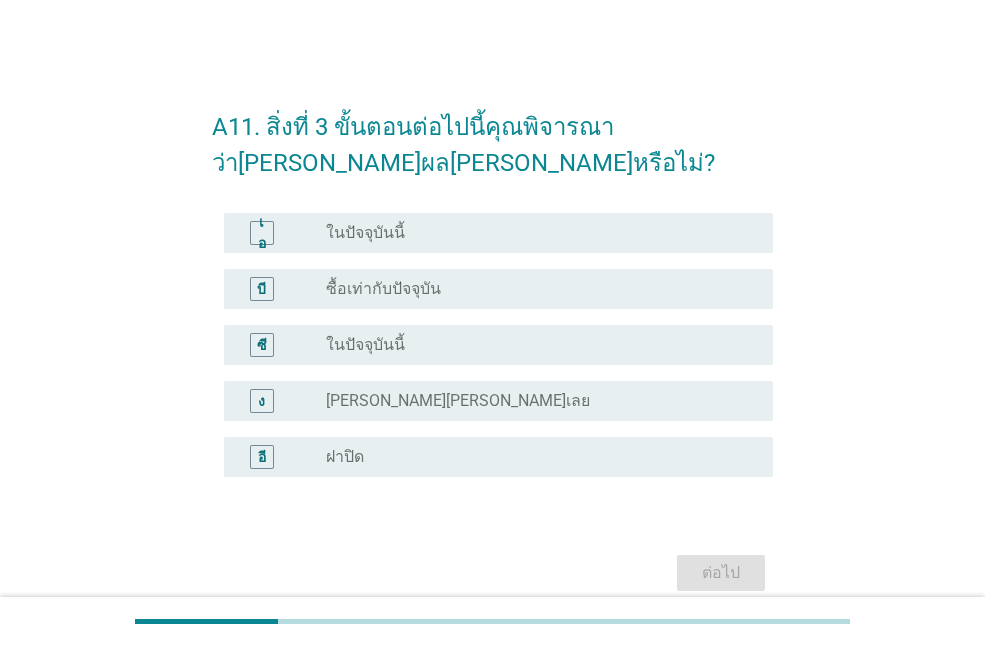 click on "ปุ่มวิทยุ[PERSON_NAME]เลือก ในปัจจุบันนี้" at bounding box center (533, 345) 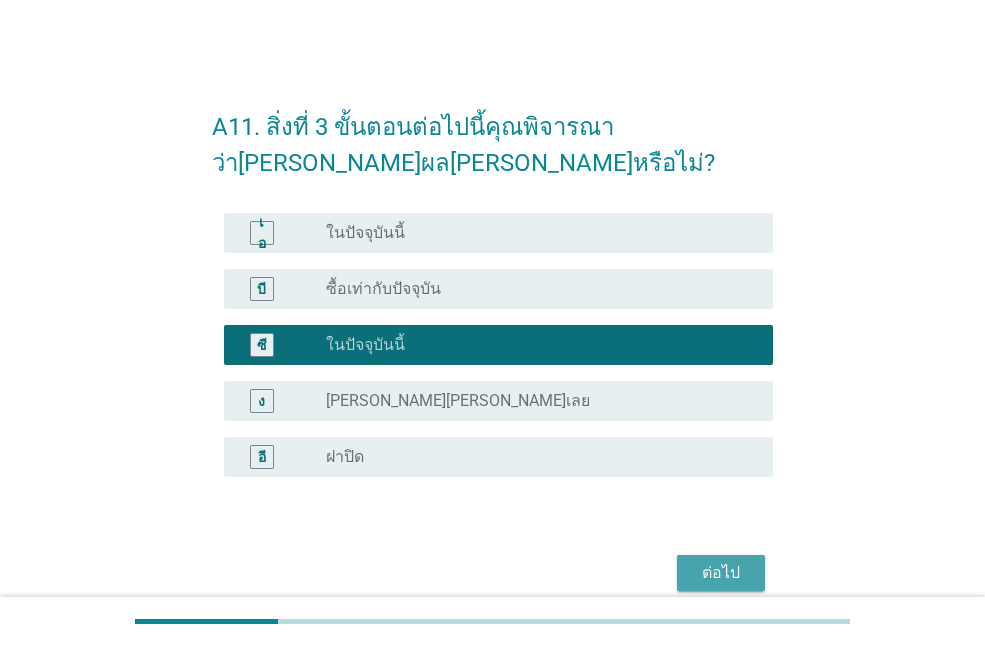 click on "ต่อไป" at bounding box center (721, 572) 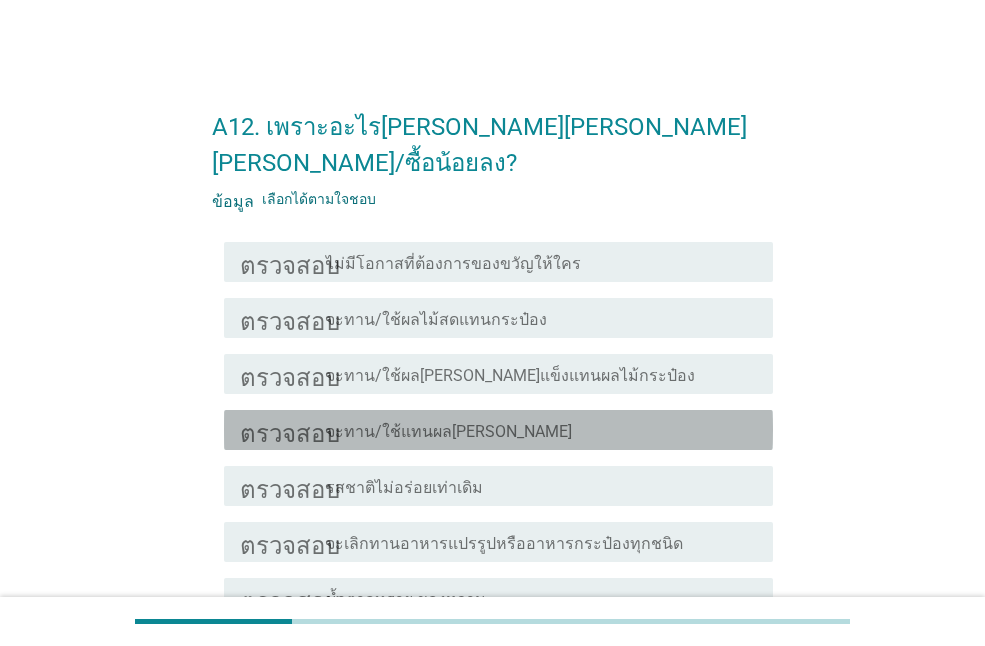 click on "โครงร่างกล่องกาเครื่องหมายว่าง จะทาน/ใช้แทนผล[PERSON_NAME]" at bounding box center [541, 430] 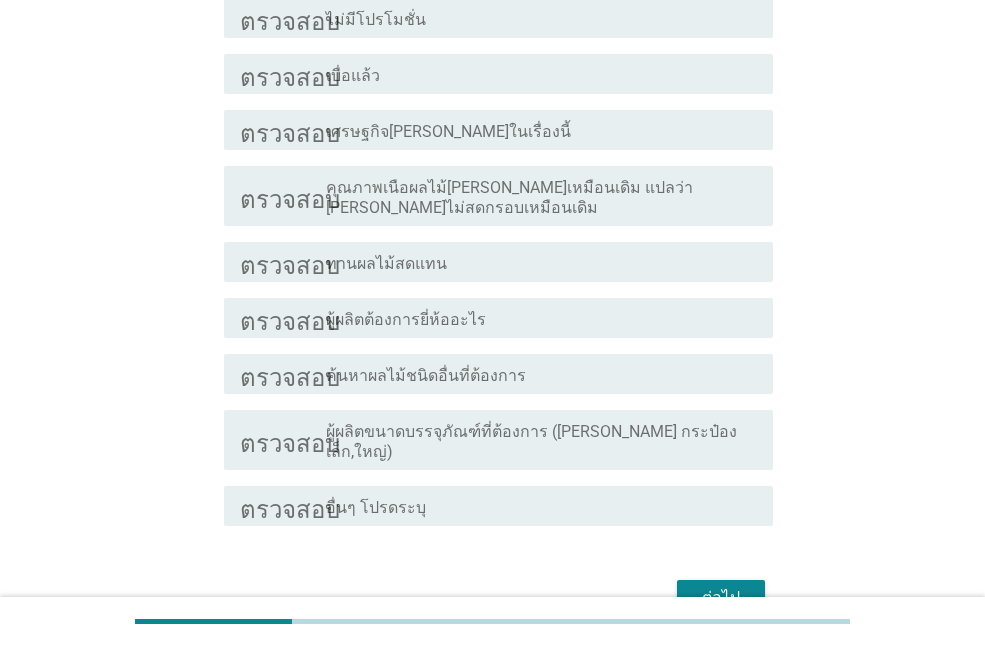 scroll, scrollTop: 861, scrollLeft: 0, axis: vertical 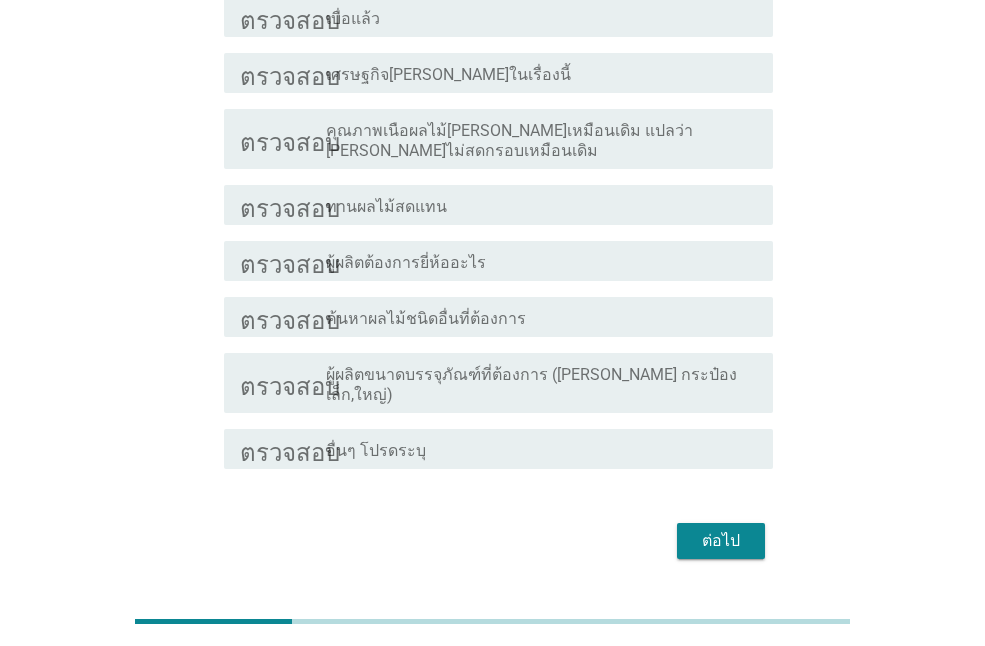 click on "ต่อไป" at bounding box center (721, 540) 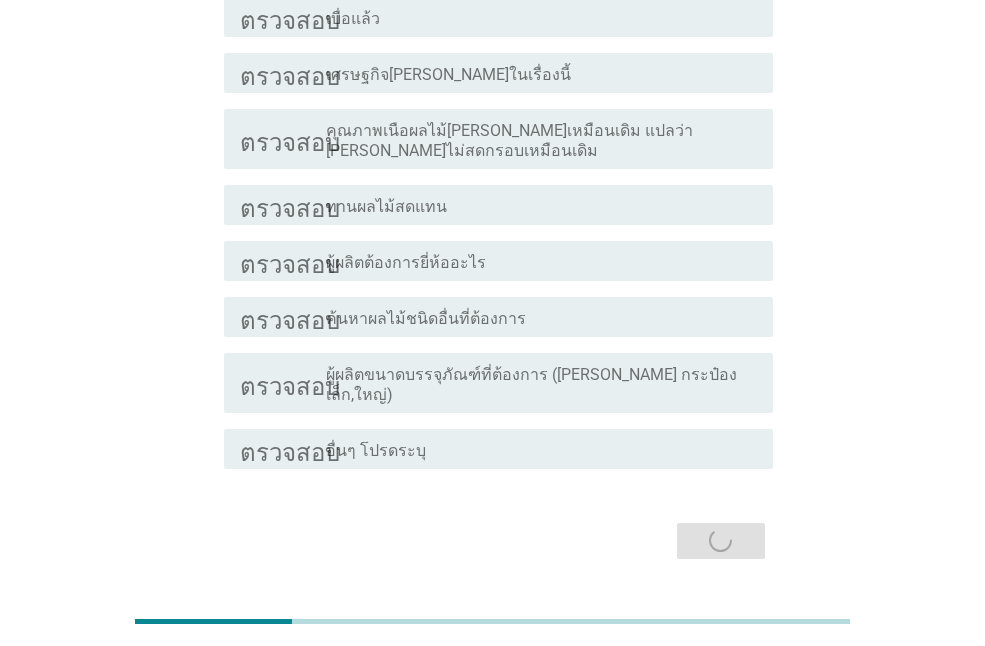 scroll, scrollTop: 0, scrollLeft: 0, axis: both 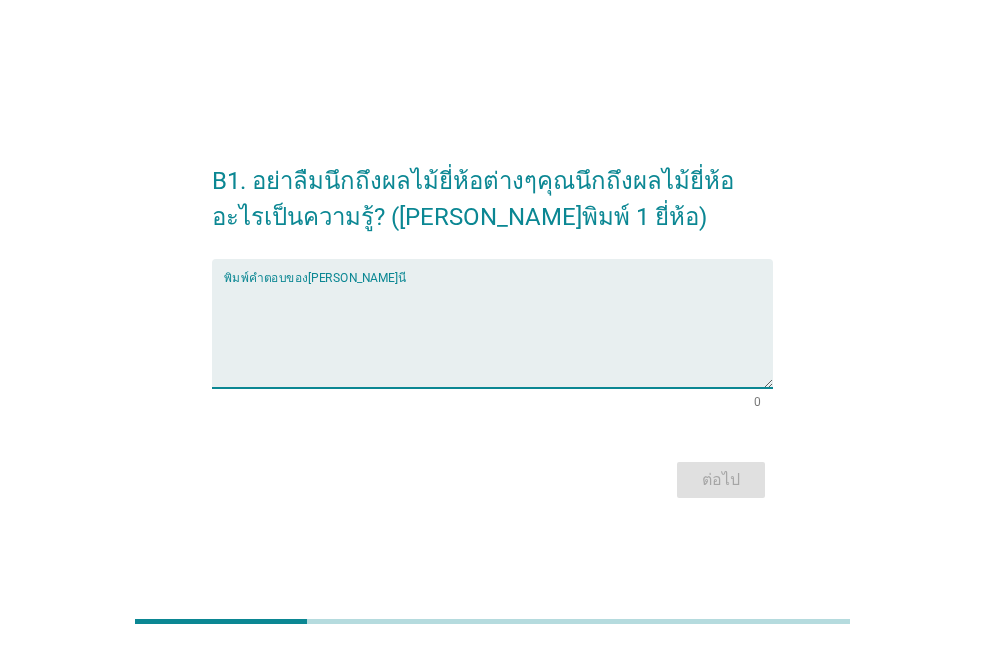 click at bounding box center [498, 335] 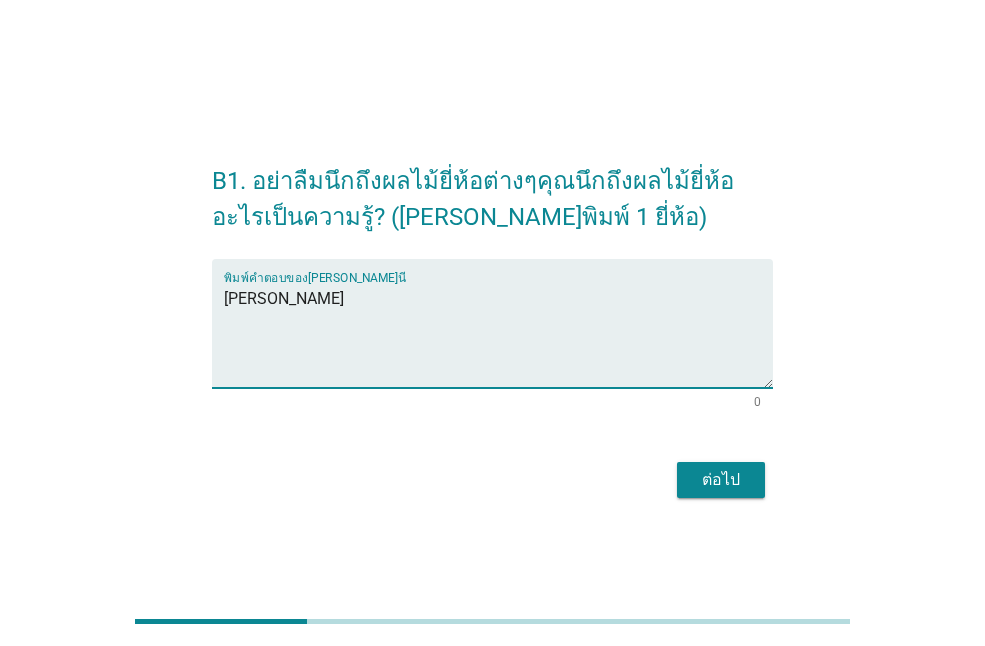 type on "[PERSON_NAME]" 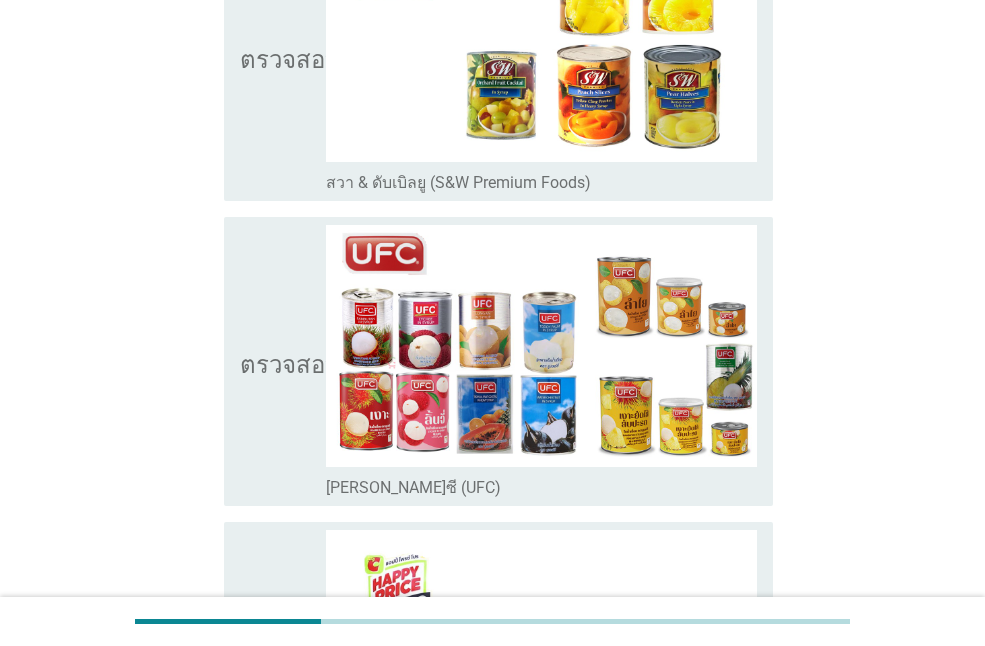 scroll, scrollTop: 600, scrollLeft: 0, axis: vertical 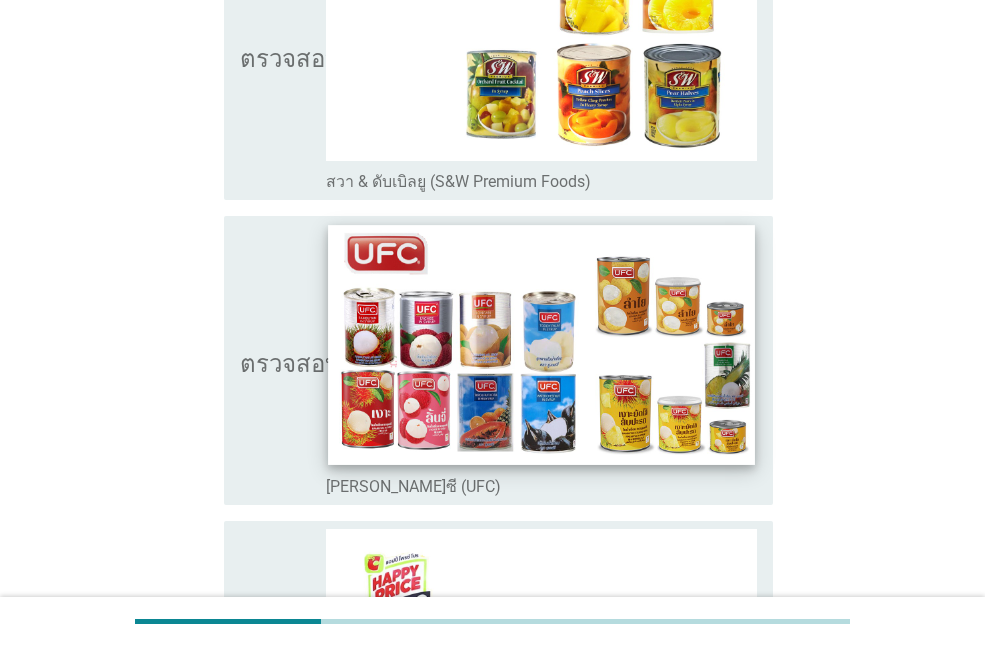 click at bounding box center [541, 345] 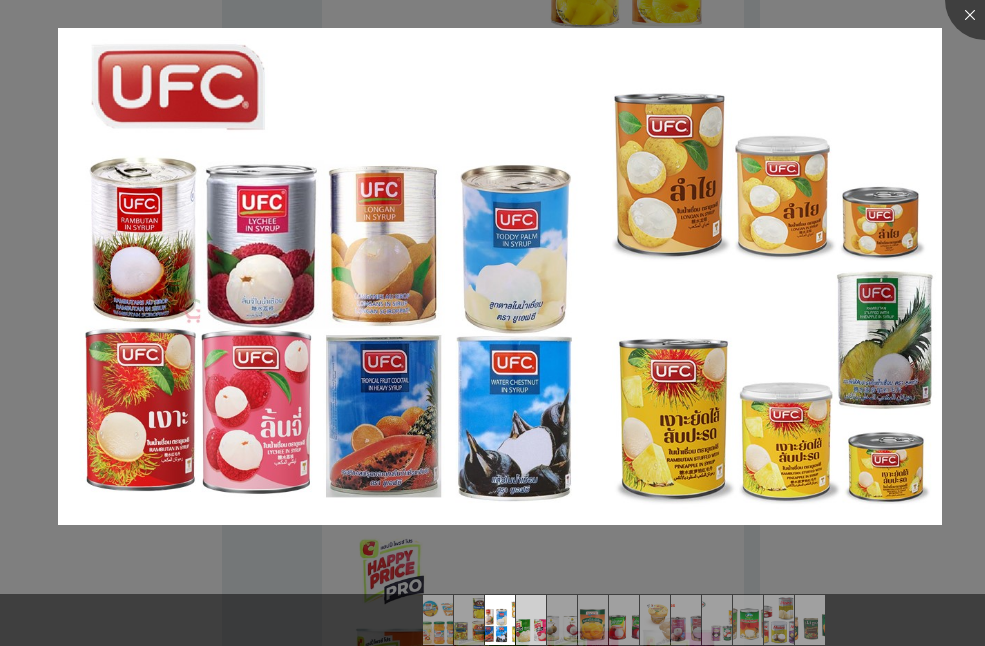 click at bounding box center (531, 620) 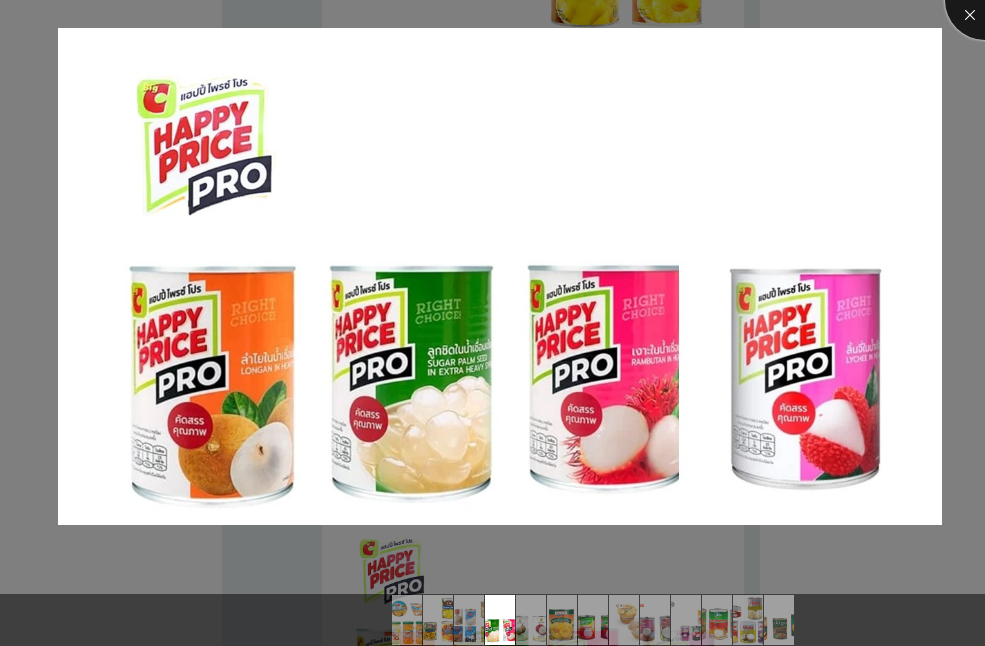 click at bounding box center [985, 0] 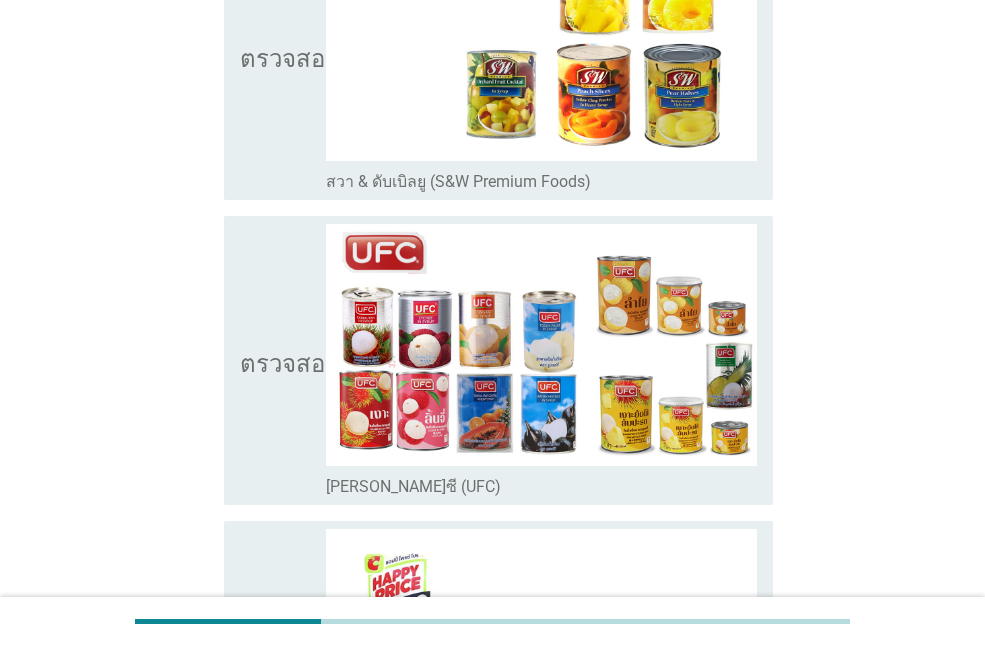 click on "ตรวจสอบ" at bounding box center [290, 360] 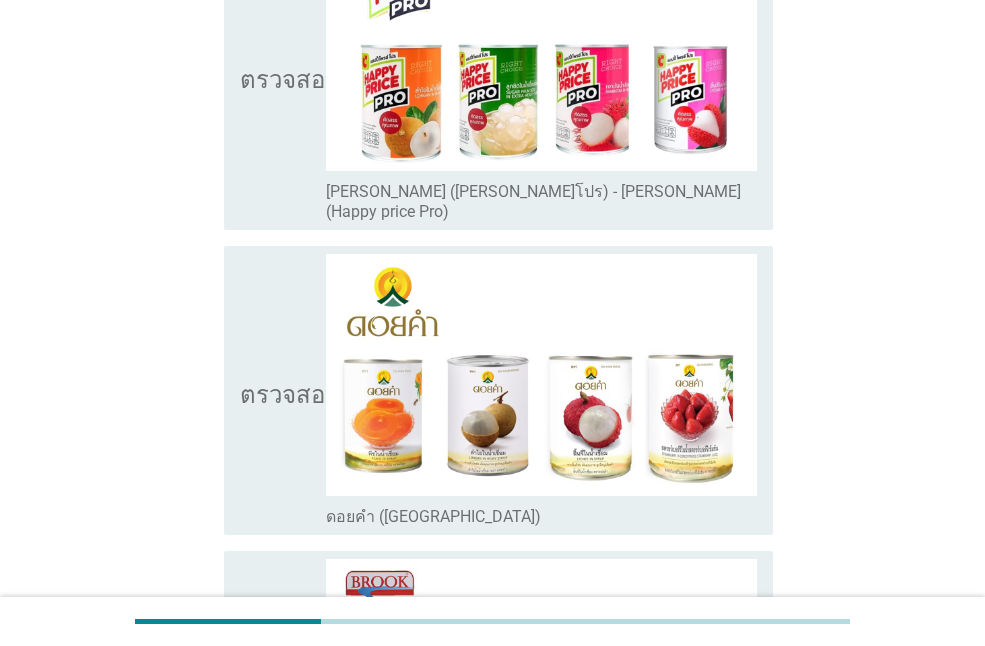 click on "ตรวจสอบ" at bounding box center (290, 391) 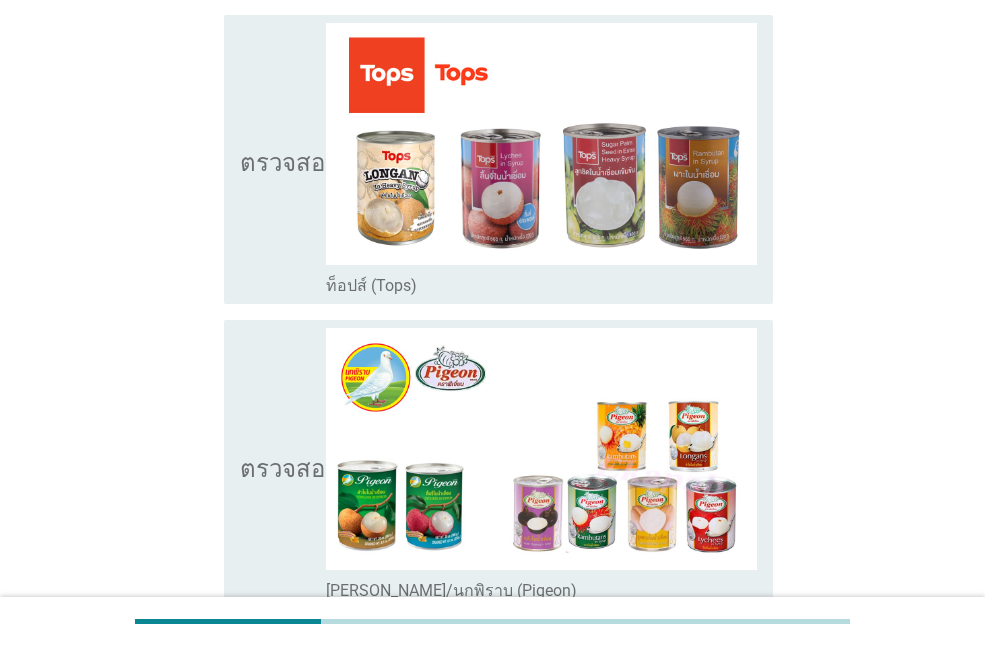 scroll, scrollTop: 2700, scrollLeft: 0, axis: vertical 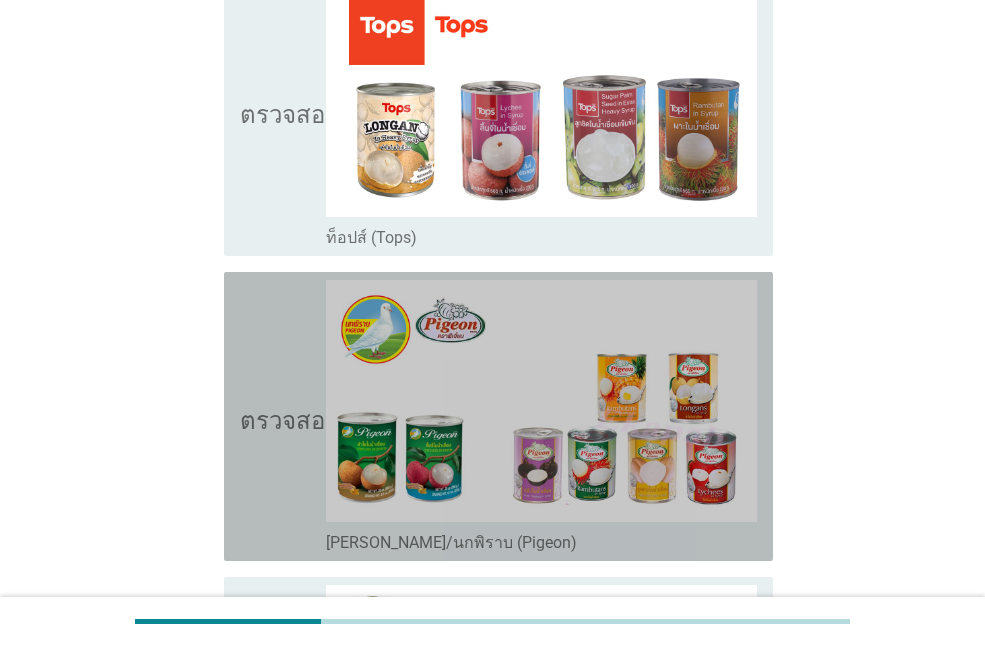 click on "ตรวจสอบ" at bounding box center (290, 416) 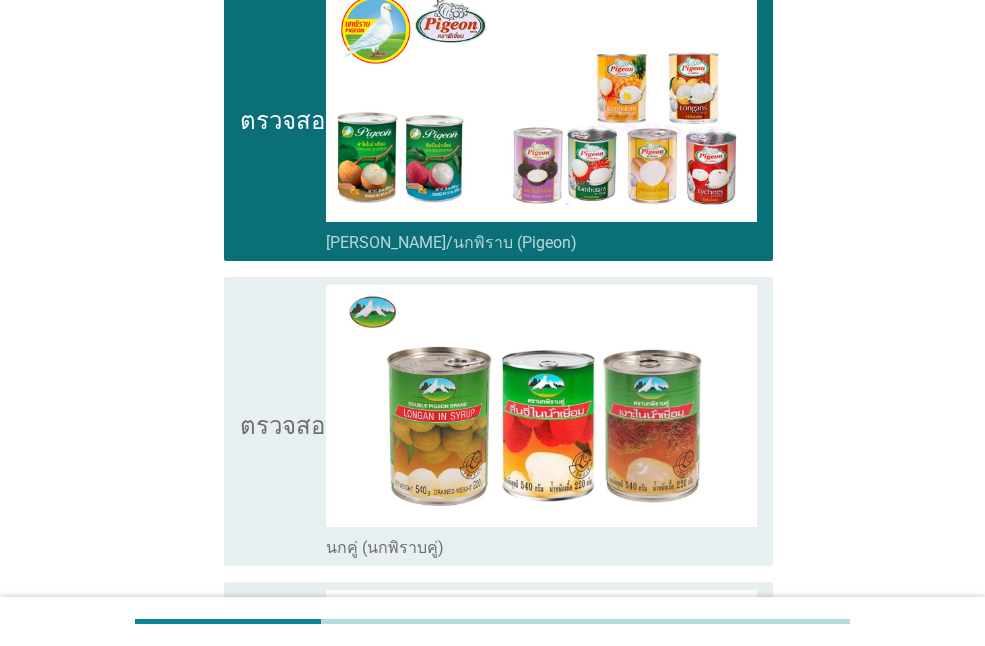 scroll, scrollTop: 3100, scrollLeft: 0, axis: vertical 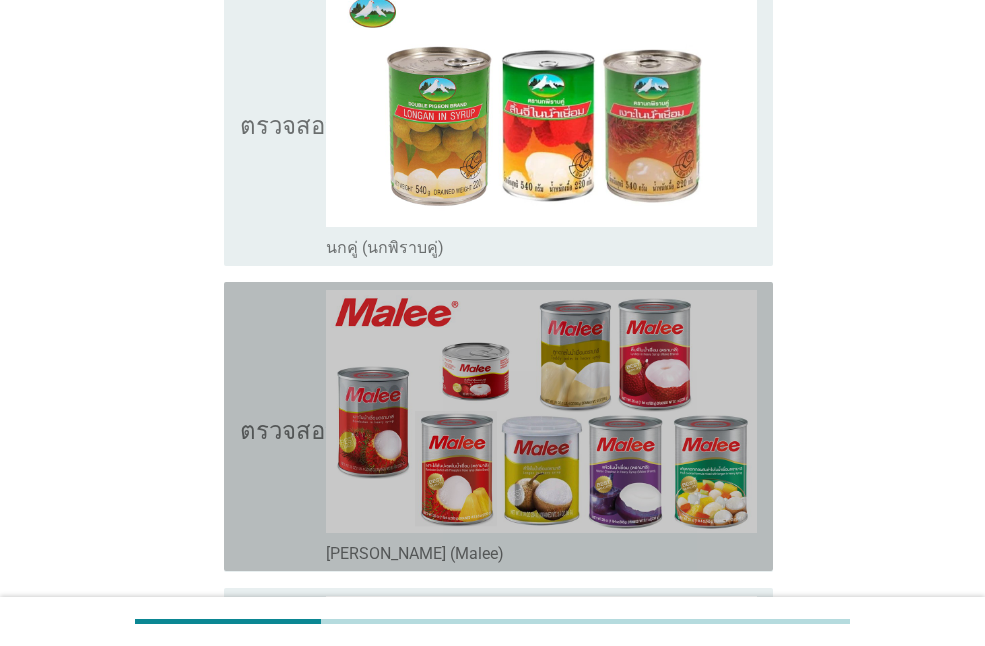 click on "ตรวจสอบ" at bounding box center (290, 426) 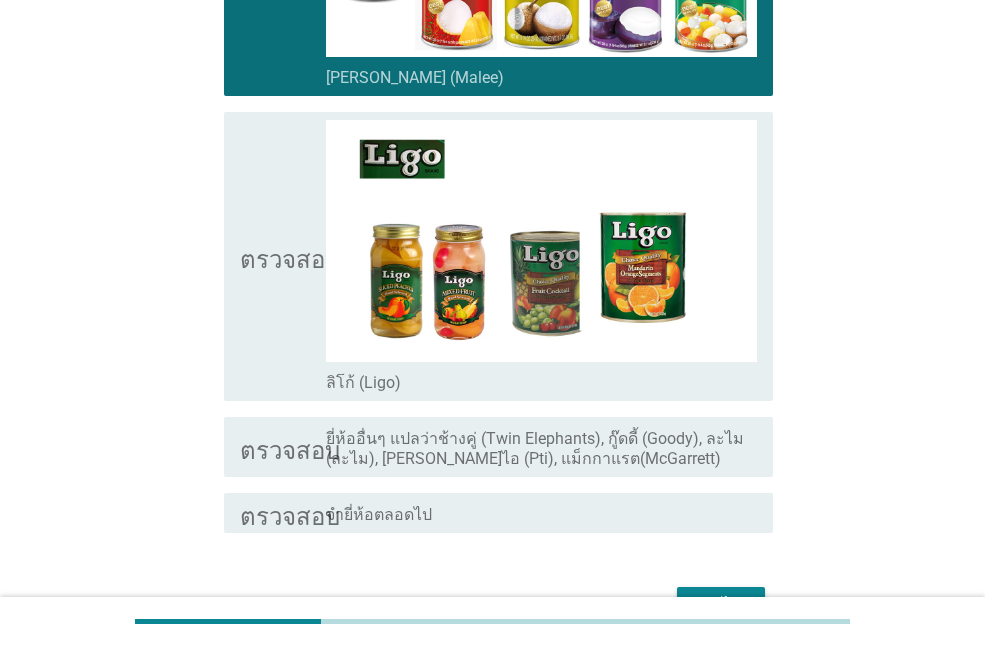 scroll, scrollTop: 3876, scrollLeft: 0, axis: vertical 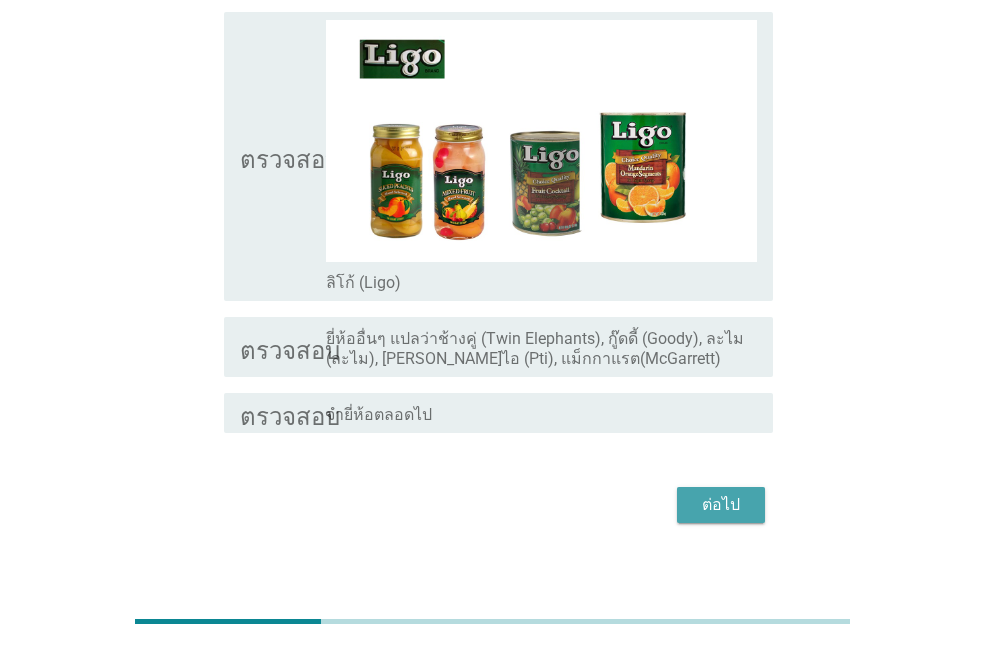 click on "ต่อไป" at bounding box center (721, 504) 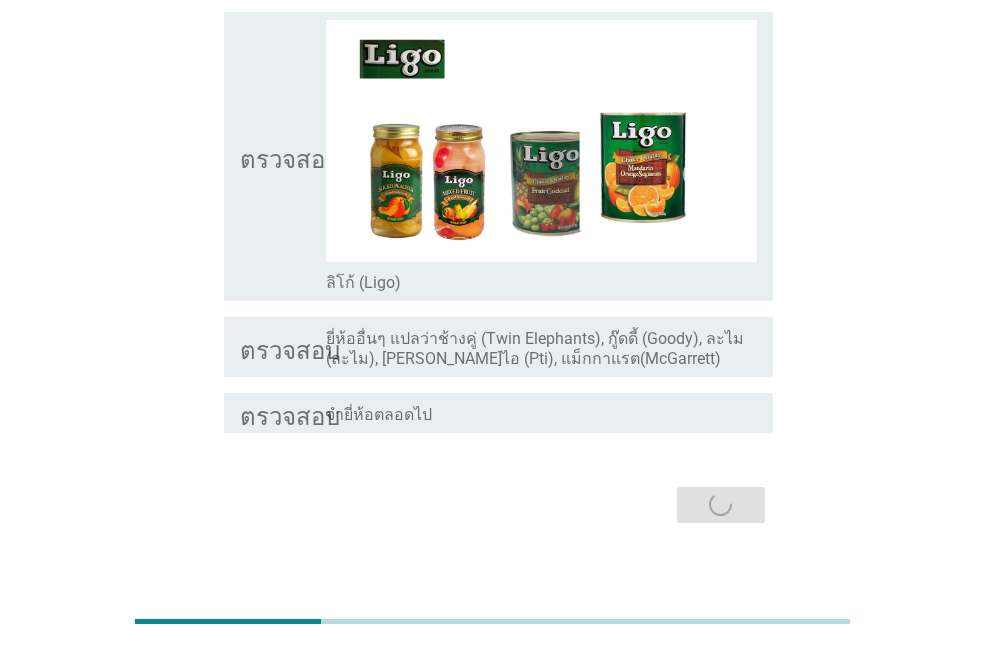 scroll, scrollTop: 0, scrollLeft: 0, axis: both 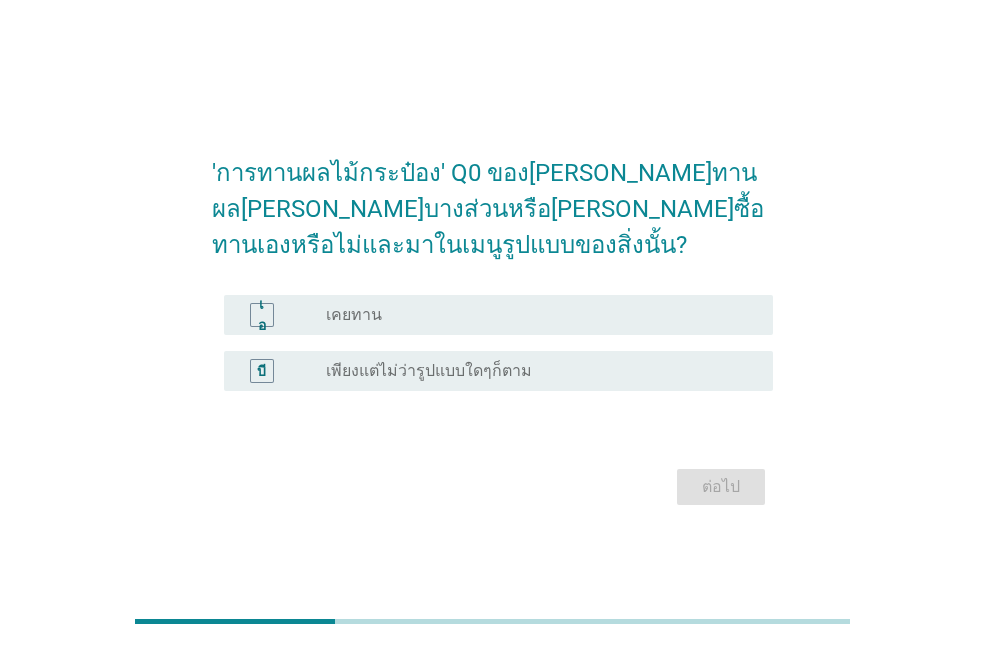 click on "ปุ่มวิทยุ[PERSON_NAME]เลือก เคยทาน" at bounding box center [541, 315] 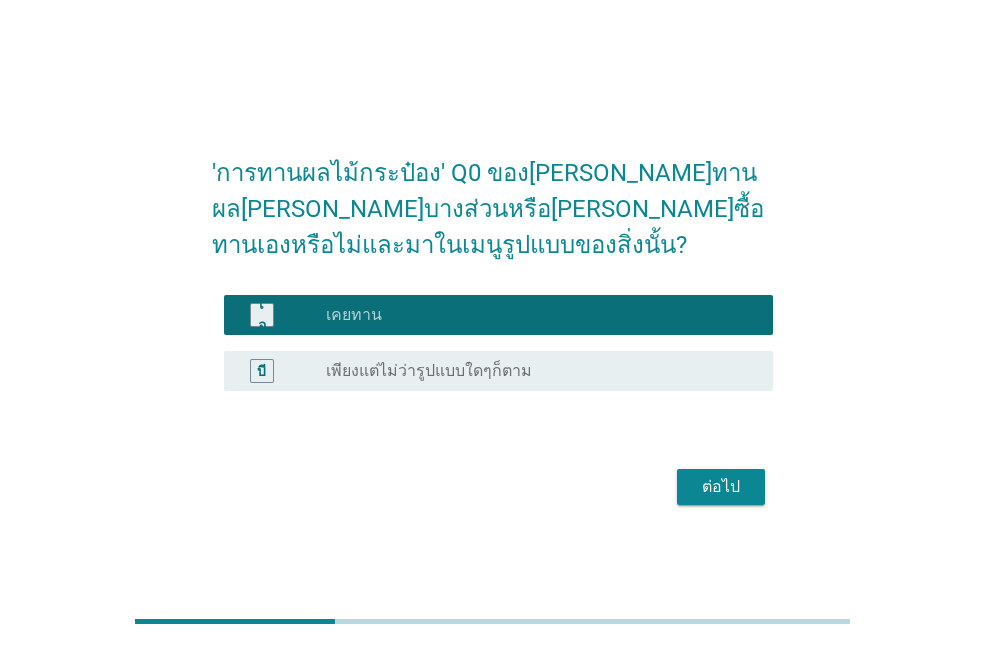 click on "ต่อไป" at bounding box center (721, 486) 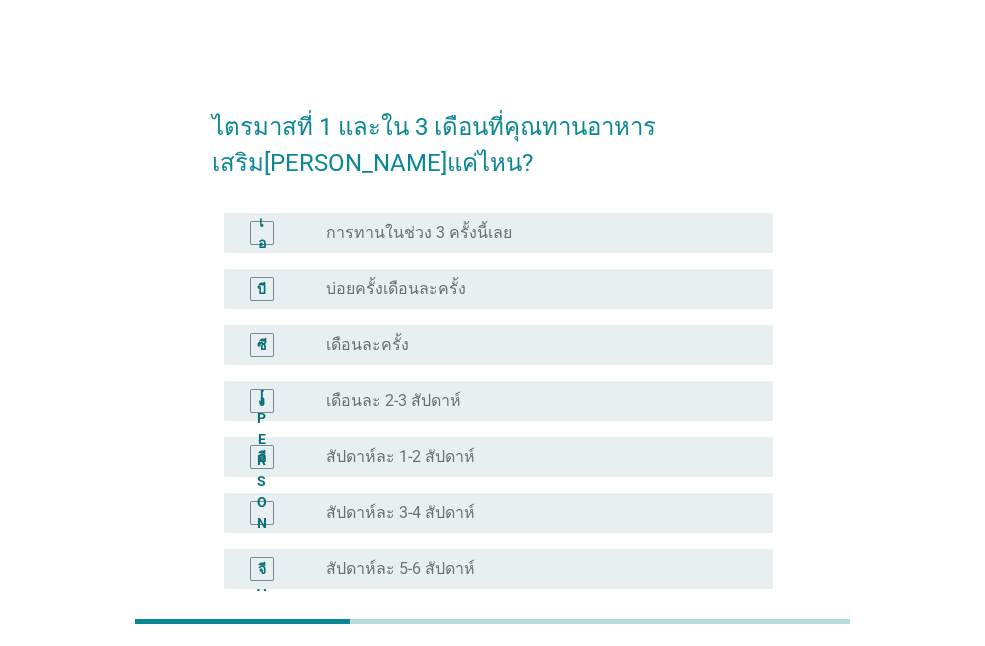 click on "ปุ่มวิทยุ[PERSON_NAME]เลือก บ่อยครั้งเดือนละครั้ง" at bounding box center [533, 289] 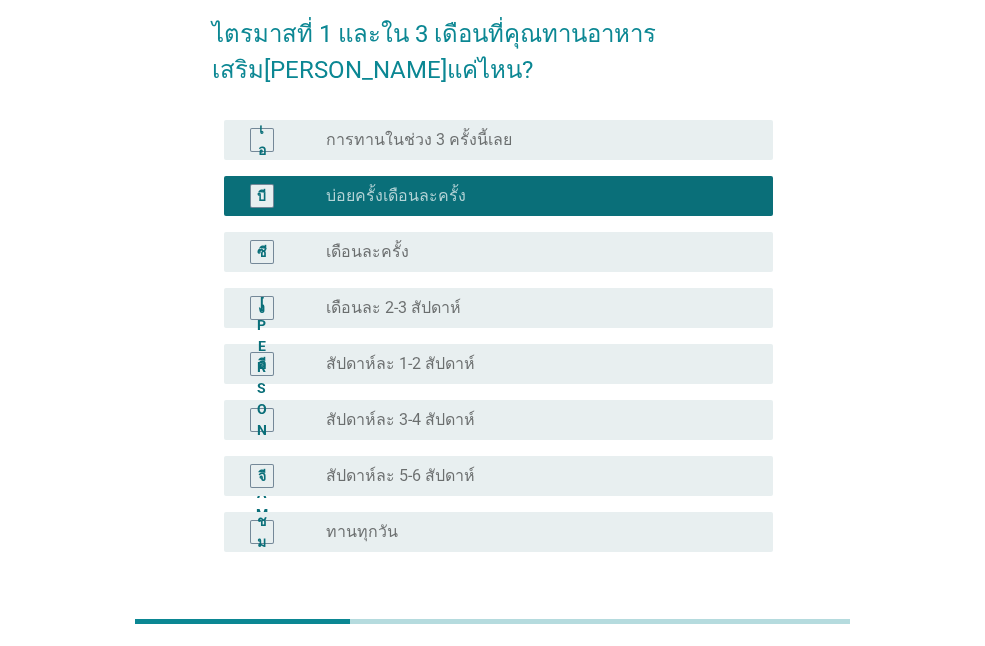 scroll, scrollTop: 256, scrollLeft: 0, axis: vertical 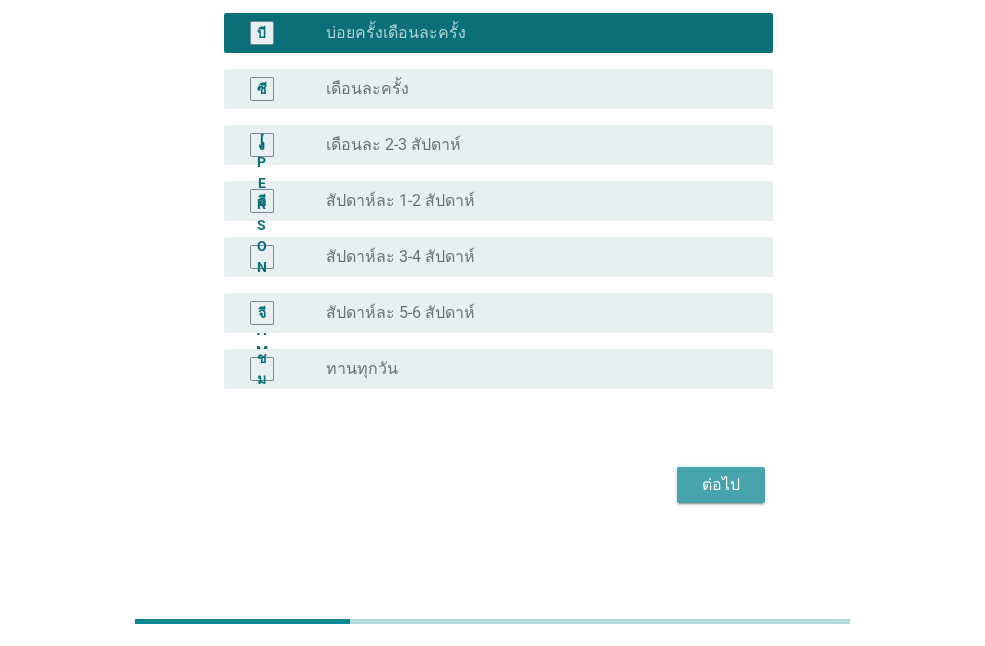 click on "ต่อไป" at bounding box center [721, 484] 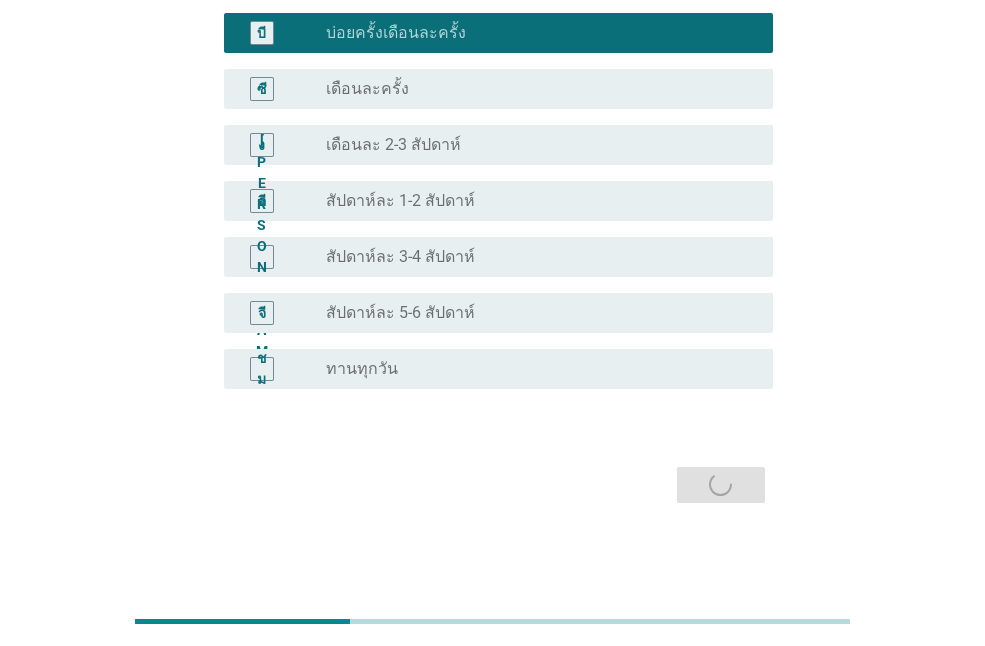 scroll, scrollTop: 0, scrollLeft: 0, axis: both 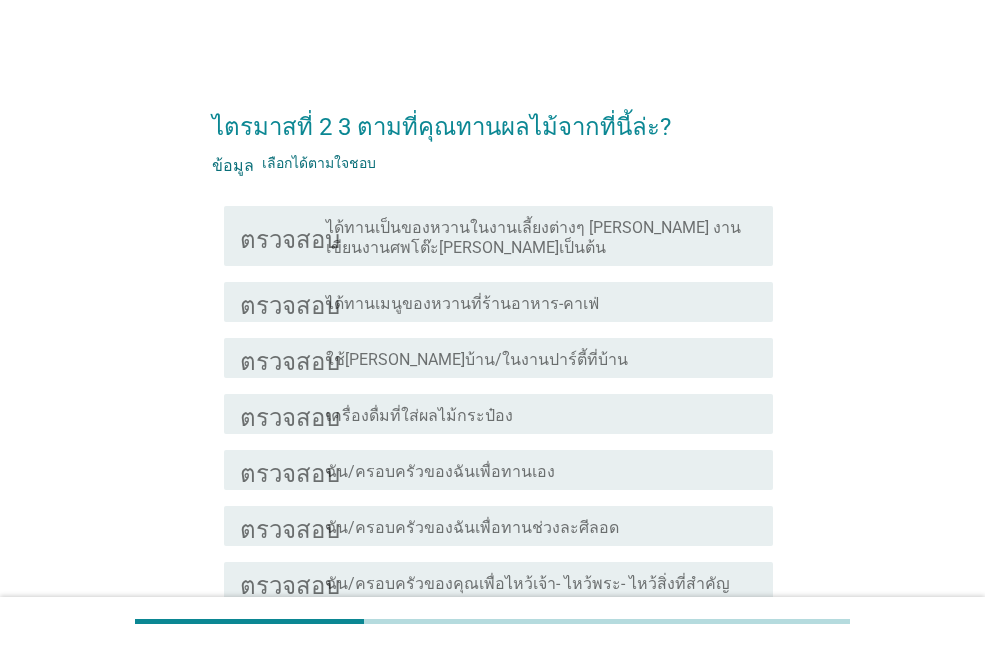 click on "โครงร่างกล่องกาเครื่องหมายว่าง ฉัน/ครอบครัวของฉันเพื่อทานเอง" at bounding box center (541, 470) 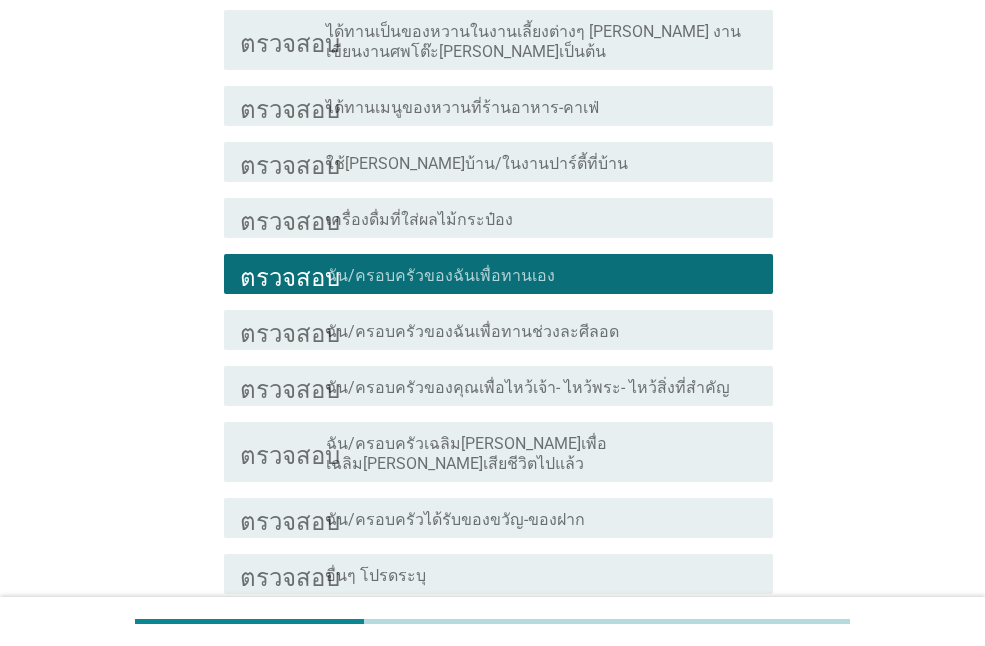 scroll, scrollTop: 200, scrollLeft: 0, axis: vertical 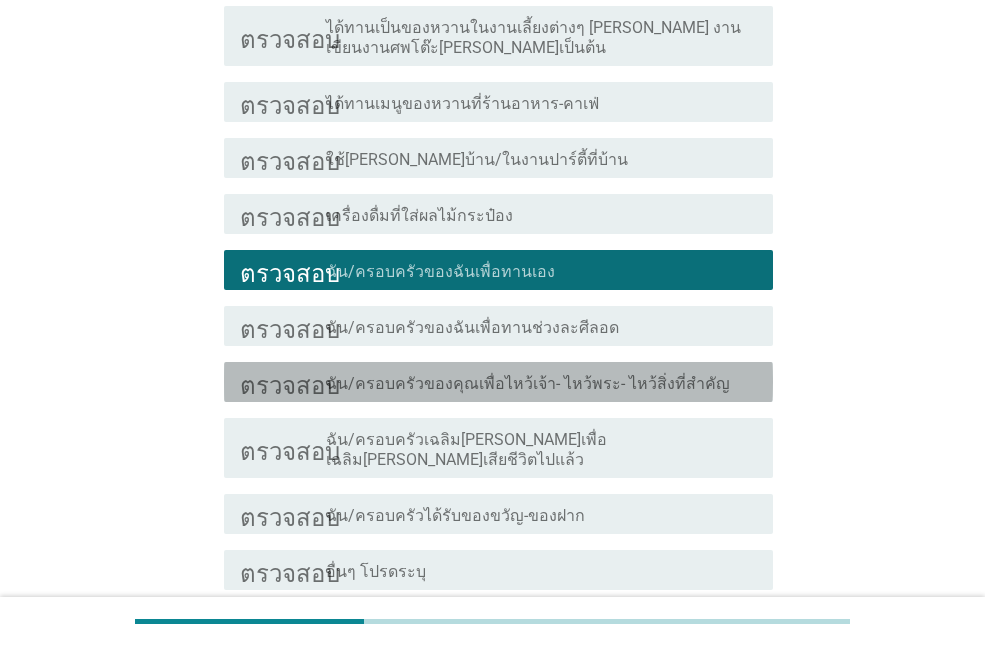 click on "ฉัน/ครอบครัวของคุณเพื่อไหว้เจ้า- ไหว้พระ- ไหว้สิ่งที่สำคัญ" at bounding box center (528, 383) 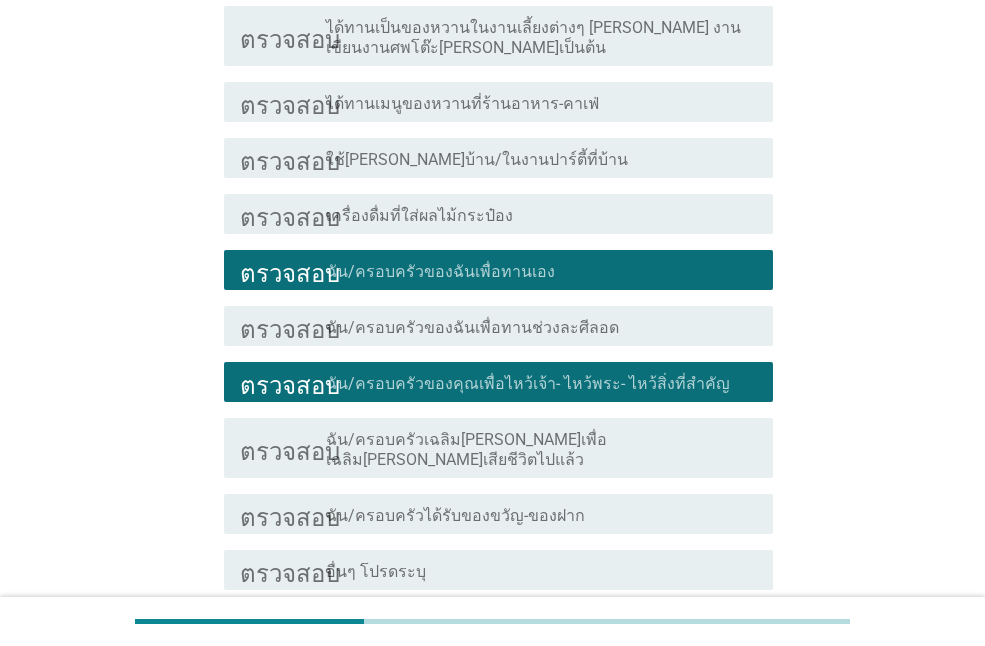 scroll, scrollTop: 357, scrollLeft: 0, axis: vertical 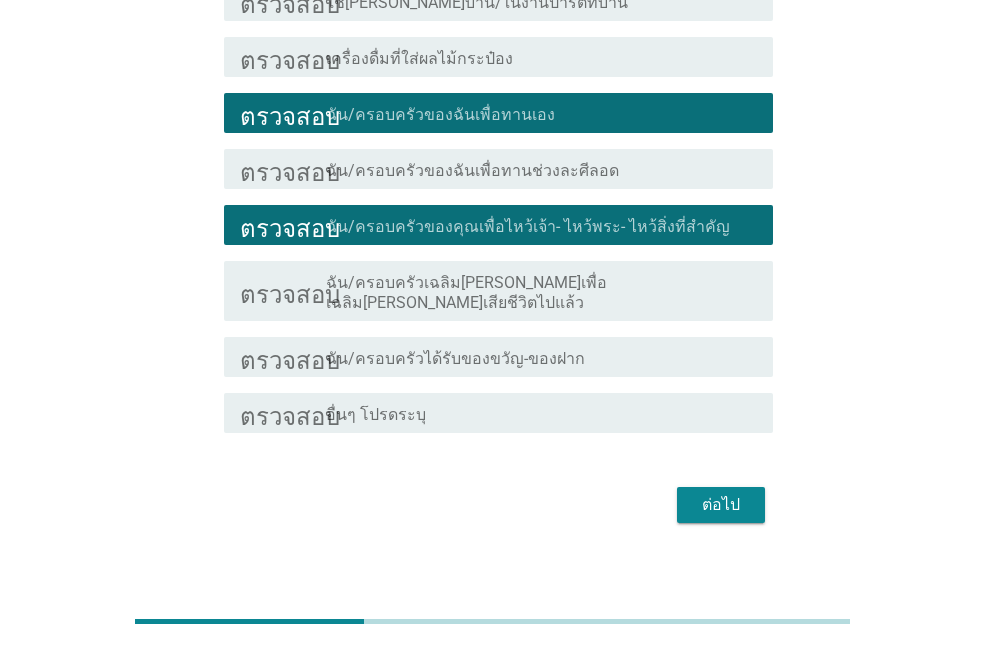 click on "ต่อไป" at bounding box center [721, 505] 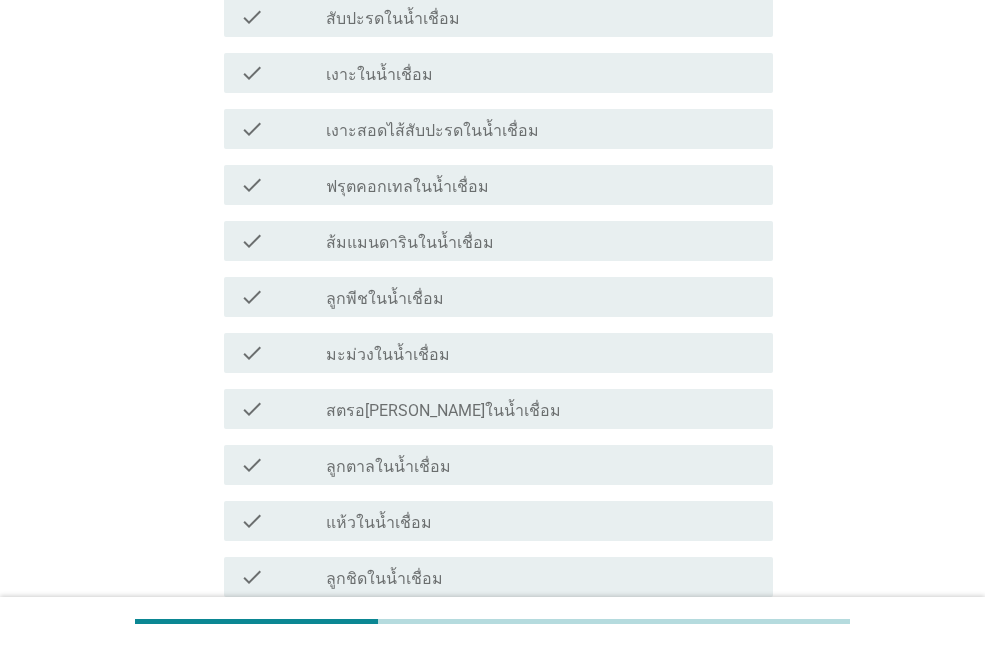 scroll, scrollTop: 0, scrollLeft: 0, axis: both 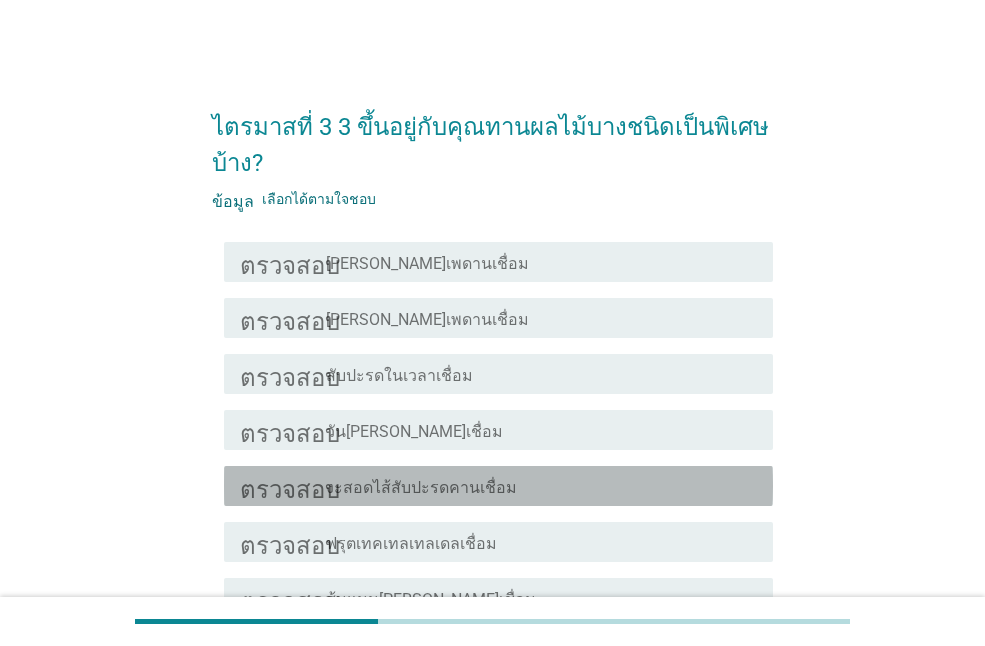 click on "โครงร่างกล่องกาเครื่องหมายว่าง งะสอดไส้สับปะรดคานเชื่อม" at bounding box center (541, 486) 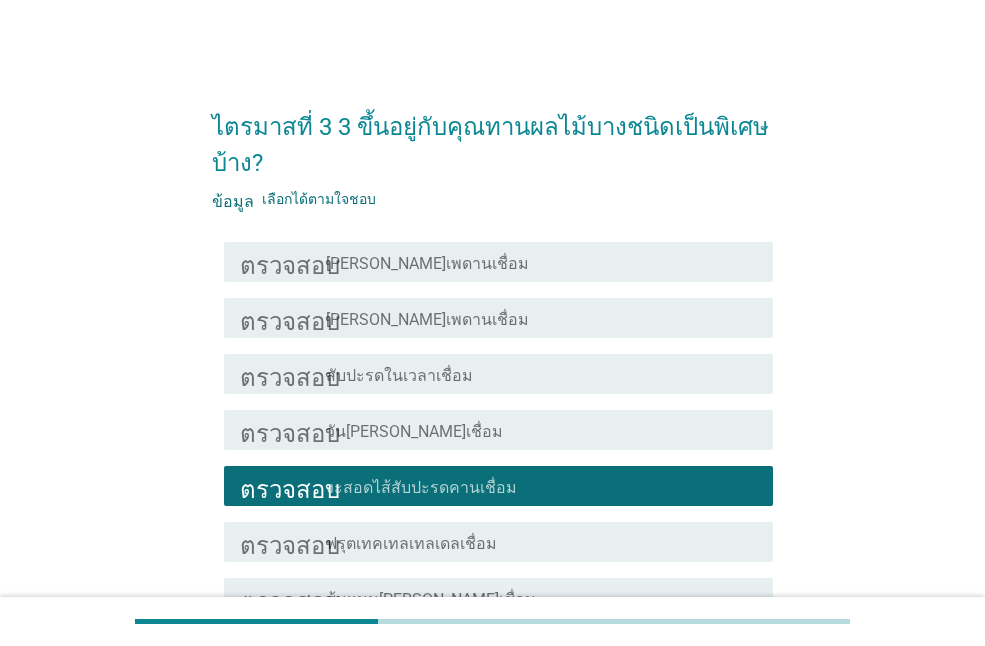 click on "โครงร่างกล่องกาเครื่องหมายว่าง [PERSON_NAME]เพดานเชื่อม" at bounding box center [541, 318] 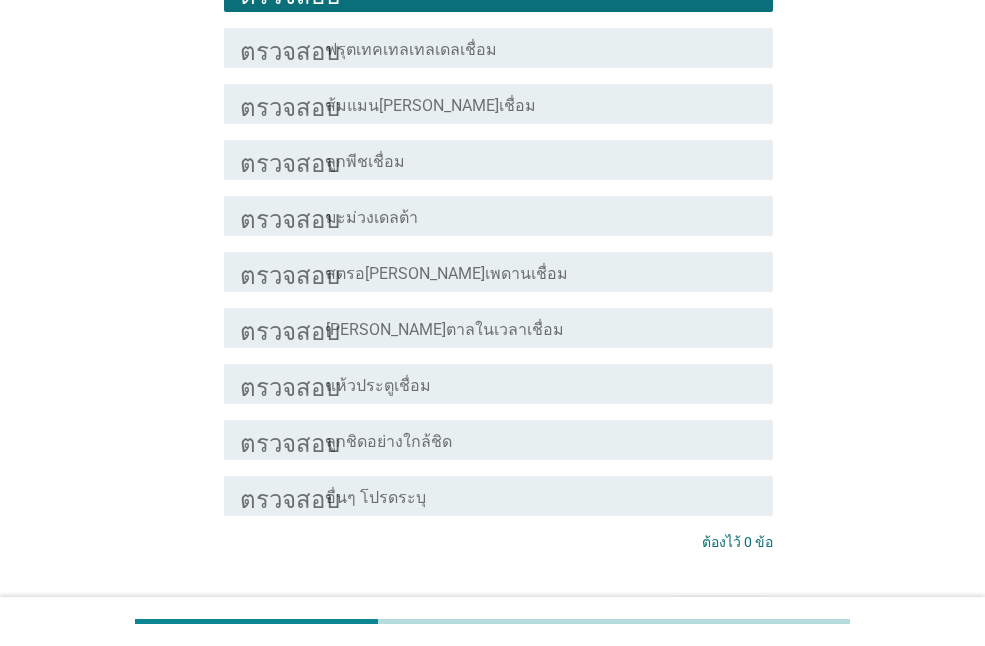 scroll, scrollTop: 500, scrollLeft: 0, axis: vertical 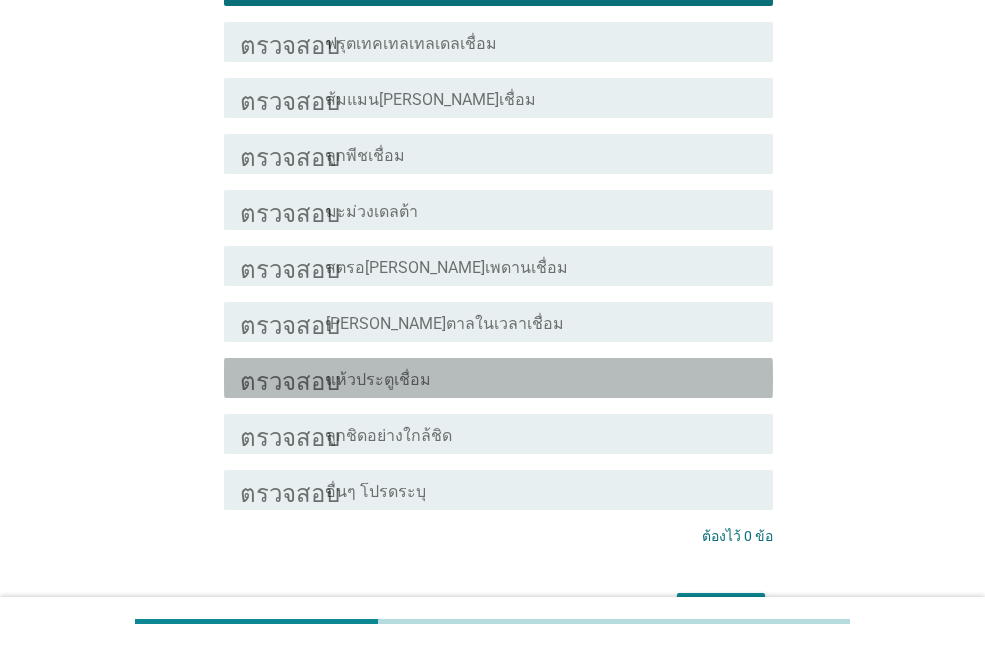 click on "โครงร่างกล่องกาเครื่องหมายว่าง แห้วประตูเชื่อม" at bounding box center [541, 378] 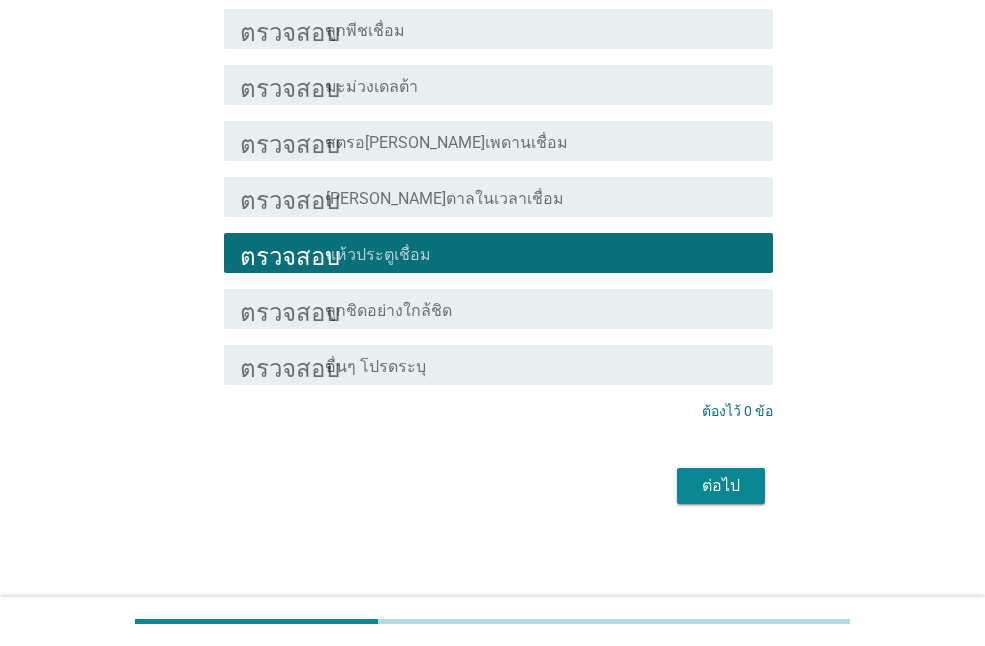 scroll, scrollTop: 626, scrollLeft: 0, axis: vertical 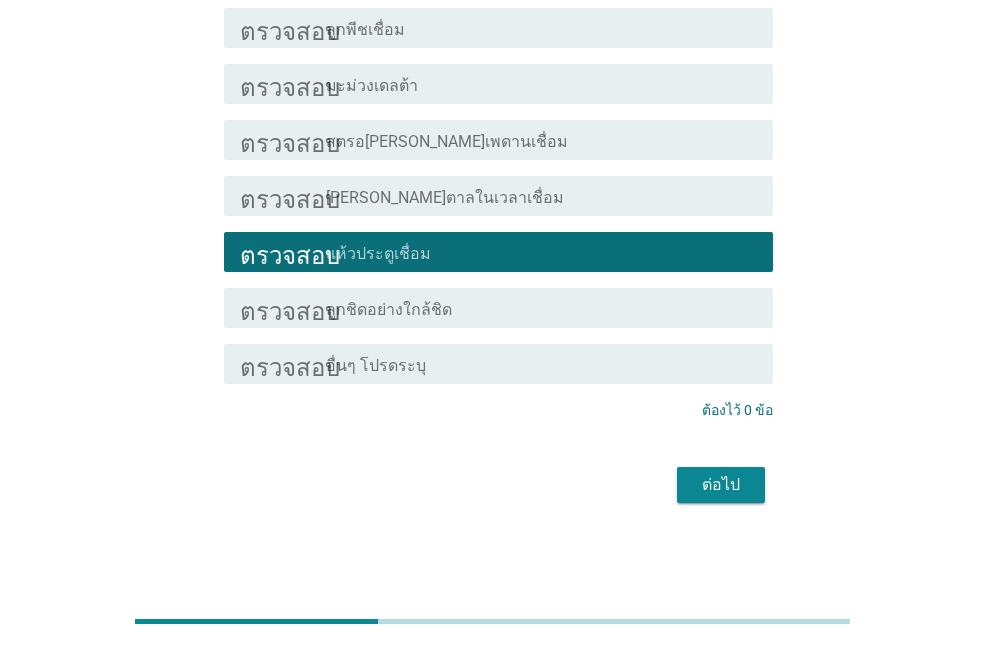 click on "ต่อไป" at bounding box center [721, 485] 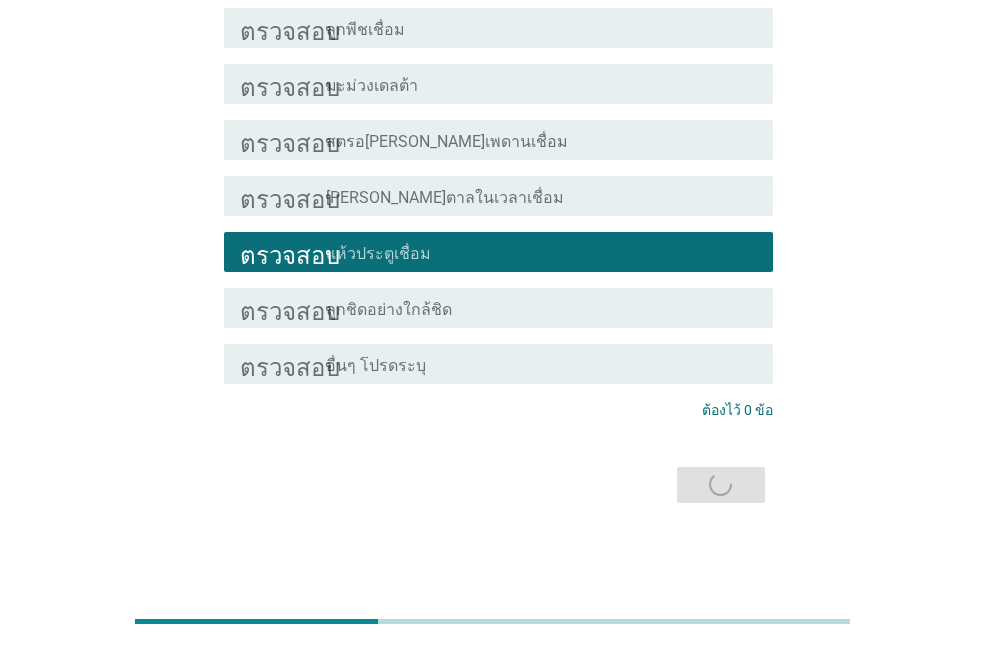 scroll, scrollTop: 0, scrollLeft: 0, axis: both 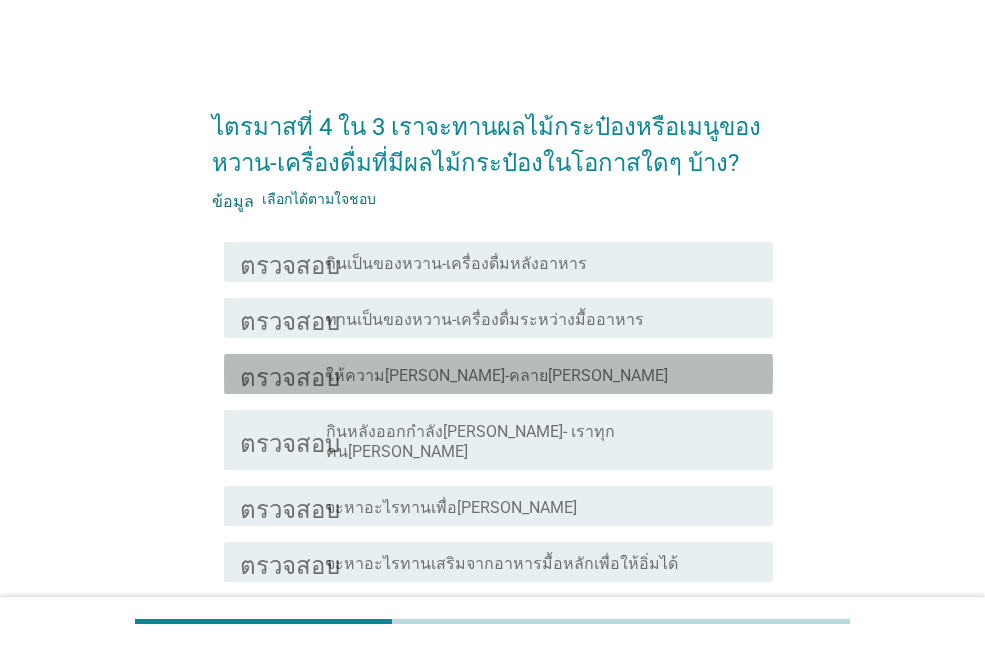 click on "โครงร่างกล่องกาเครื่องหมายว่าง ให้ความ[PERSON_NAME]-คลาย[PERSON_NAME]" at bounding box center [541, 374] 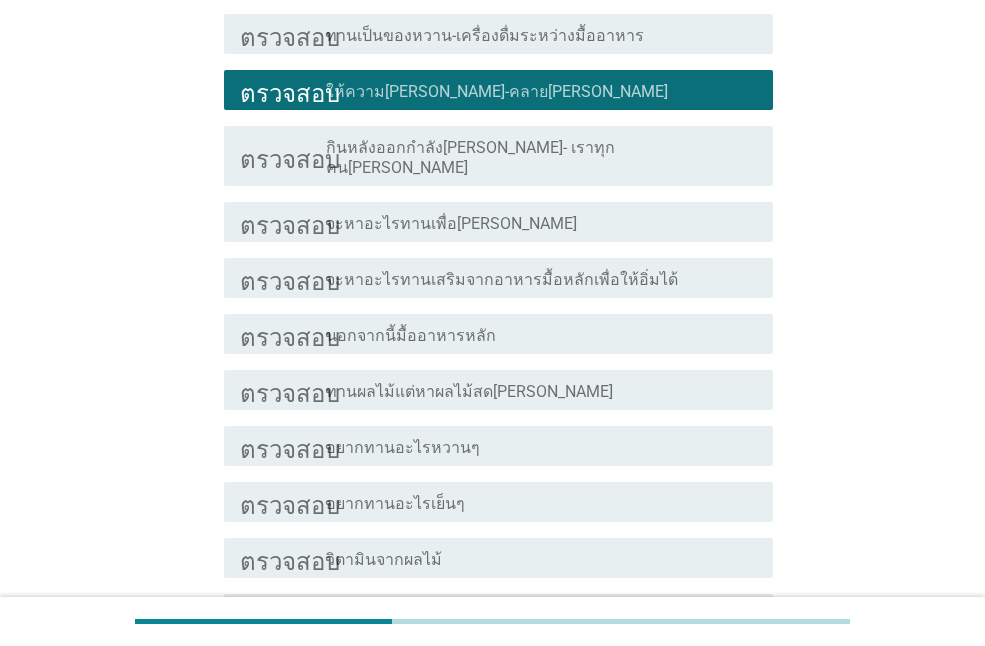 scroll, scrollTop: 300, scrollLeft: 0, axis: vertical 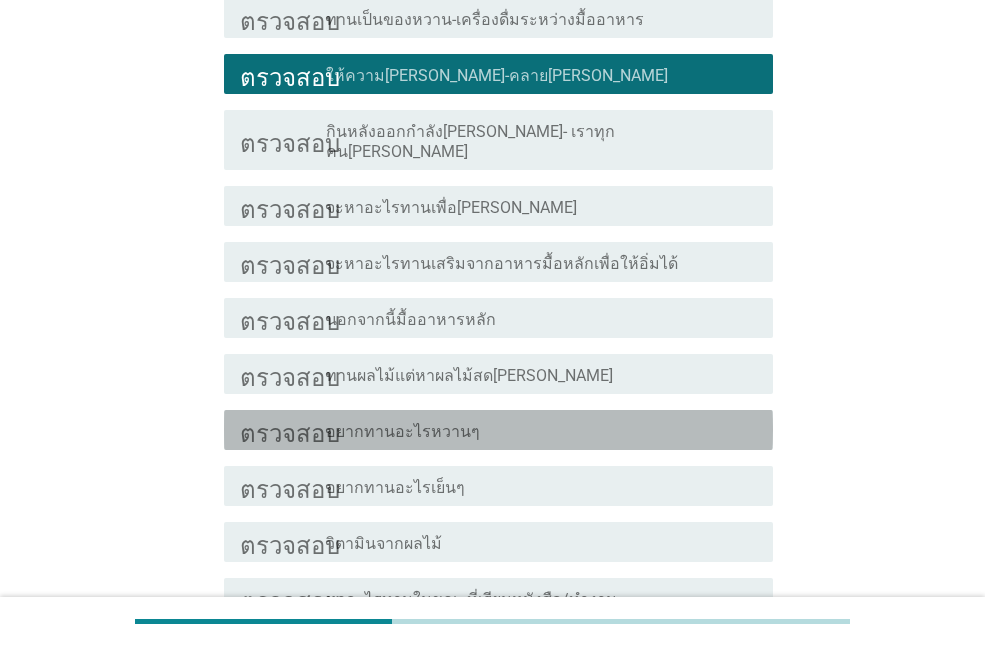 click on "โครงร่างกล่องกาเครื่องหมายว่าง อยากทานอะไรหวานๆ" at bounding box center [541, 430] 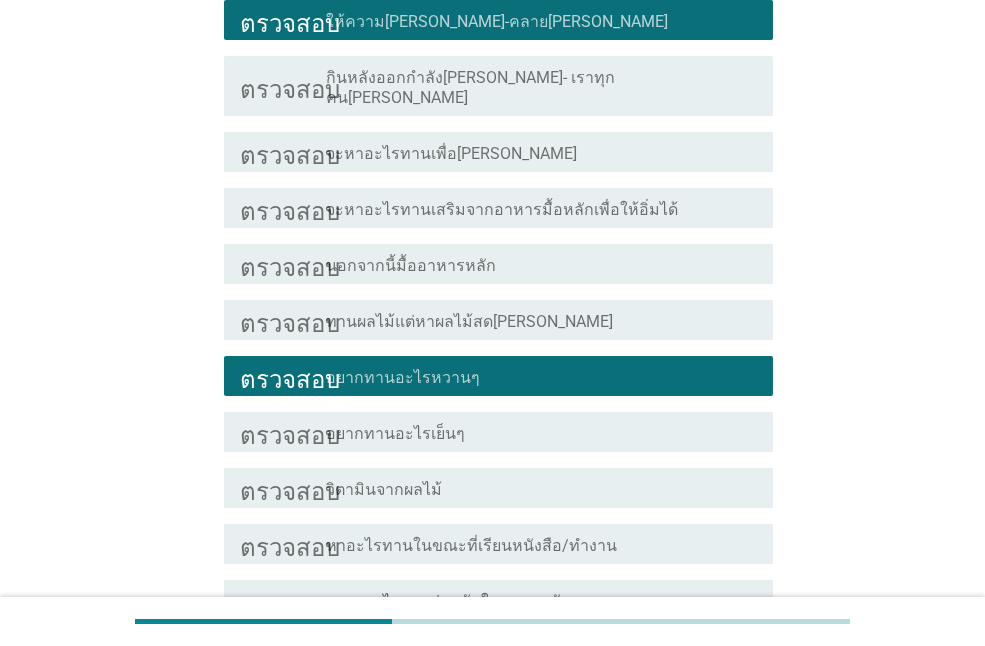 scroll, scrollTop: 400, scrollLeft: 0, axis: vertical 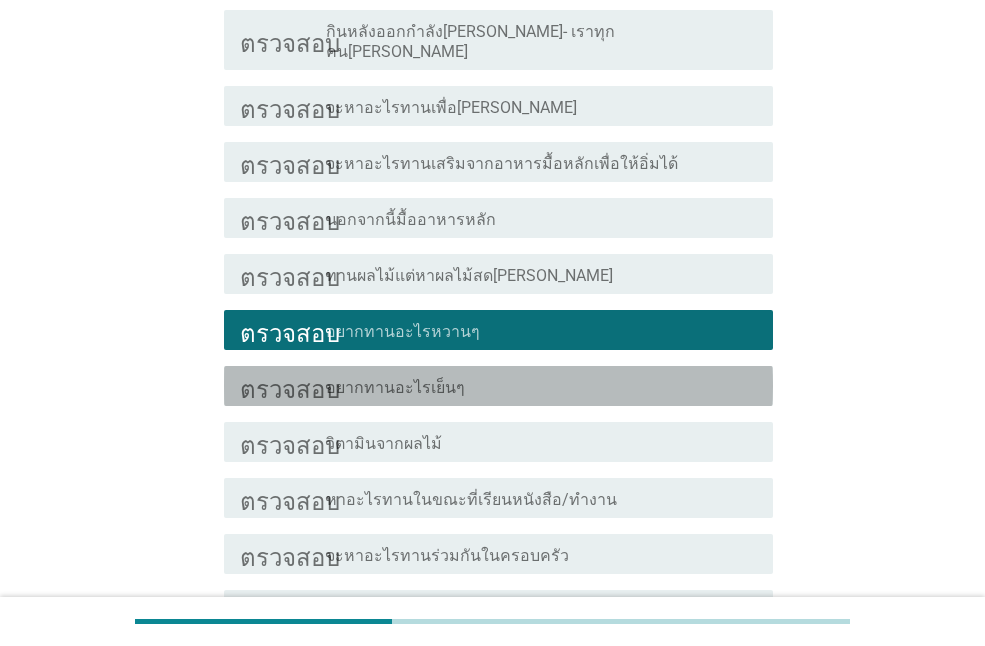 click on "โครงร่างกล่องกาเครื่องหมายว่าง อยากทานอะไรเย็นๆ" at bounding box center [541, 386] 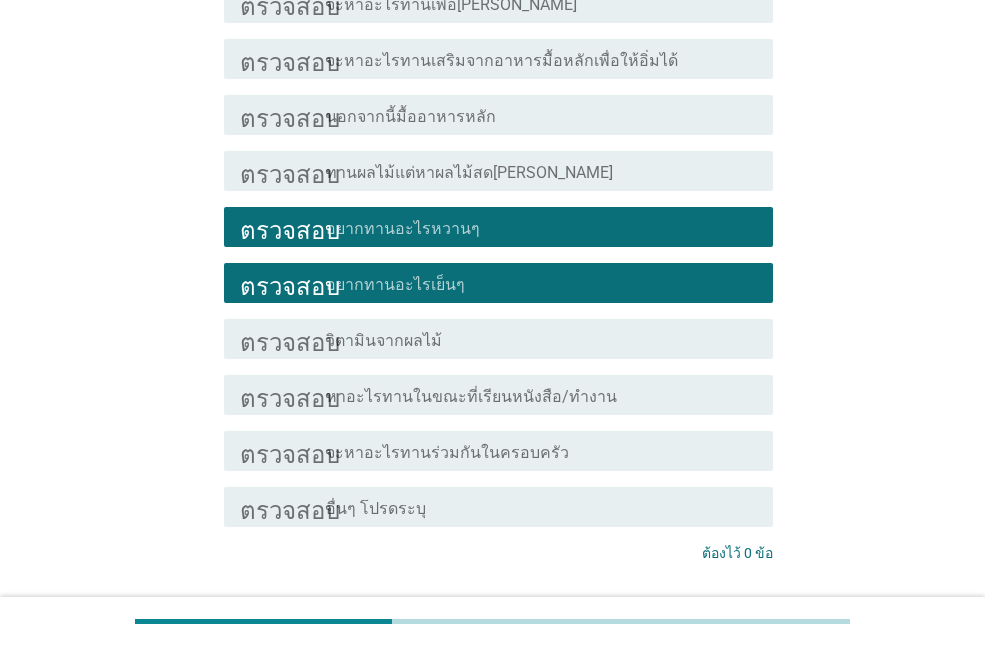 scroll, scrollTop: 600, scrollLeft: 0, axis: vertical 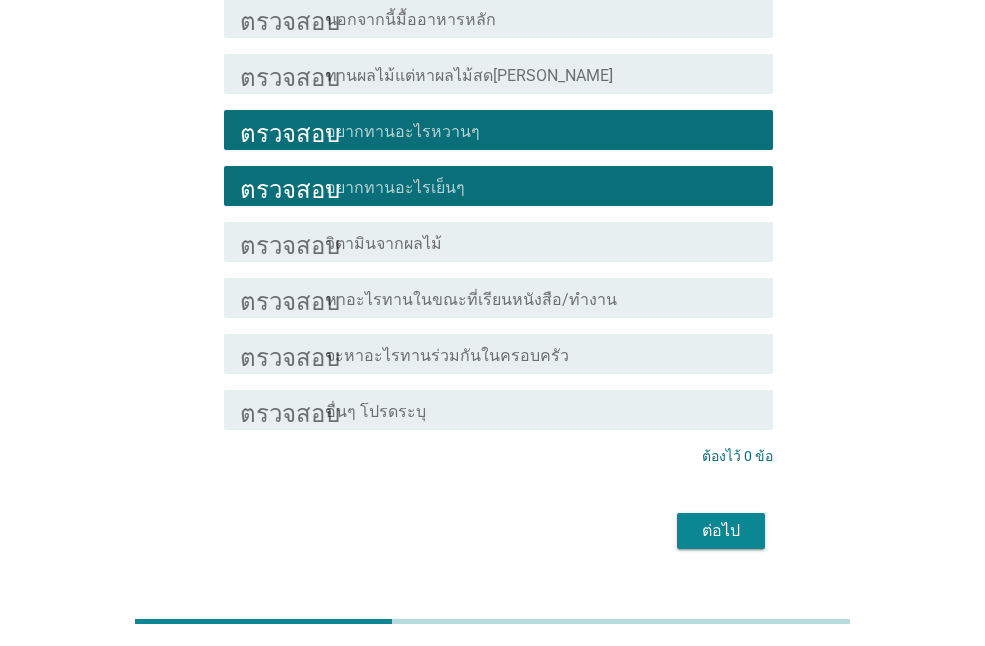 click on "ต่อไป" at bounding box center (721, 530) 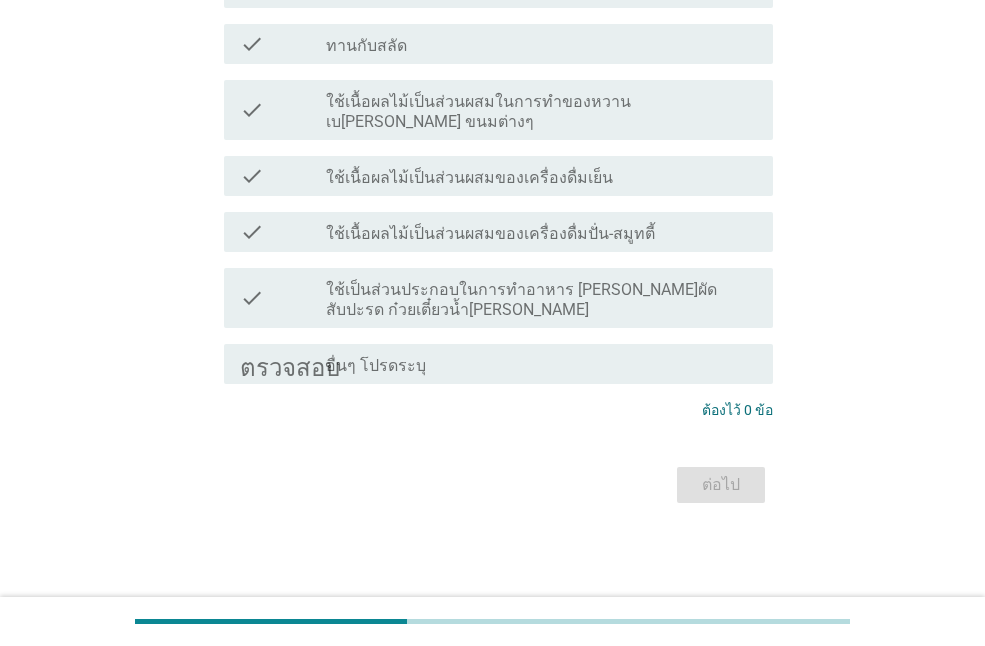 scroll, scrollTop: 0, scrollLeft: 0, axis: both 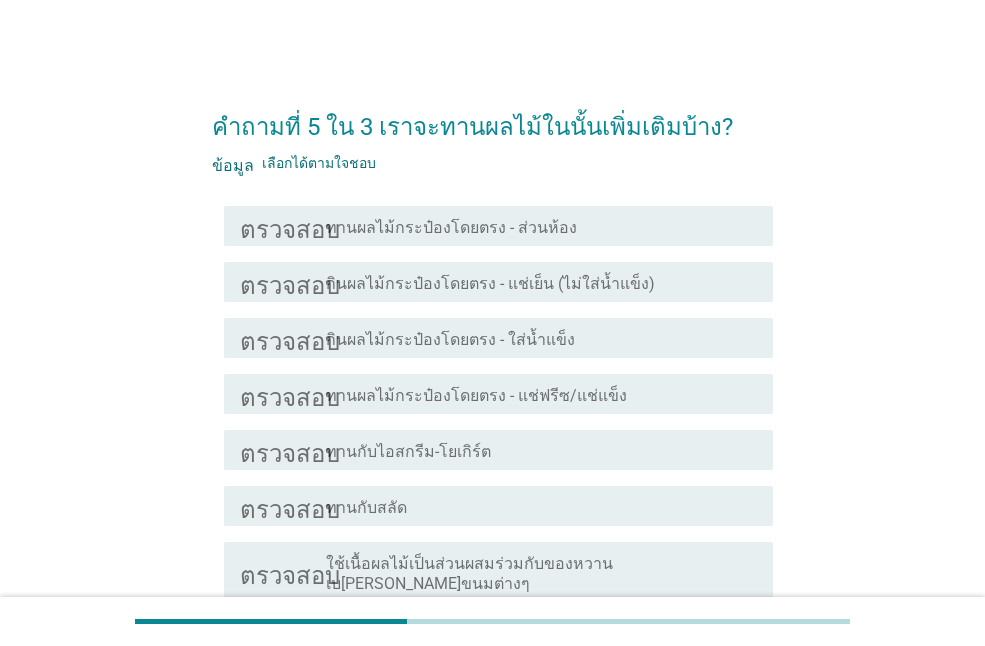 click on "โครงร่างกล่องกาเครื่องหมายว่าง ทานผลไม้กระป๋องโดยตรง - แช่ฟรีซ/แช่แข็ง" at bounding box center (541, 394) 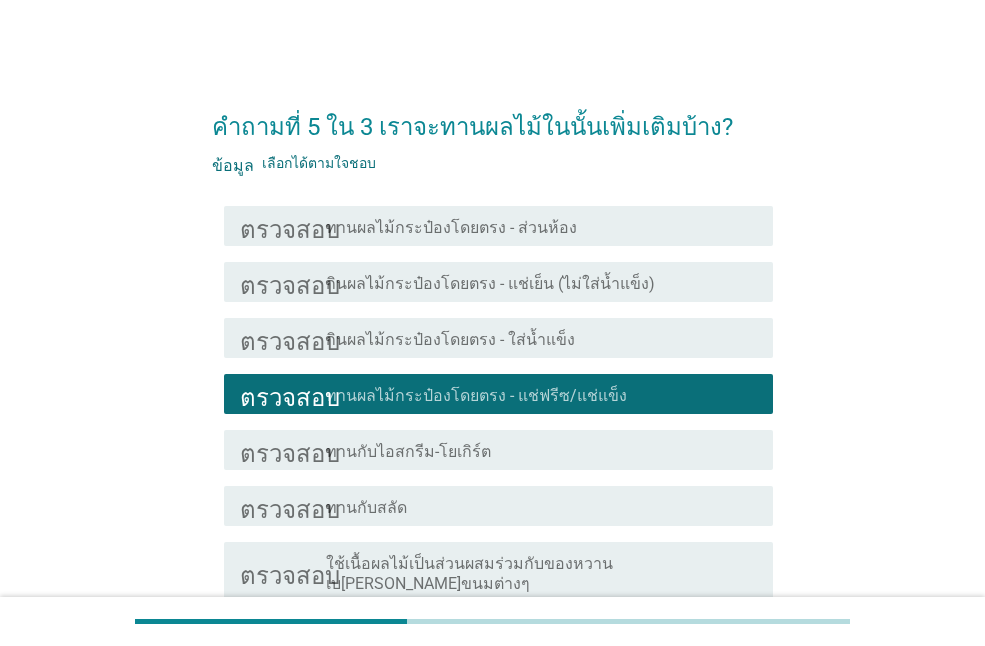 click on "โครงร่างกล่องกาเครื่องหมายว่าง กินผลไม้กระป๋องโดยตรง - ใส่น้ำแข็ง" at bounding box center (541, 338) 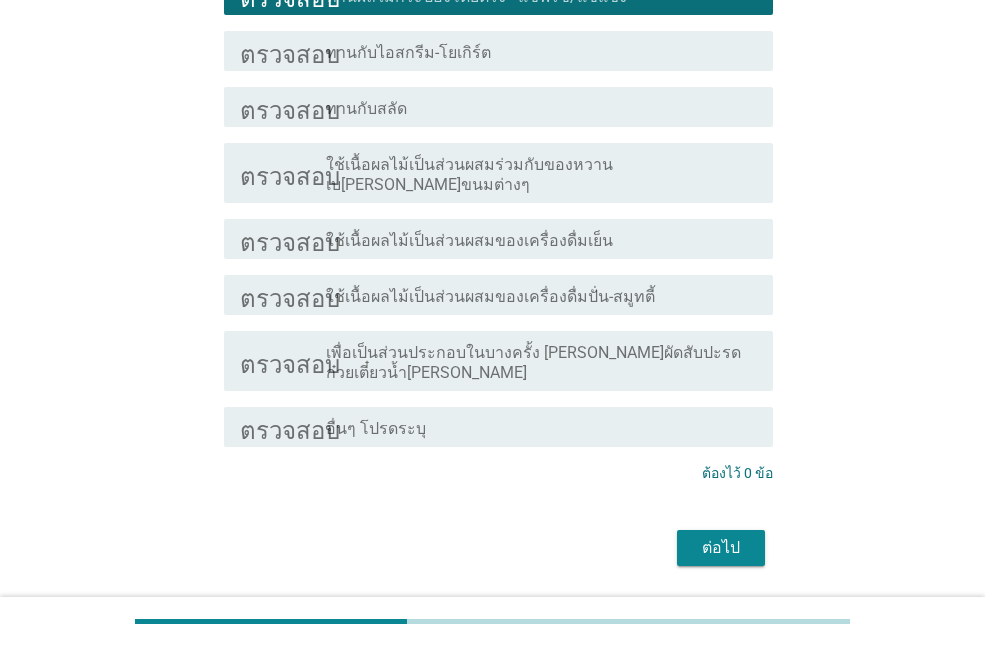 scroll, scrollTop: 400, scrollLeft: 0, axis: vertical 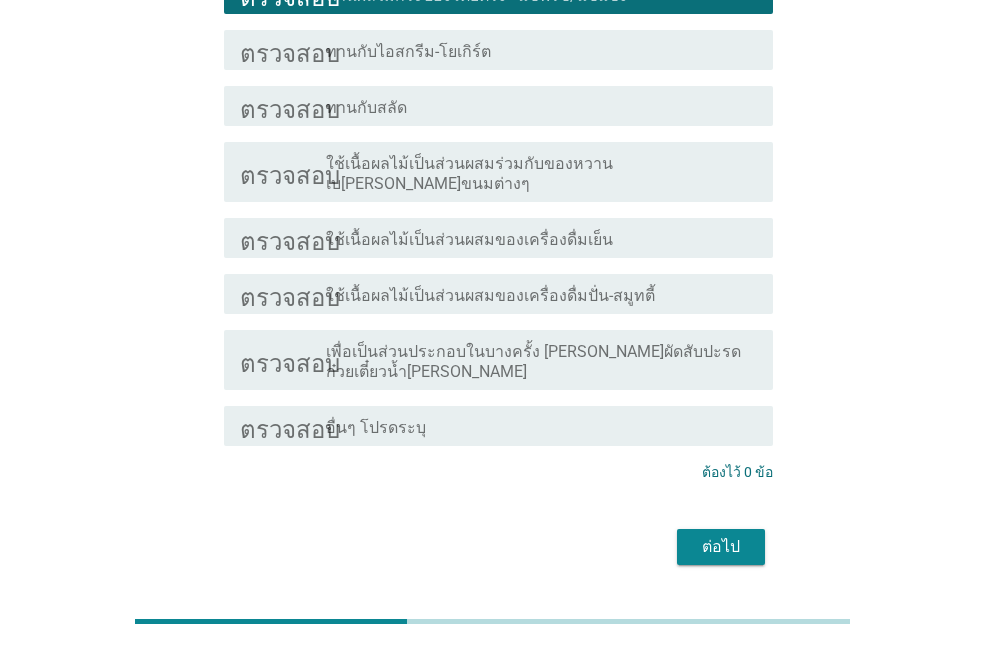 click on "ต่อไป" at bounding box center (721, 546) 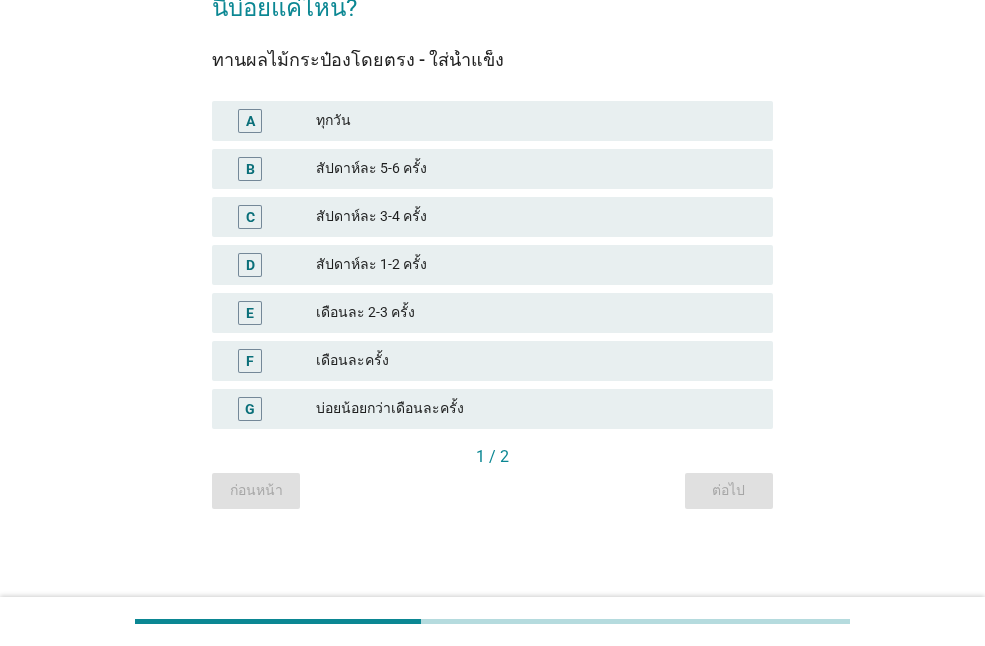 scroll, scrollTop: 0, scrollLeft: 0, axis: both 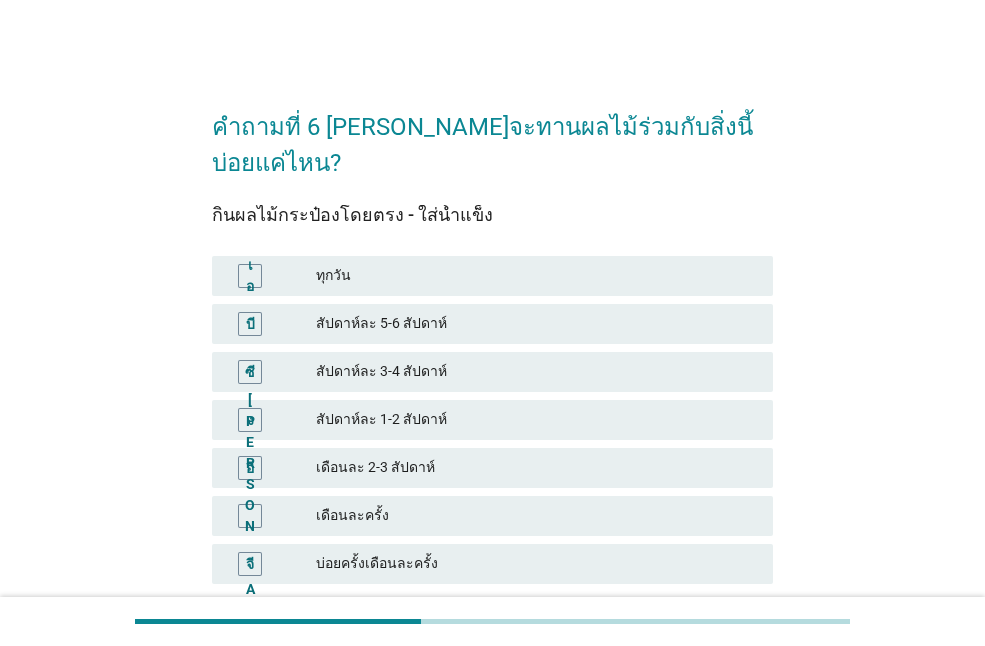 click on "บ่อยครั้งเดือนละครั้ง" at bounding box center [536, 563] 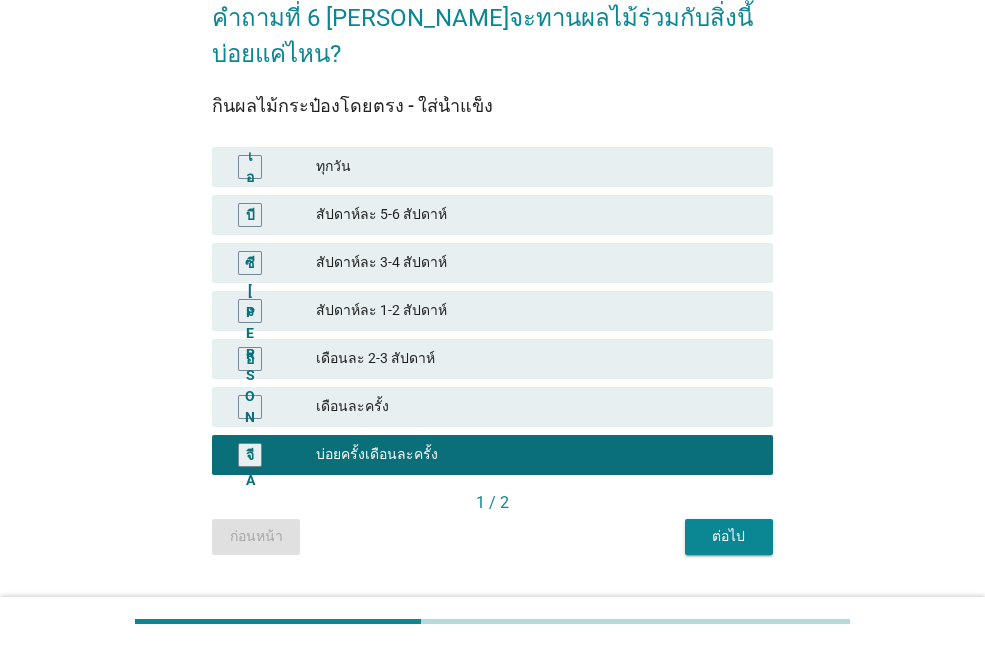 scroll, scrollTop: 119, scrollLeft: 0, axis: vertical 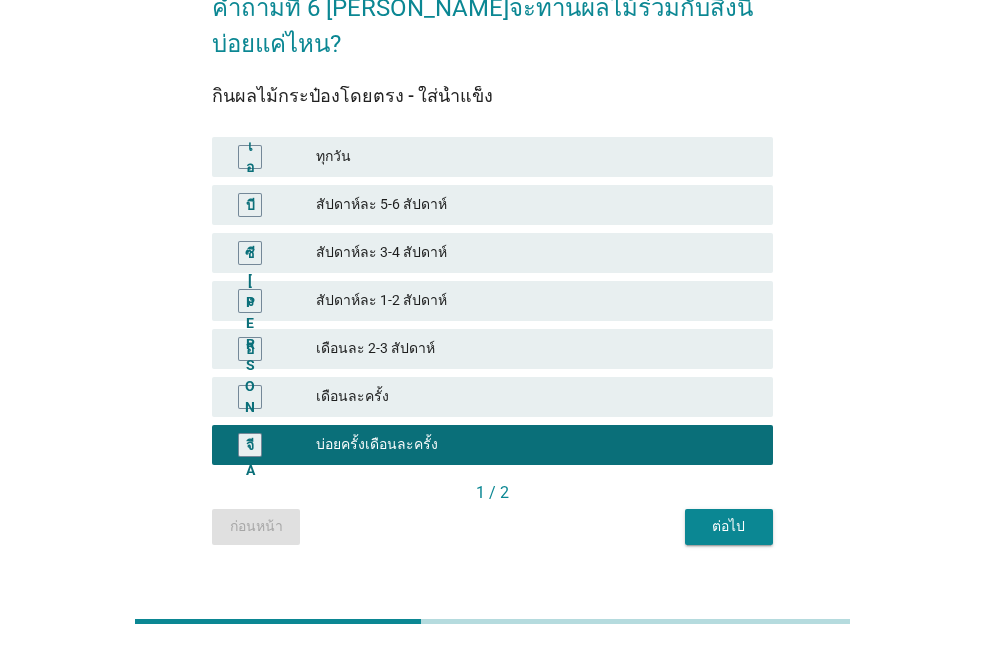 click on "ต่อไป" at bounding box center [728, 526] 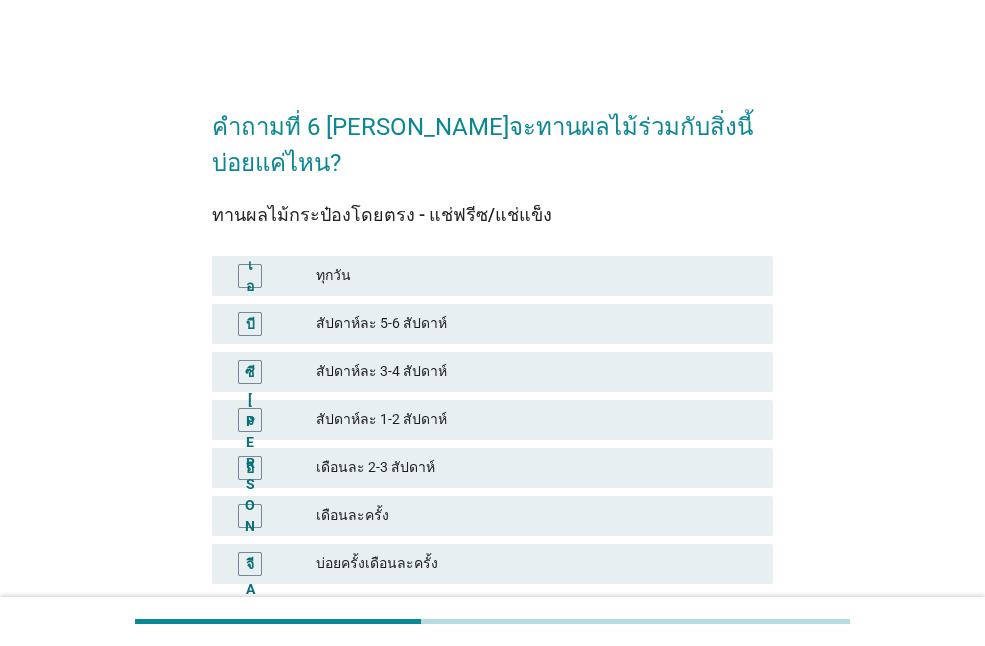click on "เดือนละครั้ง" at bounding box center [536, 515] 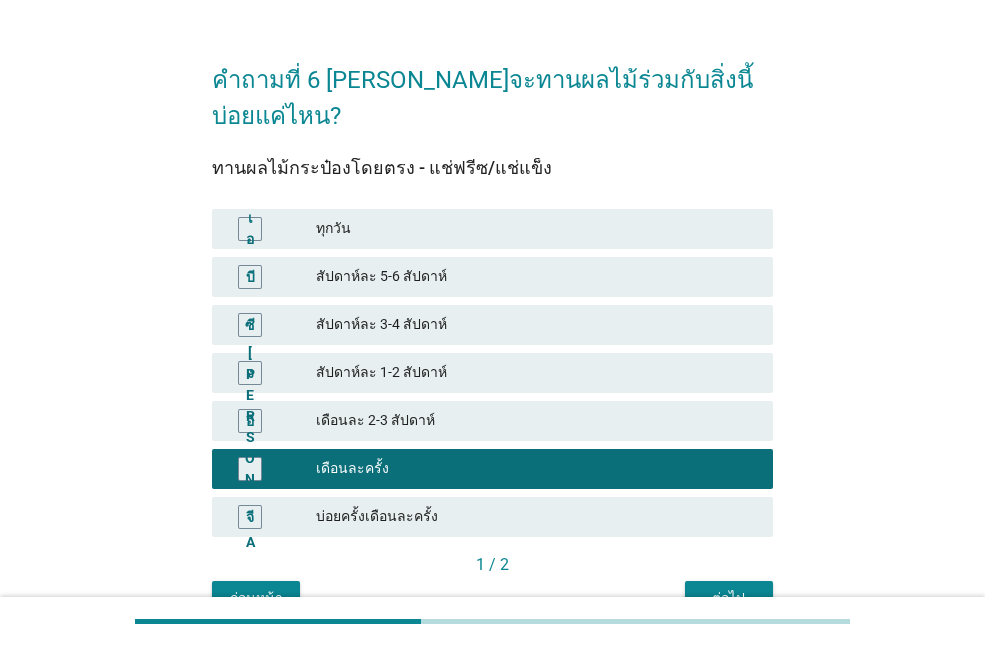 scroll, scrollTop: 119, scrollLeft: 0, axis: vertical 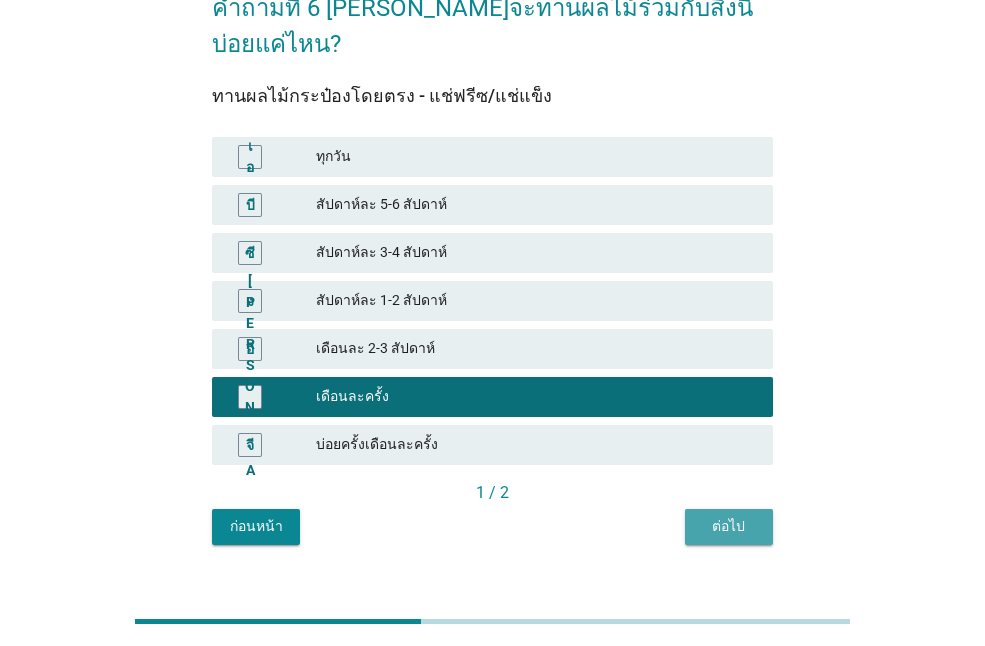 click on "ต่อไป" at bounding box center (728, 526) 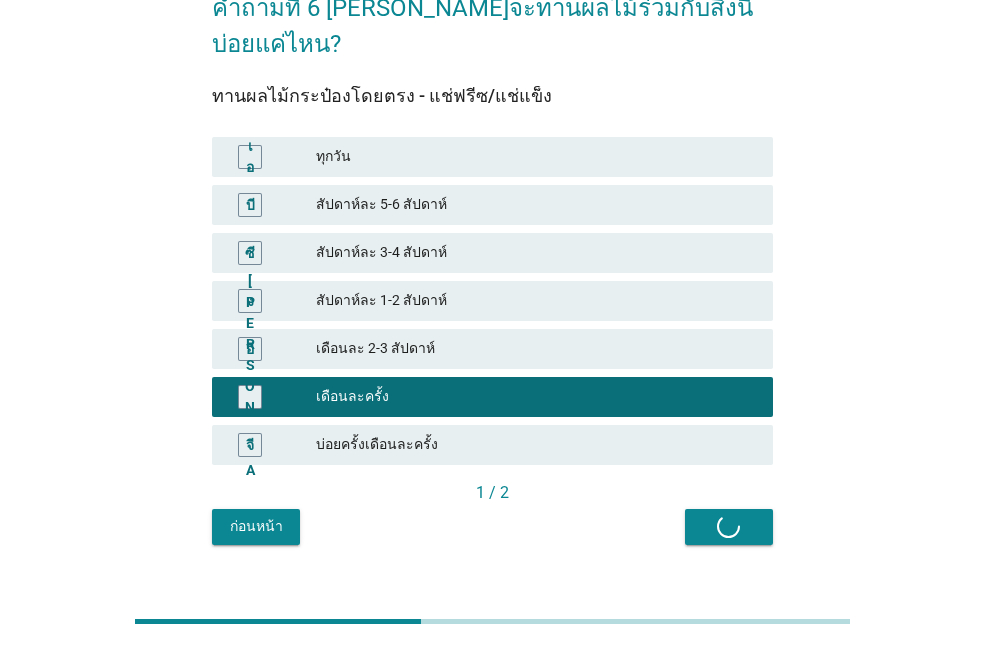 scroll, scrollTop: 0, scrollLeft: 0, axis: both 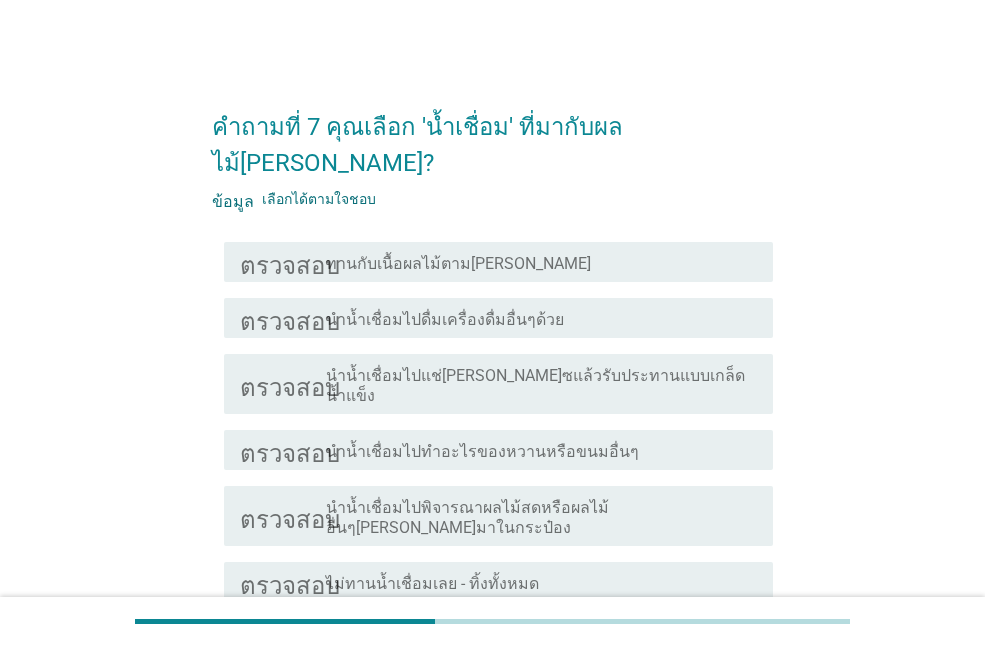 click on "ตรวจสอบ     โครงร่างกล่องกาเครื่องหมายว่าง นำน้ำเชื่อมไปแช่[PERSON_NAME]ซแล้วรับประทานแบบเกล็ดน้ำแข็ง" at bounding box center [498, 384] 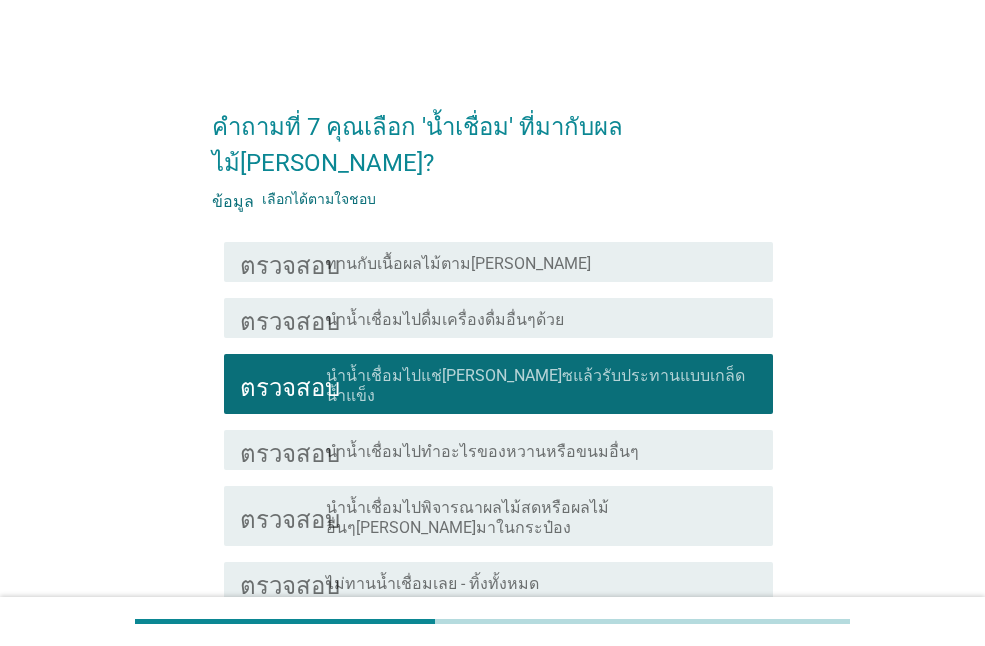 scroll, scrollTop: 100, scrollLeft: 0, axis: vertical 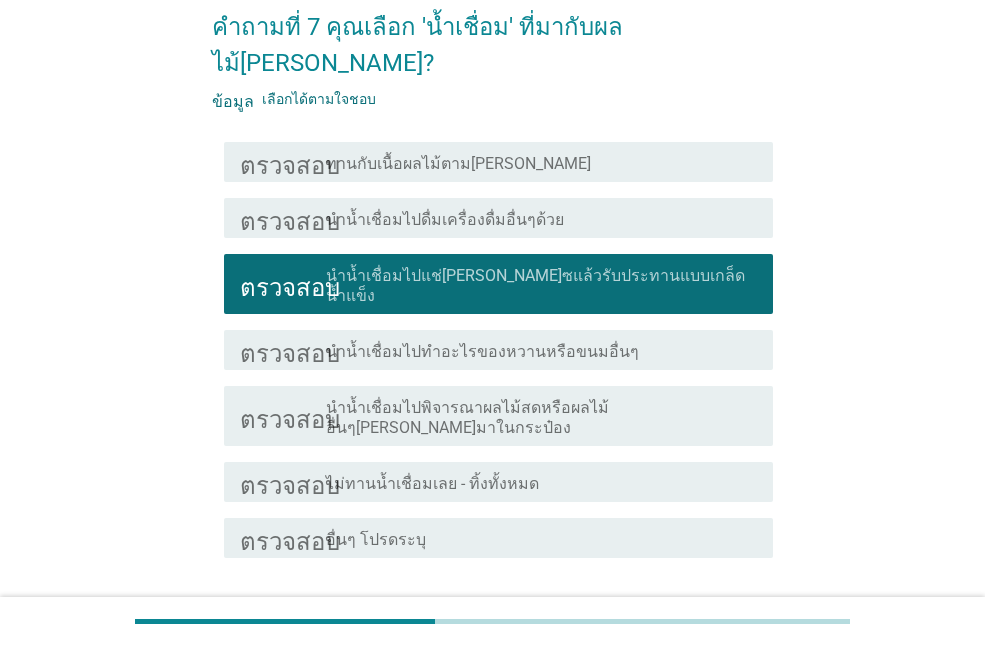 click on "ต่อไป" at bounding box center [721, 629] 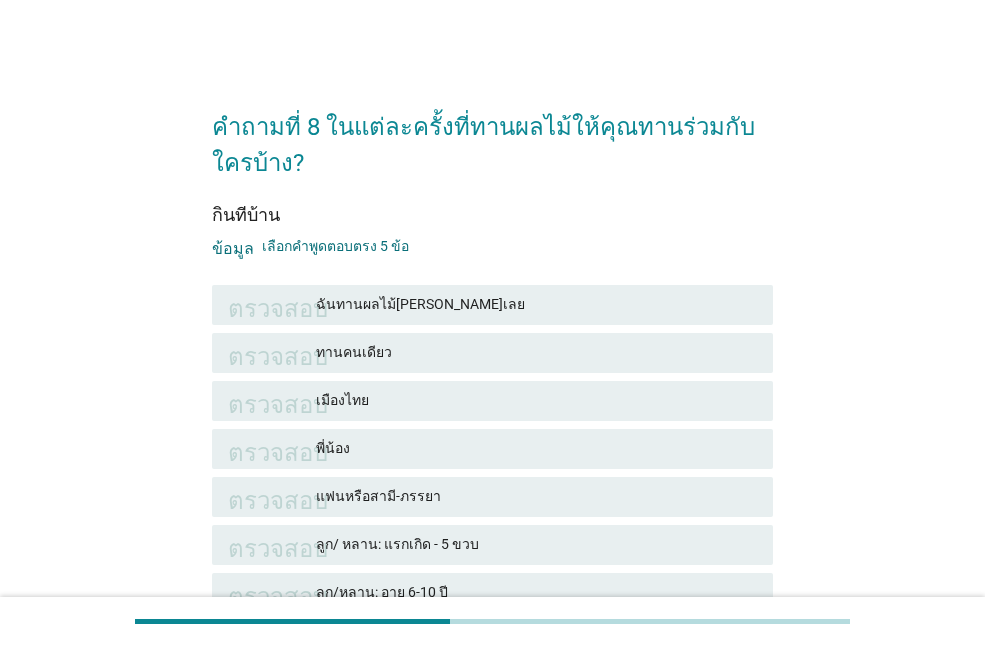 click on "แฟนหรือสามี-ภรรยา" at bounding box center (536, 496) 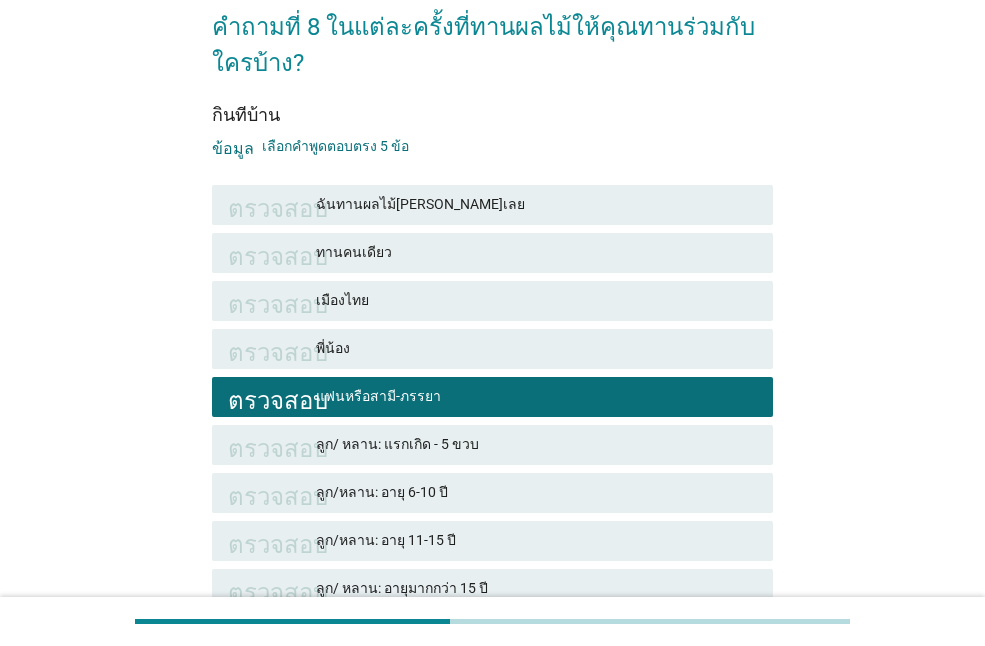 scroll, scrollTop: 200, scrollLeft: 0, axis: vertical 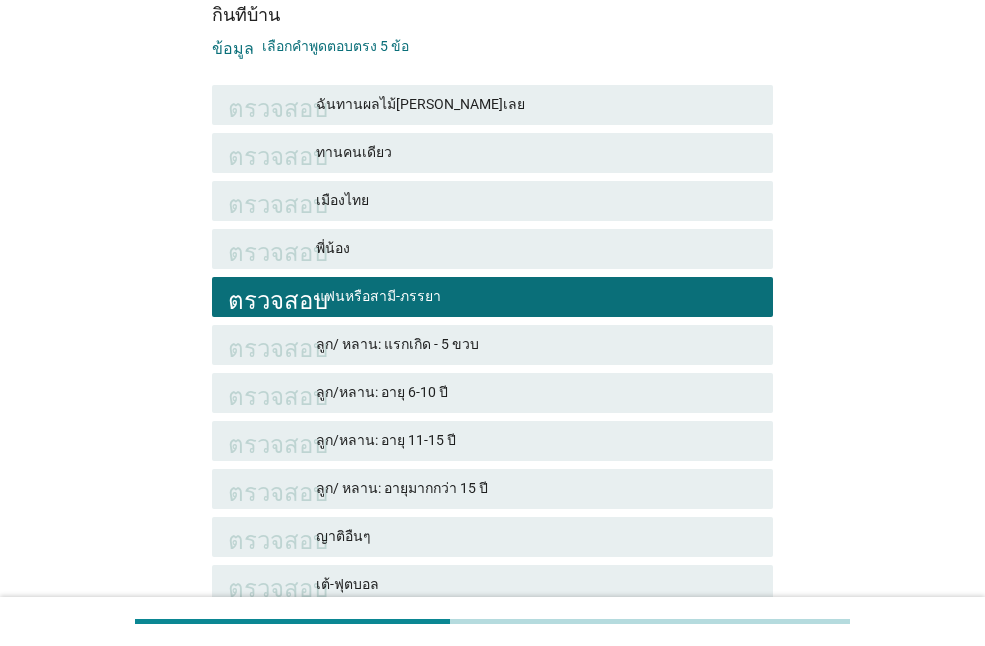 click on "ลูก/ หลาน: อายุมากกว่า 15 ปี" at bounding box center (536, 488) 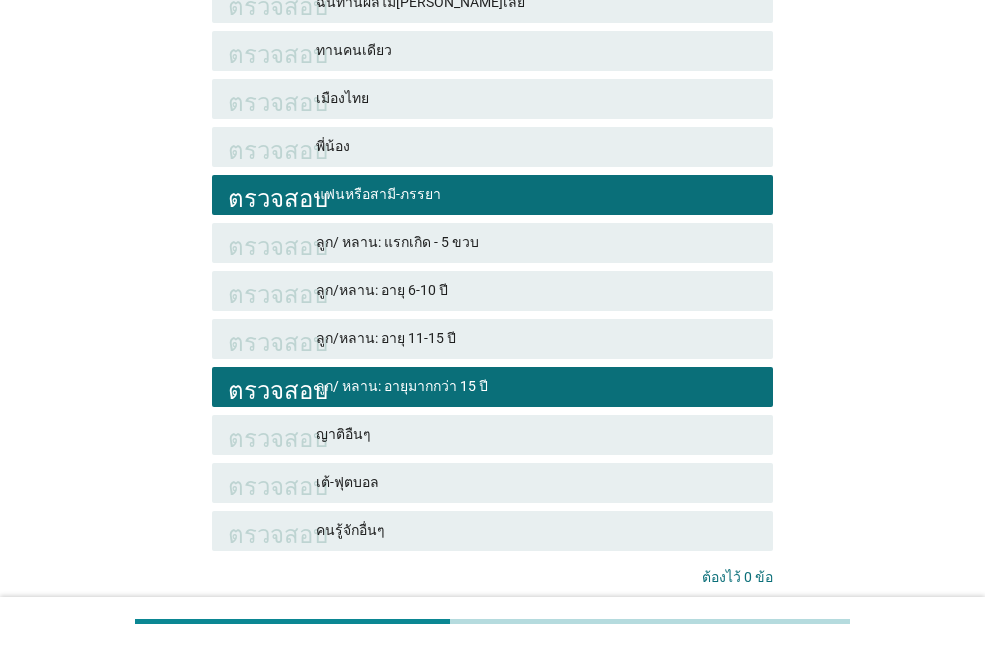 scroll, scrollTop: 453, scrollLeft: 0, axis: vertical 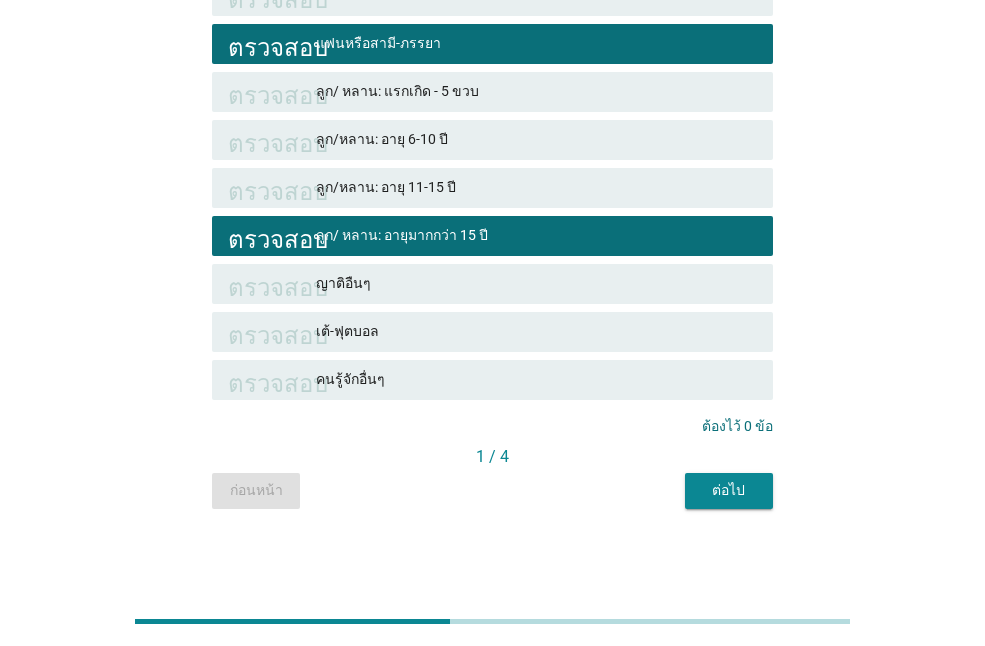 click on "ต่อไป" at bounding box center [728, 490] 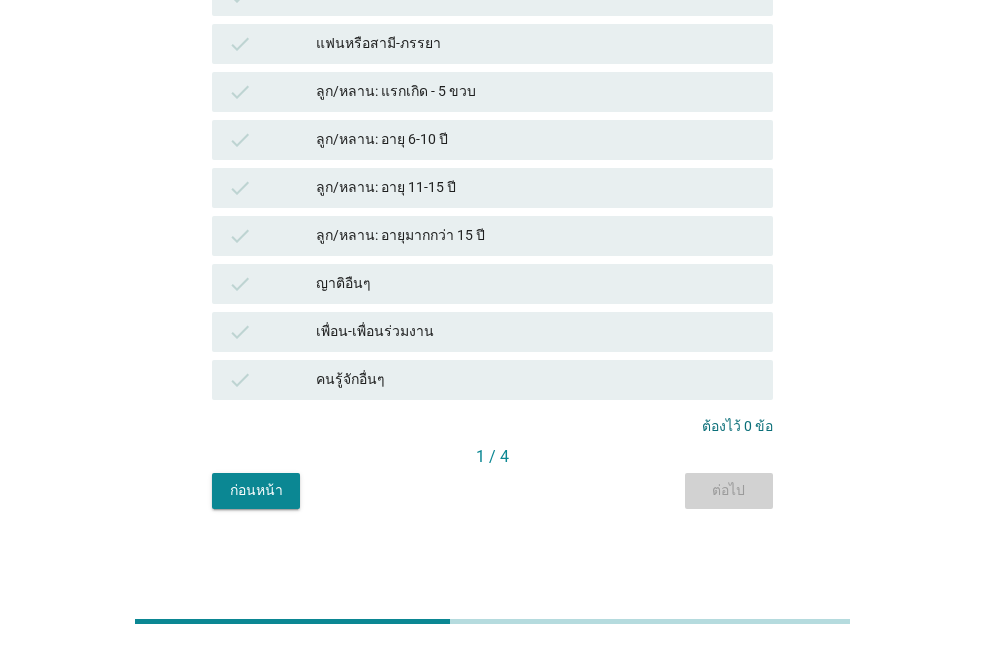 scroll, scrollTop: 0, scrollLeft: 0, axis: both 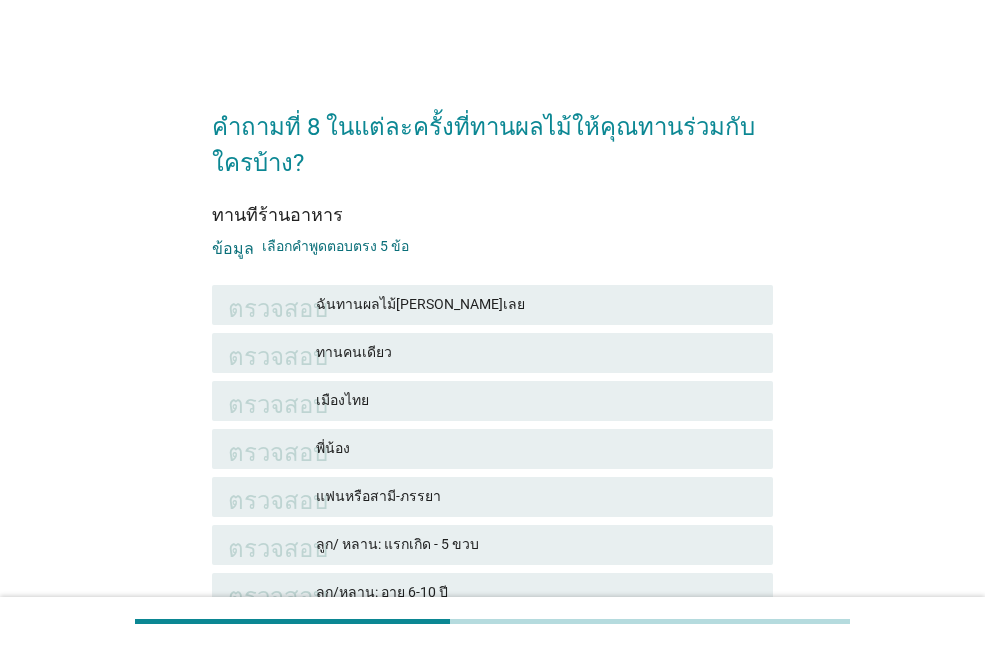 click on "แฟนหรือสามี-ภรรยา" at bounding box center (536, 496) 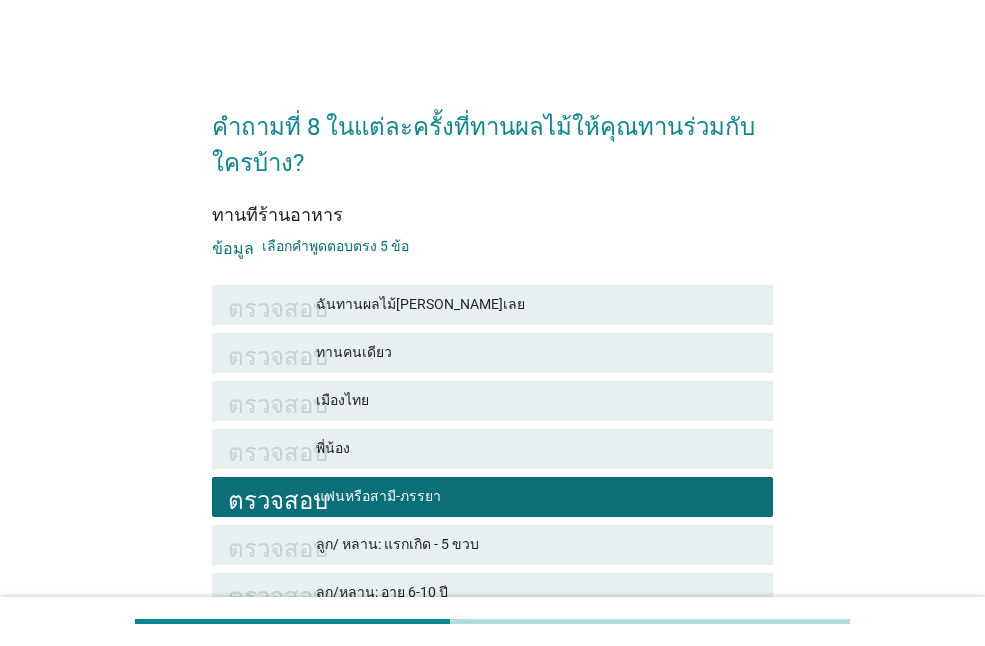 scroll, scrollTop: 100, scrollLeft: 0, axis: vertical 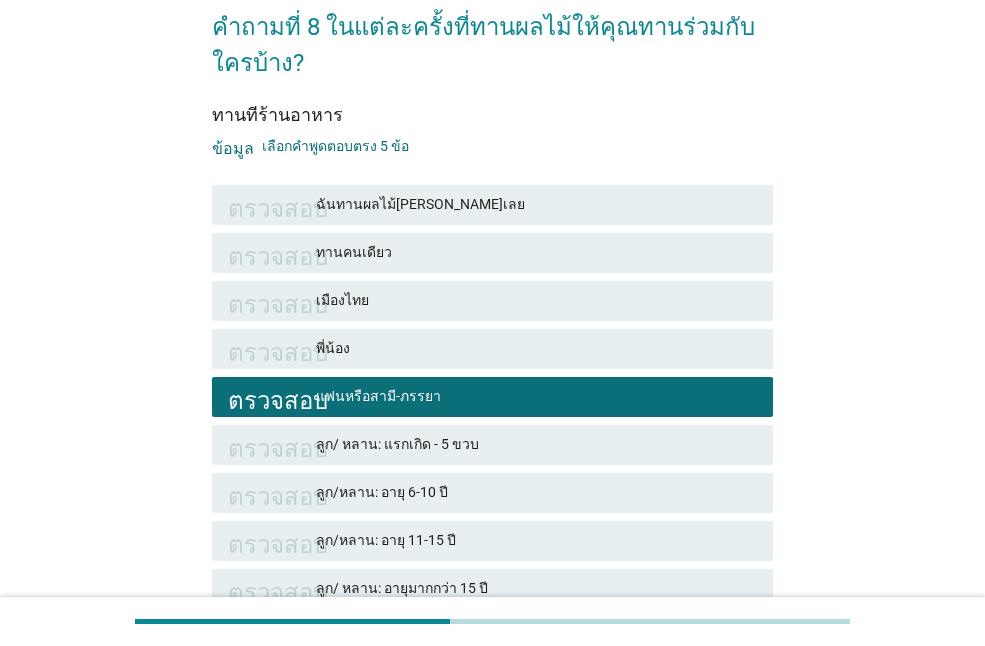 click on "ลูก/ หลาน: อายุมากกว่า 15 ปี" at bounding box center [536, 588] 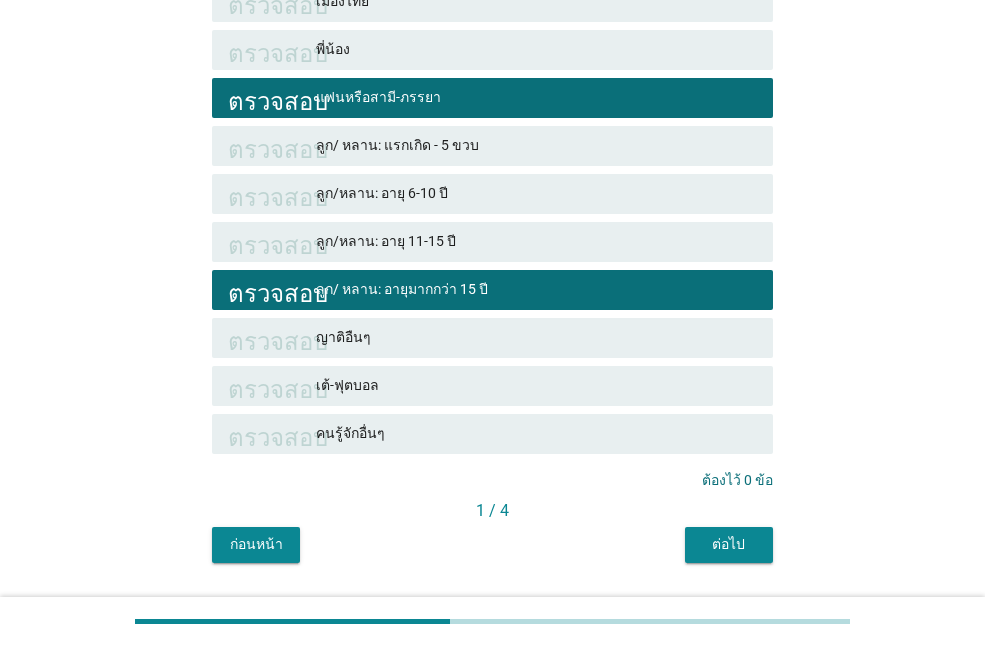 scroll, scrollTop: 400, scrollLeft: 0, axis: vertical 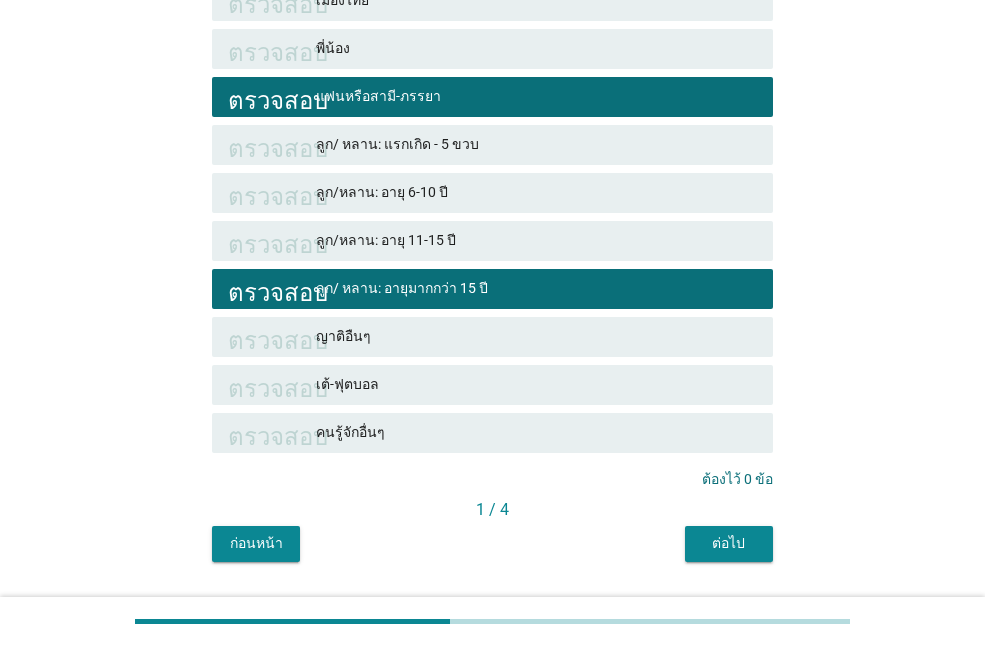 click on "ต่อไป" at bounding box center [729, 544] 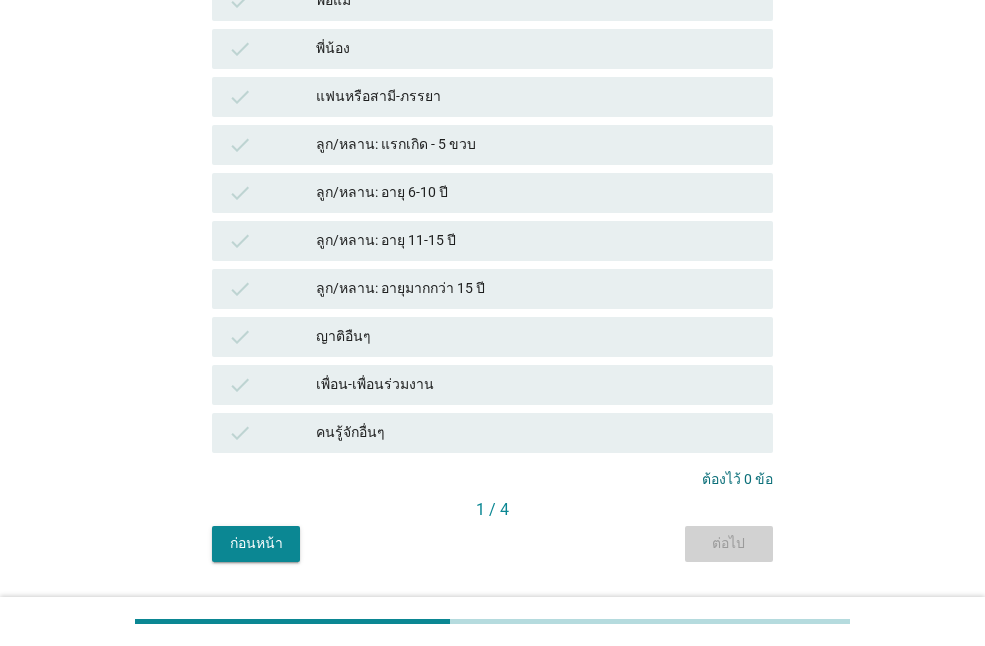 scroll, scrollTop: 0, scrollLeft: 0, axis: both 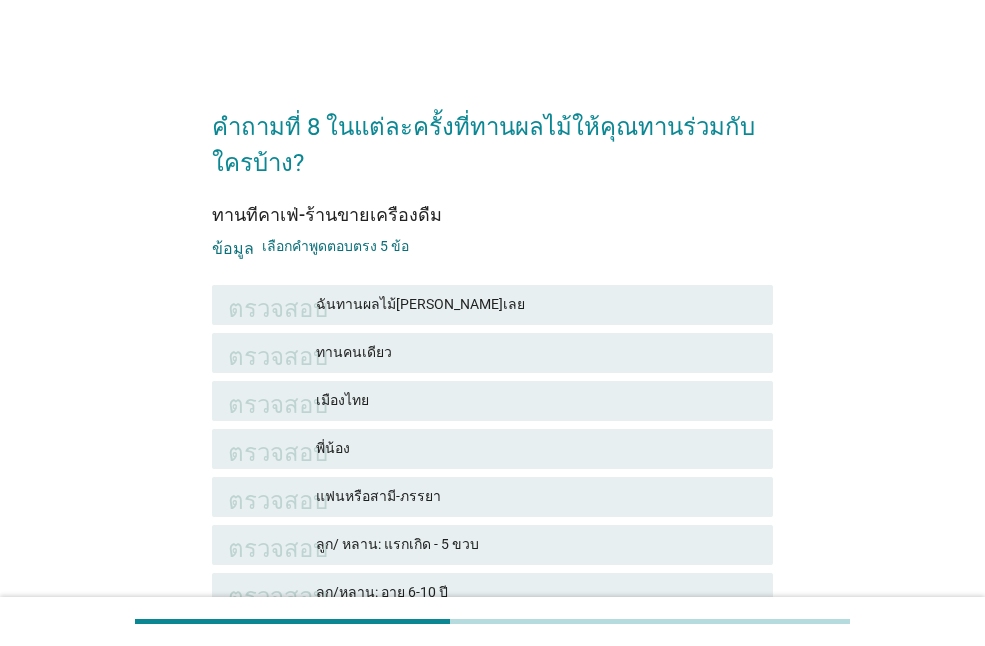 click on "แฟนหรือสามี-ภรรยา" at bounding box center (536, 496) 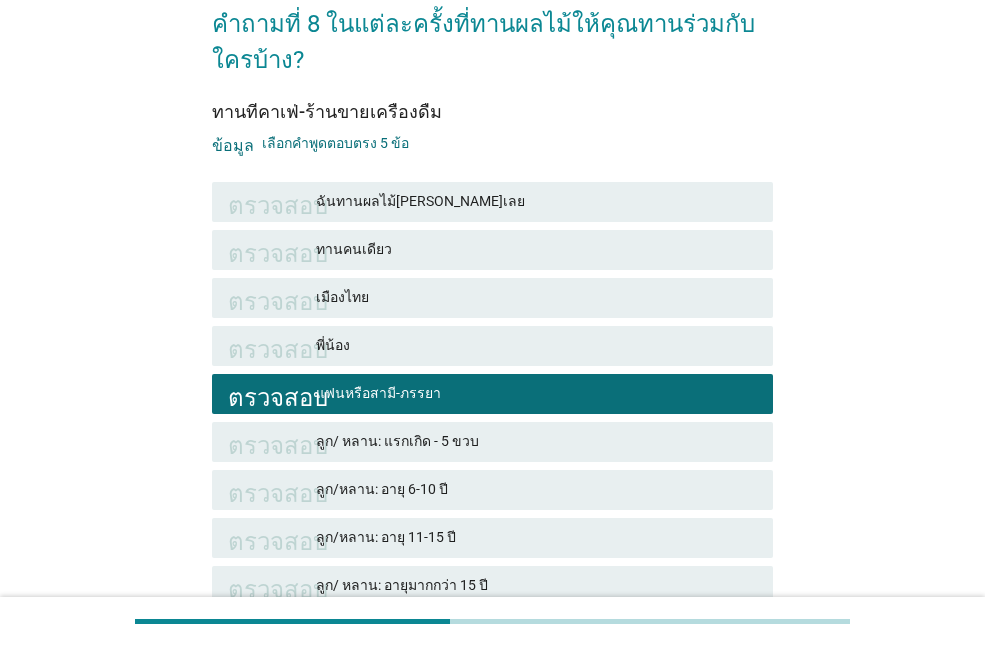 scroll, scrollTop: 200, scrollLeft: 0, axis: vertical 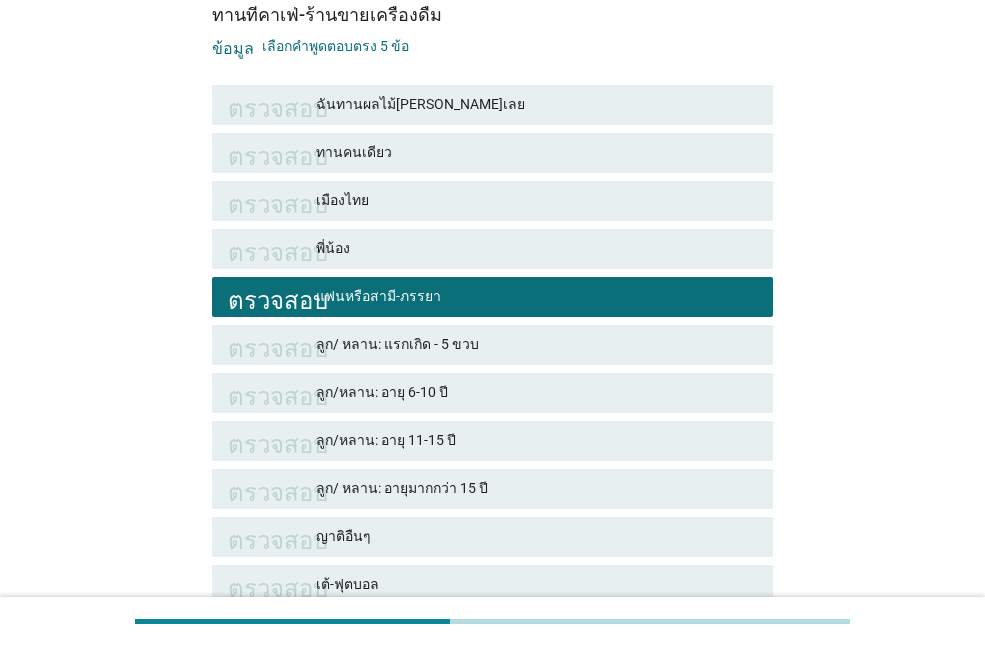 click on "ลูก/ หลาน: อายุมากกว่า 15 ปี" at bounding box center [536, 488] 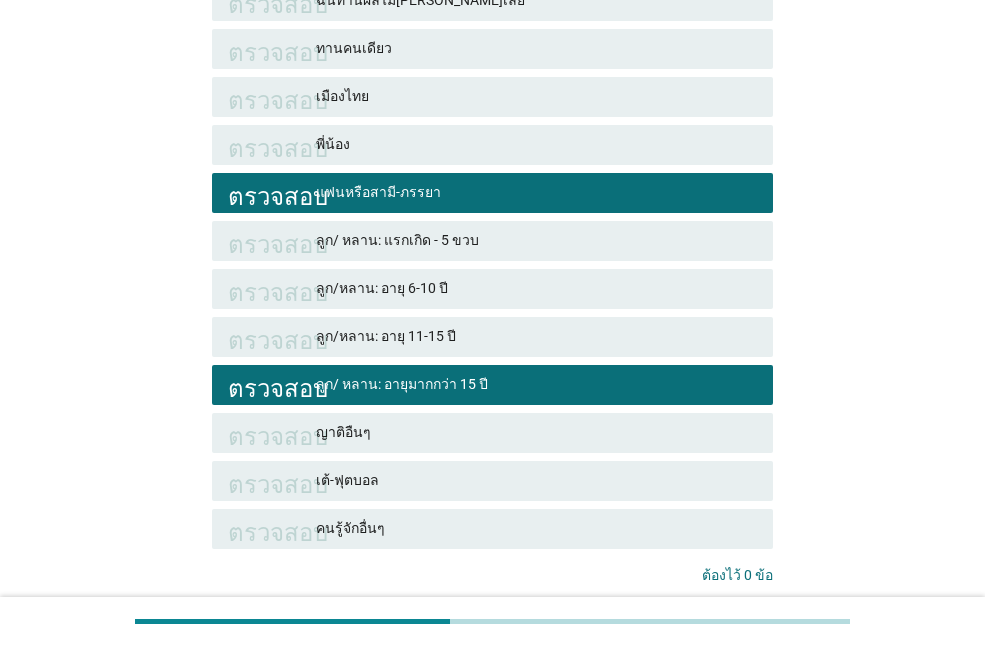 scroll, scrollTop: 453, scrollLeft: 0, axis: vertical 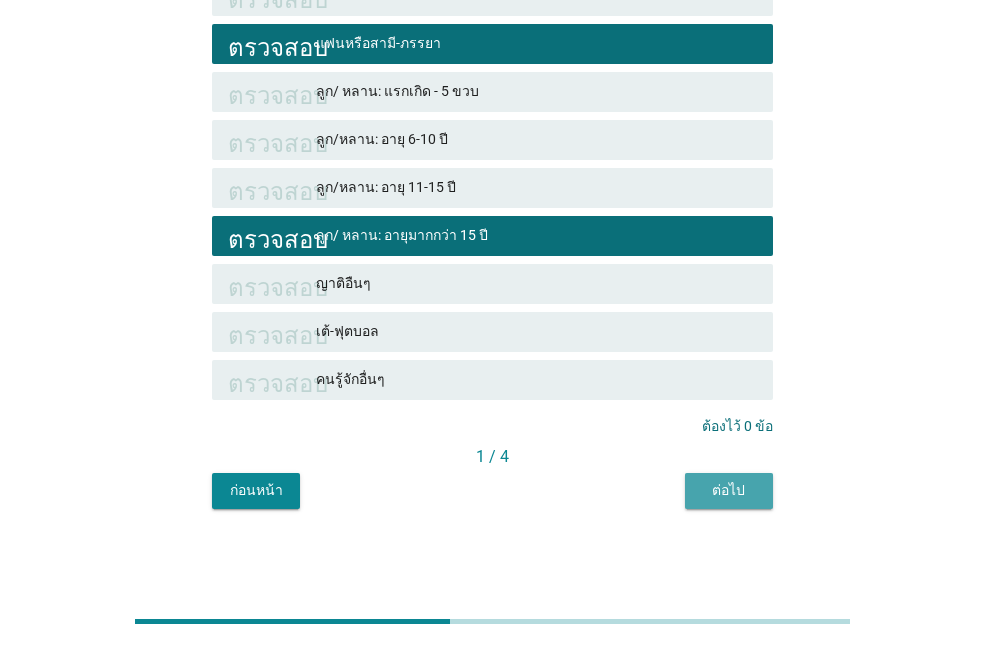 click on "ต่อไป" at bounding box center (728, 490) 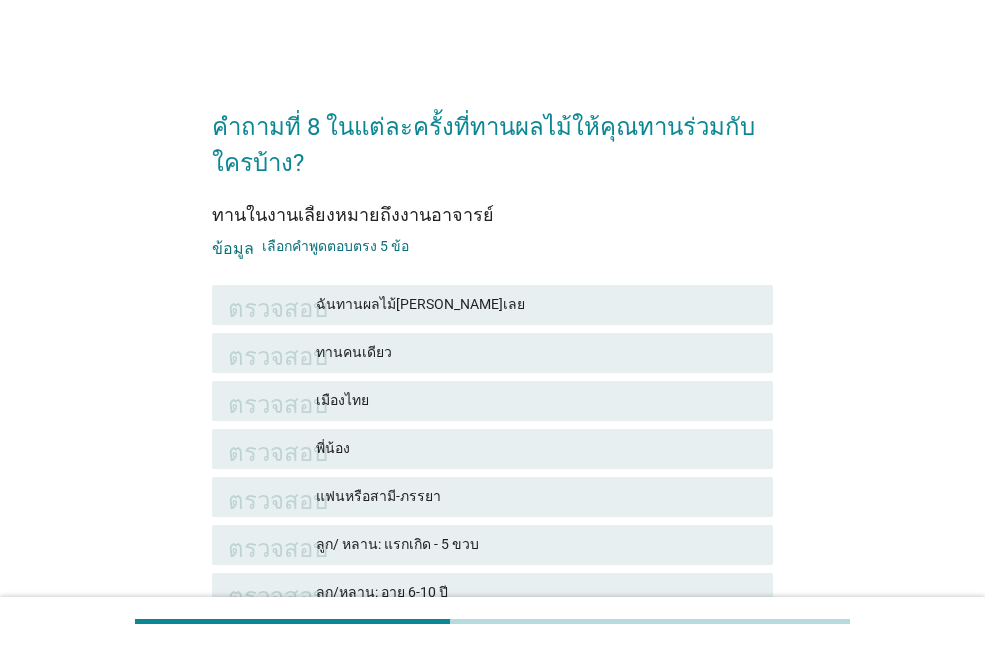 click on "แฟนหรือสามี-ภรรยา" at bounding box center (536, 496) 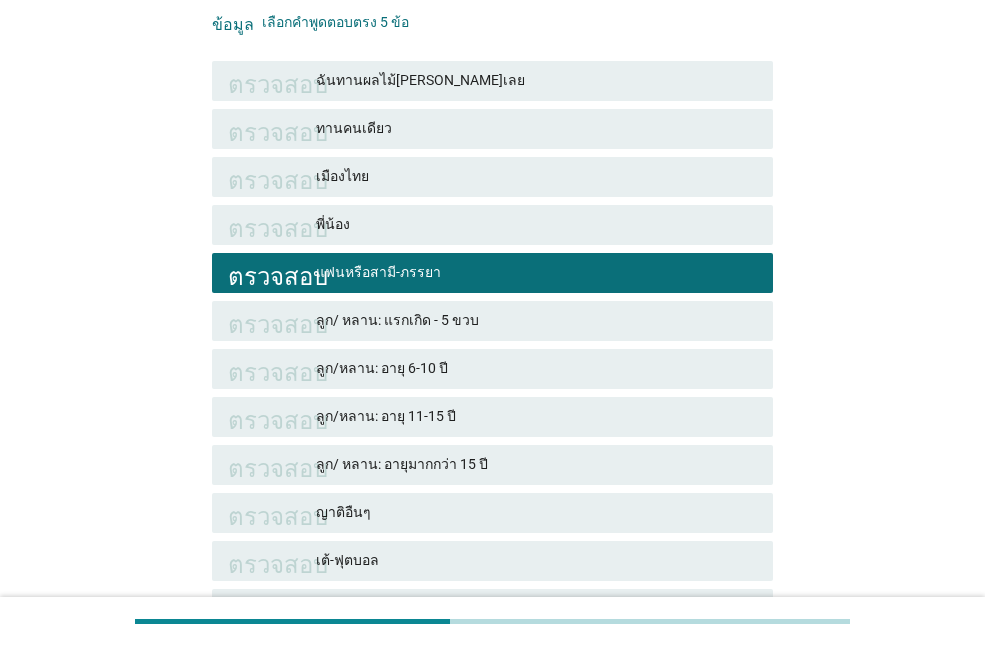 scroll, scrollTop: 453, scrollLeft: 0, axis: vertical 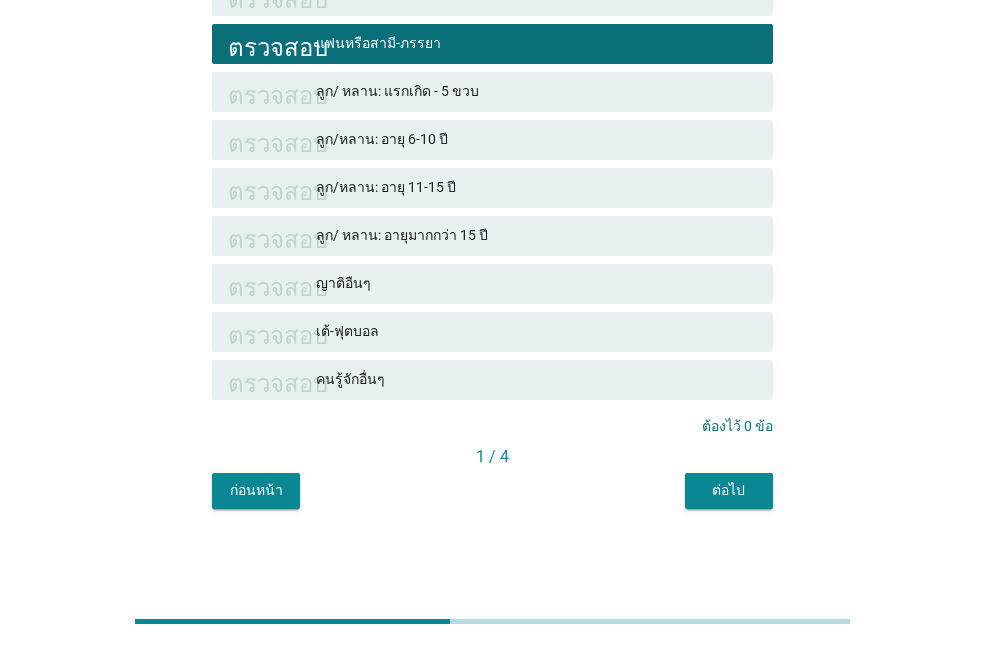 click on "คำถามที่ 8 ในแต่ละครั้งที่ทานผลไม้ให้คุณทานร่วมกับใครบ้าง?
ทานในงานเลี้ยงหมายถึงงานอาจารย์
ข้อมูล   เลือกคำพูดตอบตรง 5 ข้อ   ตรวจสอบ   ฉันทานผลไม้[PERSON_NAME]เลย ตรวจสอบ   ทานคนเดียว ตรวจสอบ   เมืองไทย ตรวจสอบ   พี่น้อง ตรวจสอบ   แฟนหรือสามี-ภรรยา ตรวจสอบ   ลูก/ หลาน: แรกเกิด - 5 ขวบ ตรวจสอบ   ลูก/หลาน: อายุ 6-10 ปี ตรวจสอบ   ลูก/หลาน: อายุ 11-15 ปี ตรวจสอบ   ลูก/ หลาน: อายุมากกว่า 15 ปี" at bounding box center [492, 72] 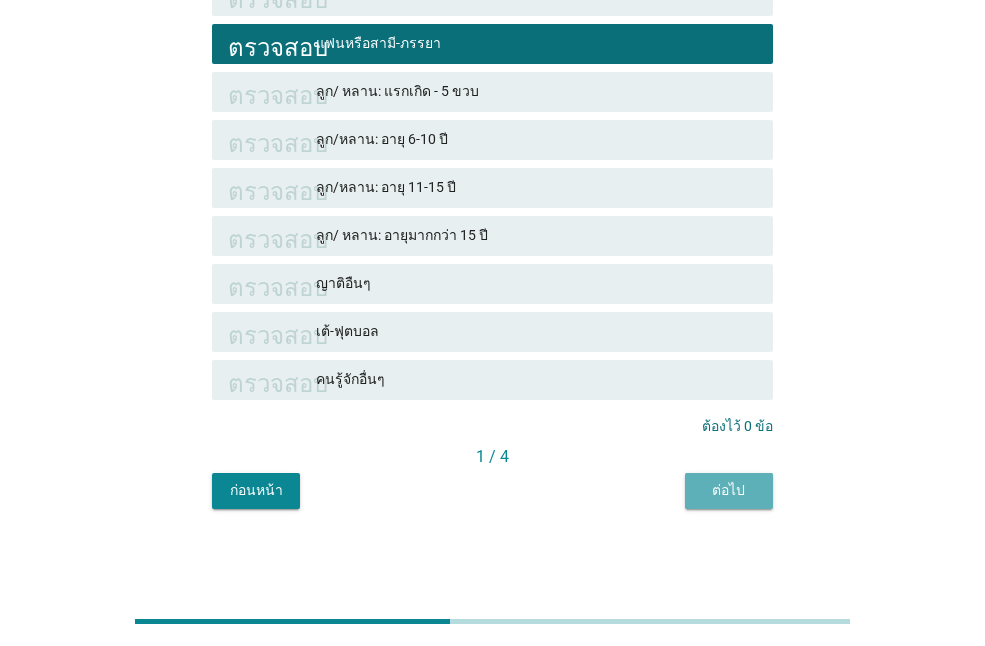 click on "ต่อไป" at bounding box center (729, 491) 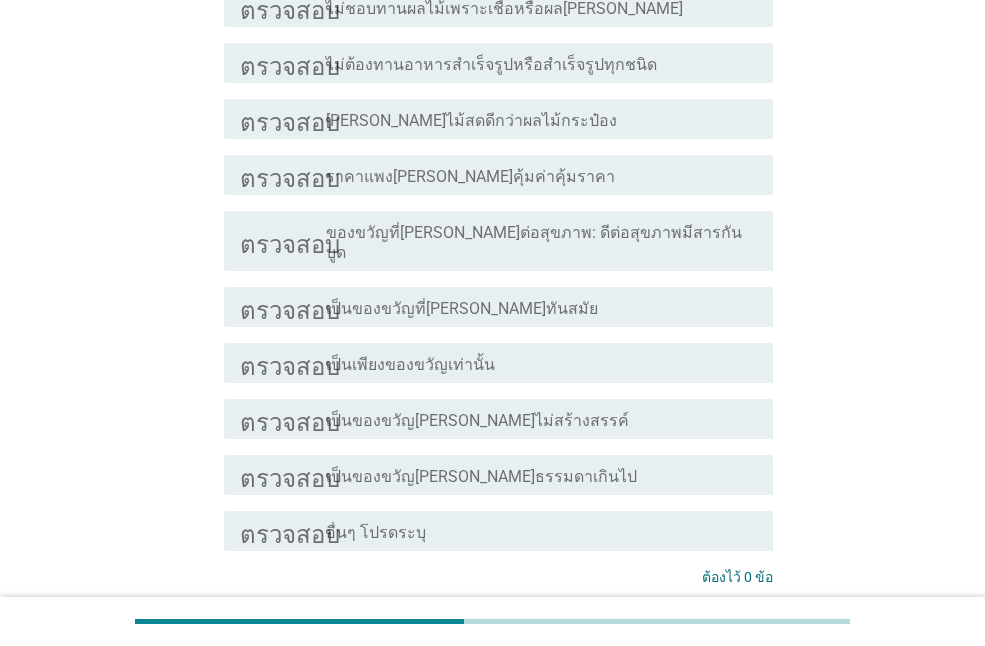 scroll, scrollTop: 600, scrollLeft: 0, axis: vertical 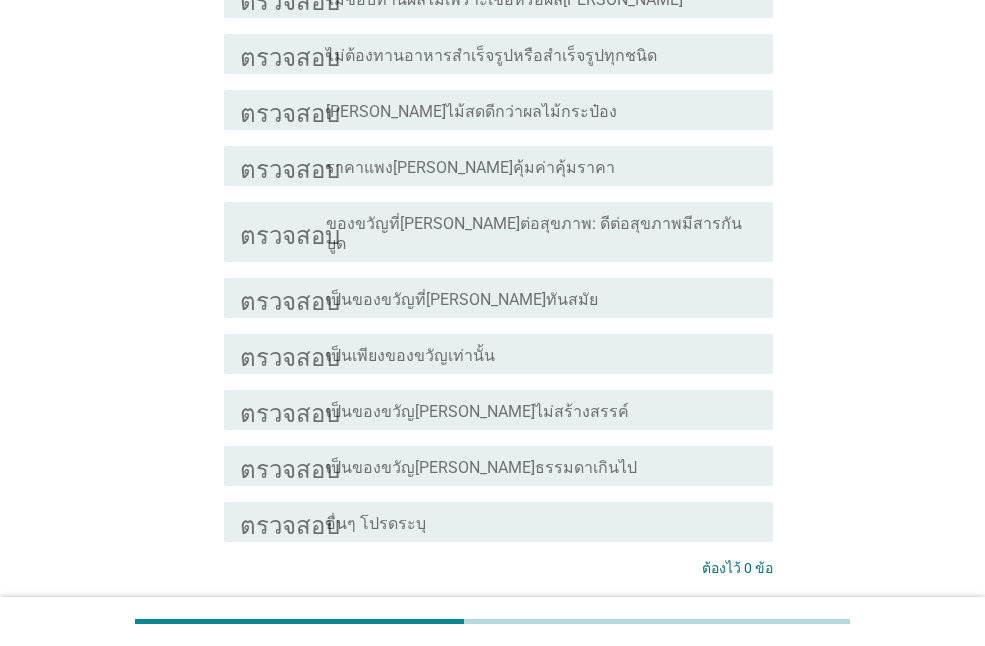 click on "โครงร่างกล่องกาเครื่องหมายว่าง เป็นของขวัญ[PERSON_NAME]ไม่สร้างสรรค์" at bounding box center [541, 410] 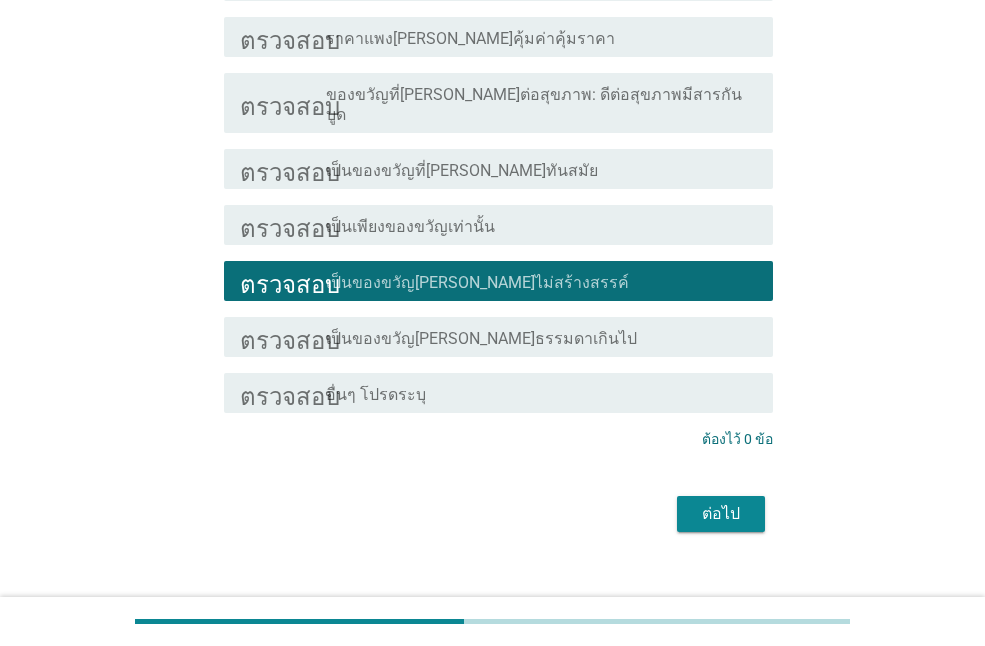 scroll, scrollTop: 738, scrollLeft: 0, axis: vertical 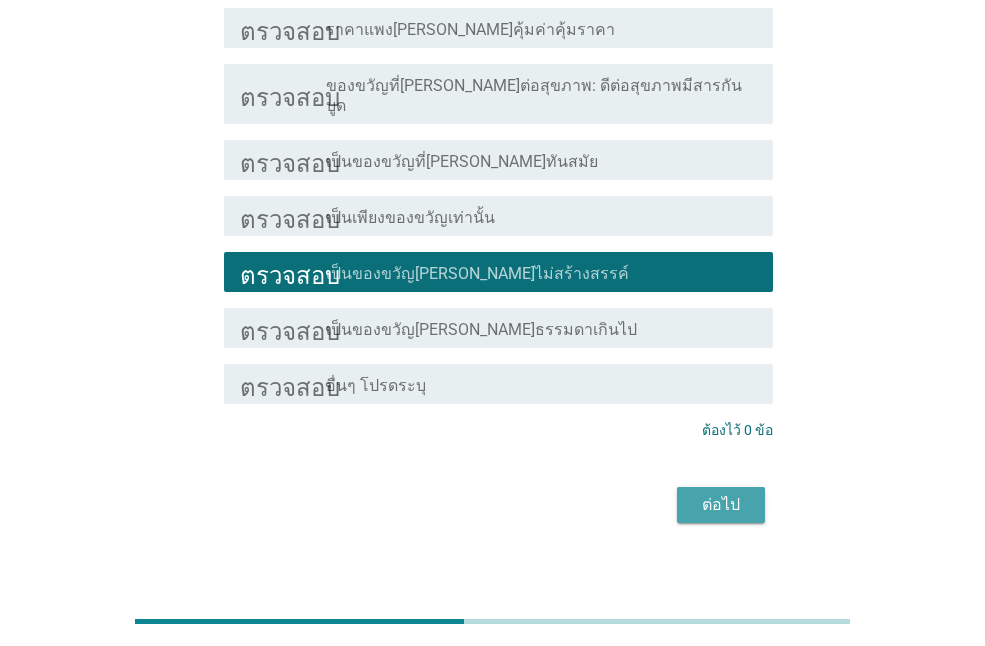 click on "ต่อไป" at bounding box center [721, 505] 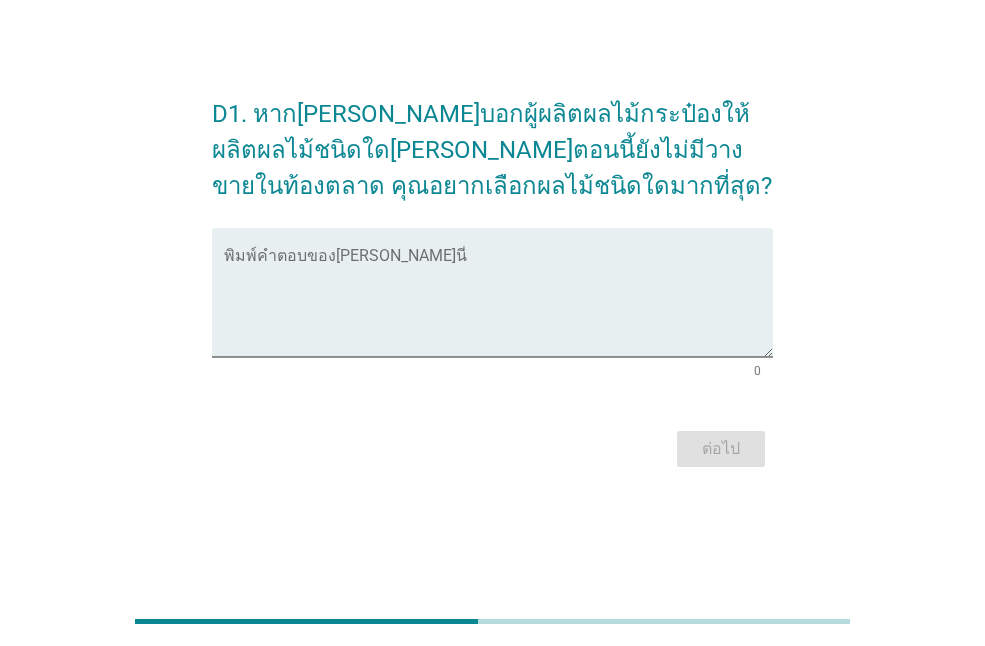 scroll, scrollTop: 0, scrollLeft: 0, axis: both 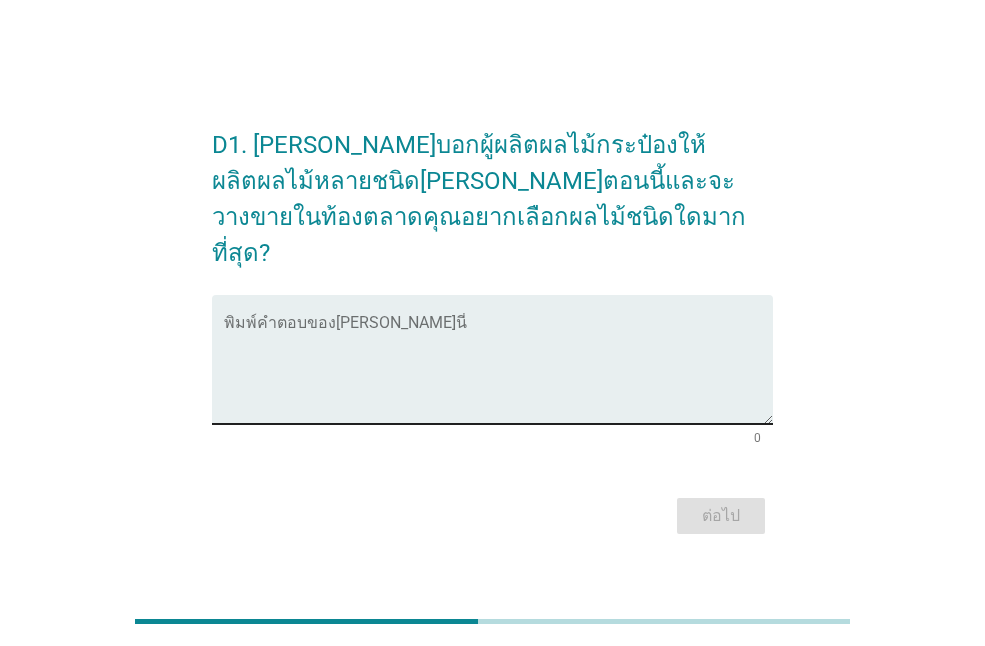 click on "พิมพ์คำตอบของ[PERSON_NAME]นี่" at bounding box center [498, 359] 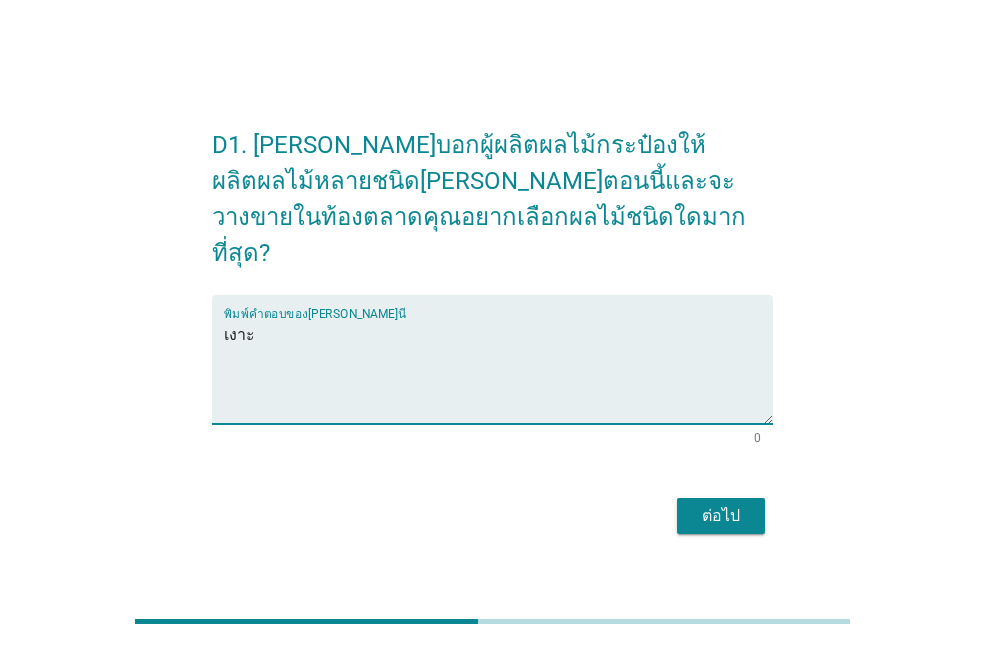 type on "เงาะ" 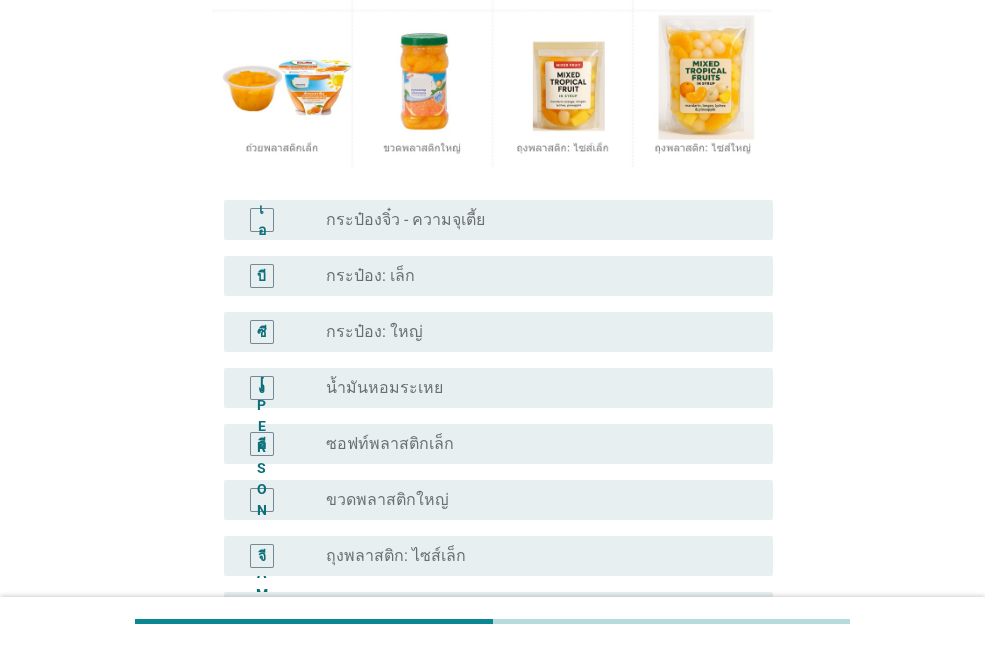 scroll, scrollTop: 400, scrollLeft: 0, axis: vertical 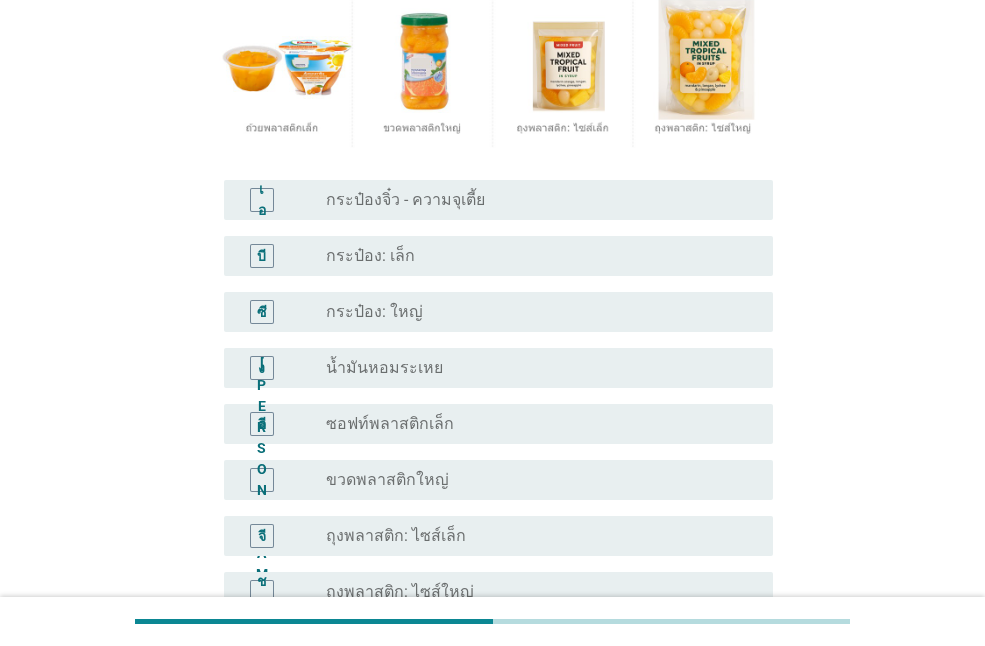click on "ปุ่มวิทยุ[PERSON_NAME]เลือก กระป๋อง: ใหญ่" at bounding box center (541, 312) 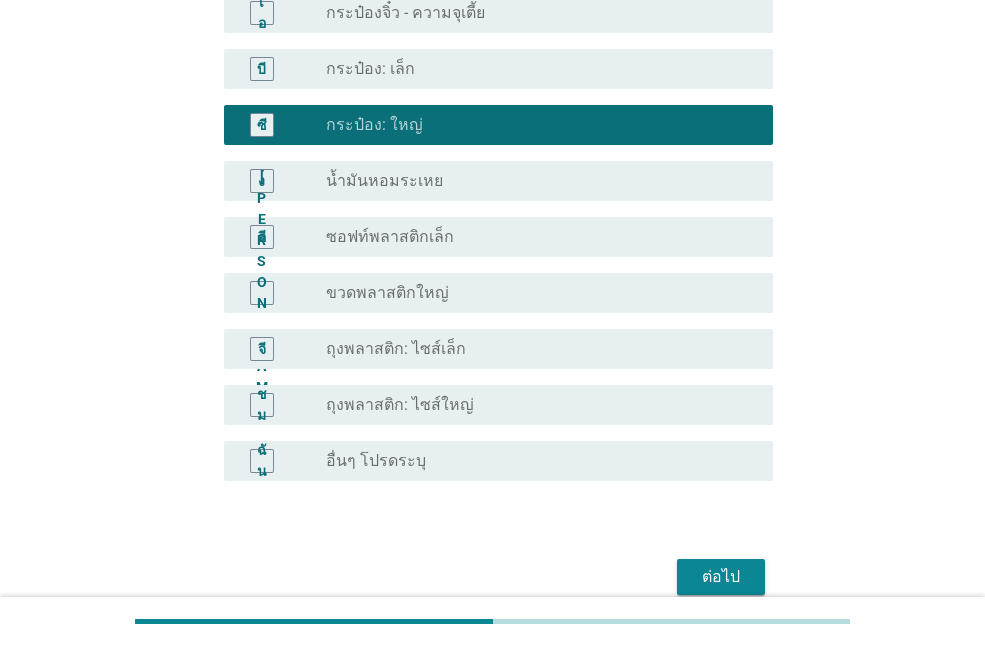 scroll, scrollTop: 600, scrollLeft: 0, axis: vertical 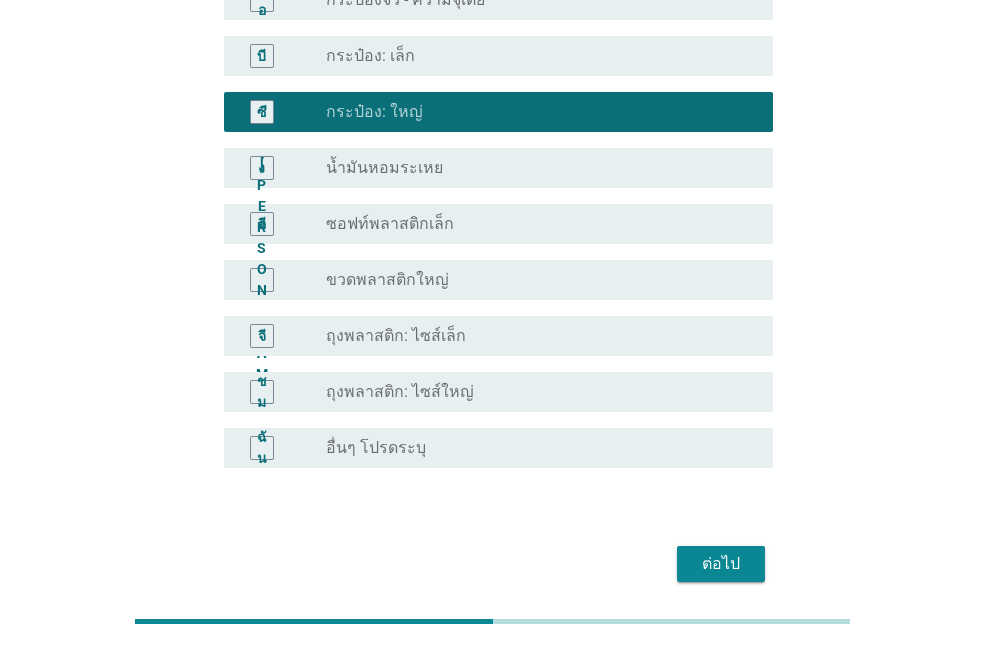 click on "ต่อไป" at bounding box center (721, 563) 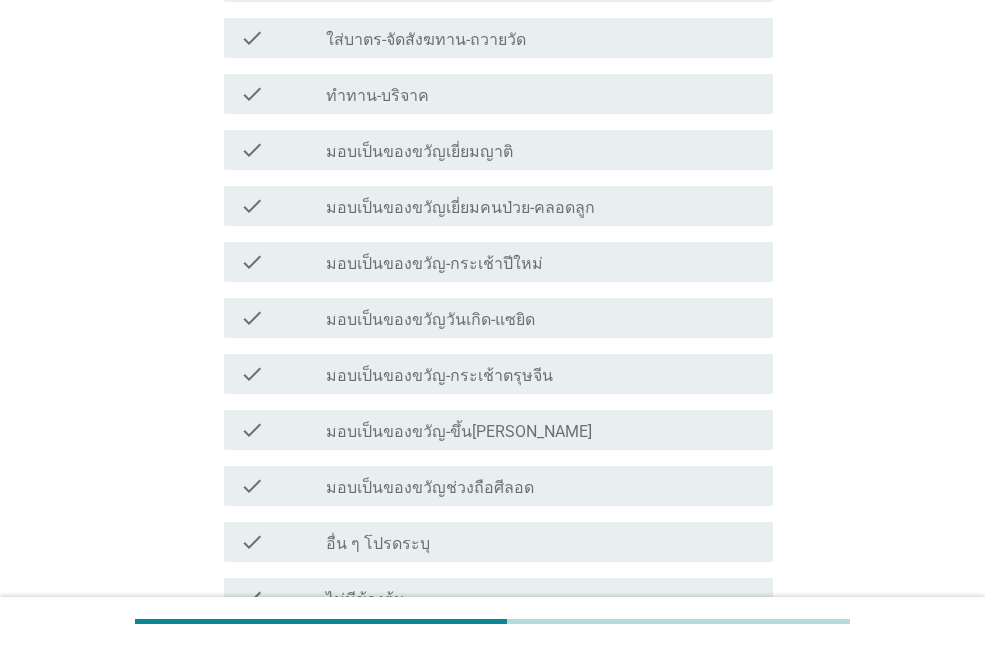 scroll, scrollTop: 0, scrollLeft: 0, axis: both 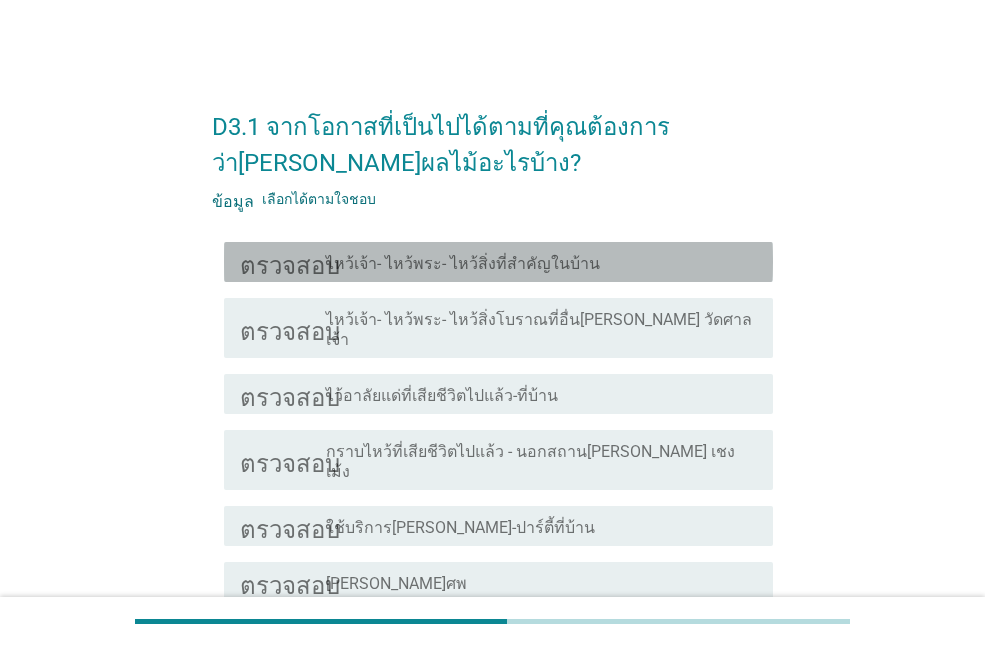 click on "โครงร่างกล่องกาเครื่องหมายว่าง ไหว้เจ้า- ไหว้พระ- ไหว้สิ่งที่สำคัญในบ้าน" at bounding box center [541, 262] 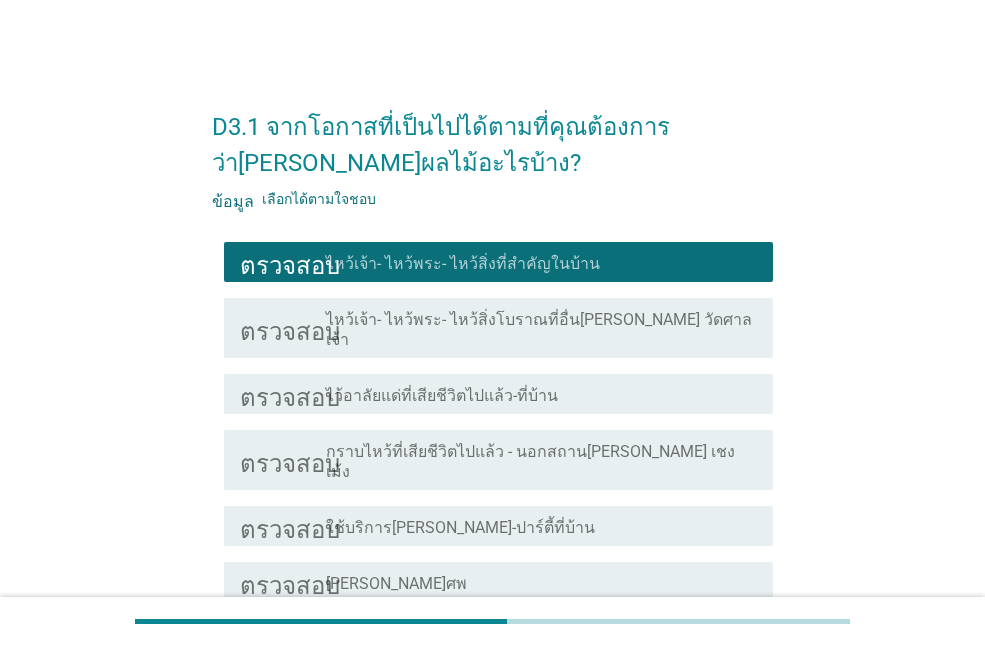 click on "โครงร่างกล่องกาเครื่องหมายว่าง กราบไหว้ที่เสียชีวิตไปแล้ว - นอกสถาน[PERSON_NAME] เชงเม้ง" at bounding box center [541, 460] 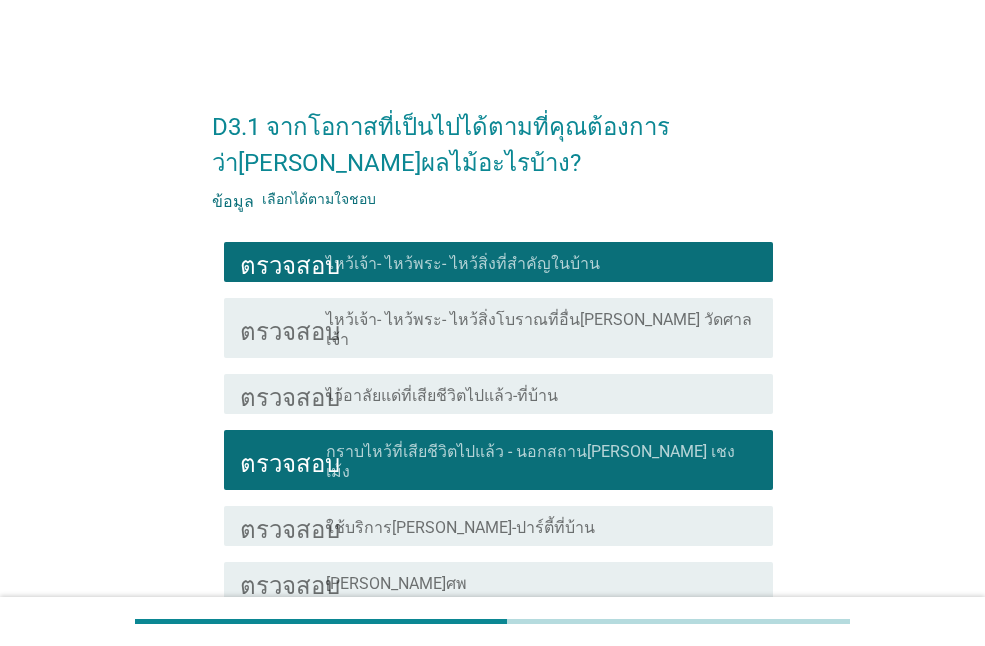 click on "ตรวจสอบ     โครงร่างกล่องกาเครื่องหมายว่าง ไว้อาลัยแด่ที่เสียชีวิตไปแล้ว-ที่บ้าน" at bounding box center [498, 394] 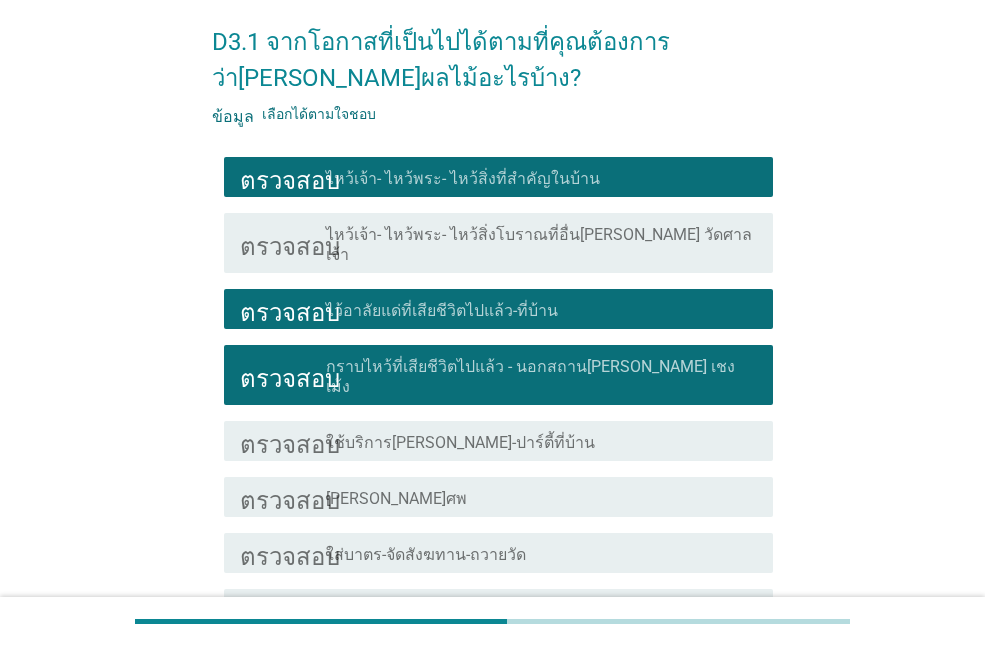scroll, scrollTop: 200, scrollLeft: 0, axis: vertical 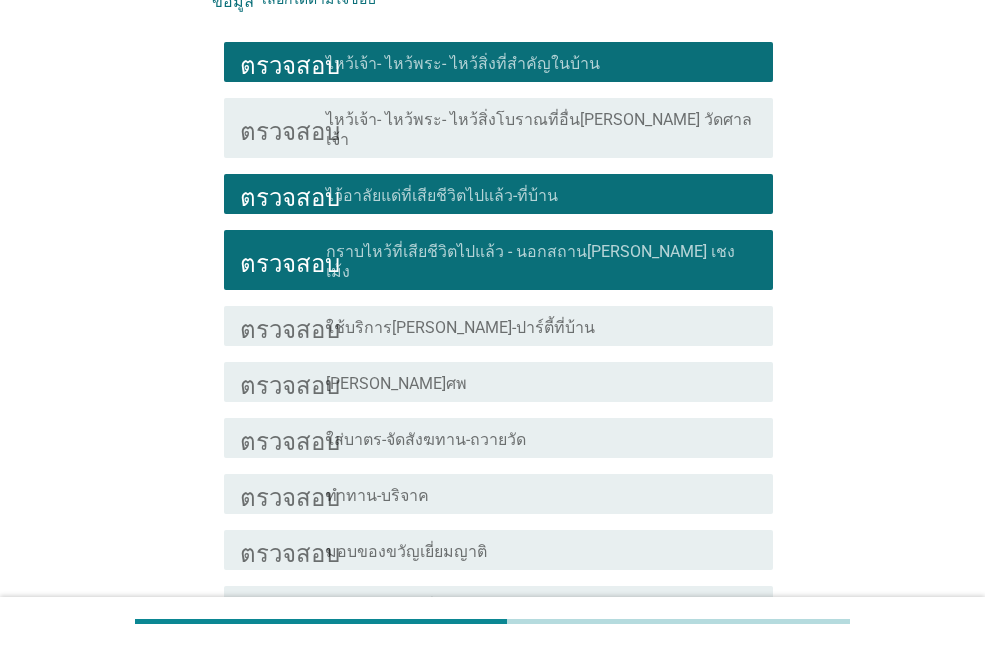 click on "โครงร่างกล่องกาเครื่องหมายว่าง ใส่บาตร-จัดสังฆทาน-ถวายวัด" at bounding box center [541, 438] 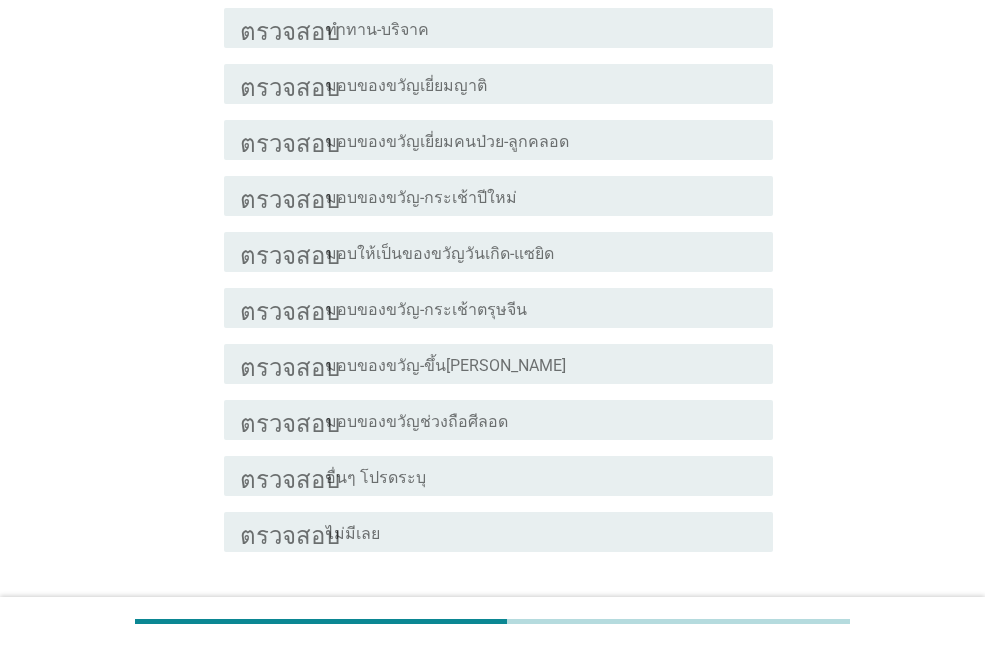 scroll, scrollTop: 700, scrollLeft: 0, axis: vertical 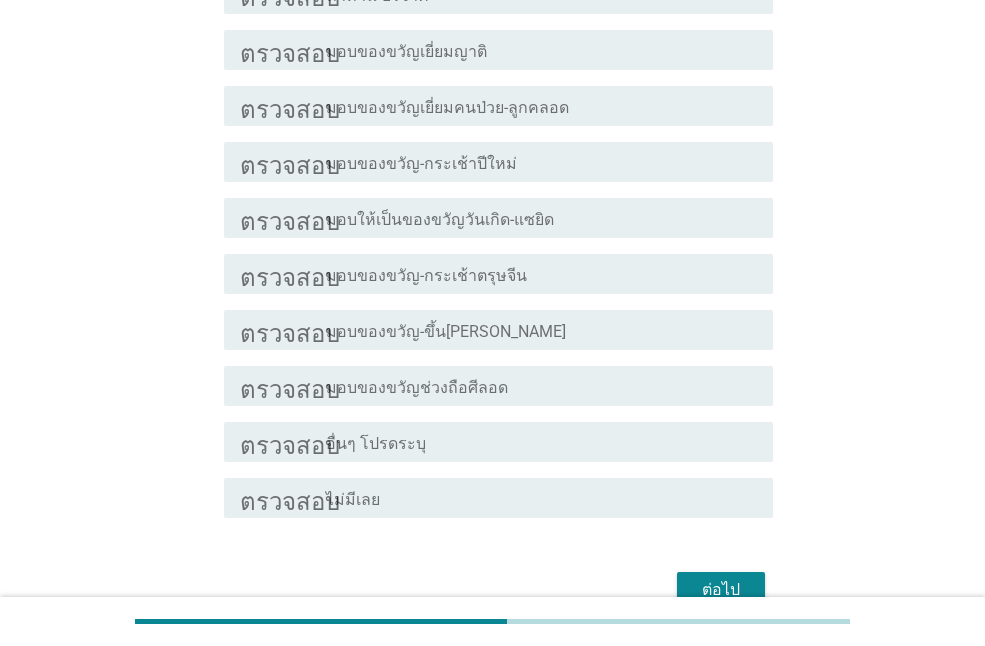 click on "ต่อไป" at bounding box center (721, 589) 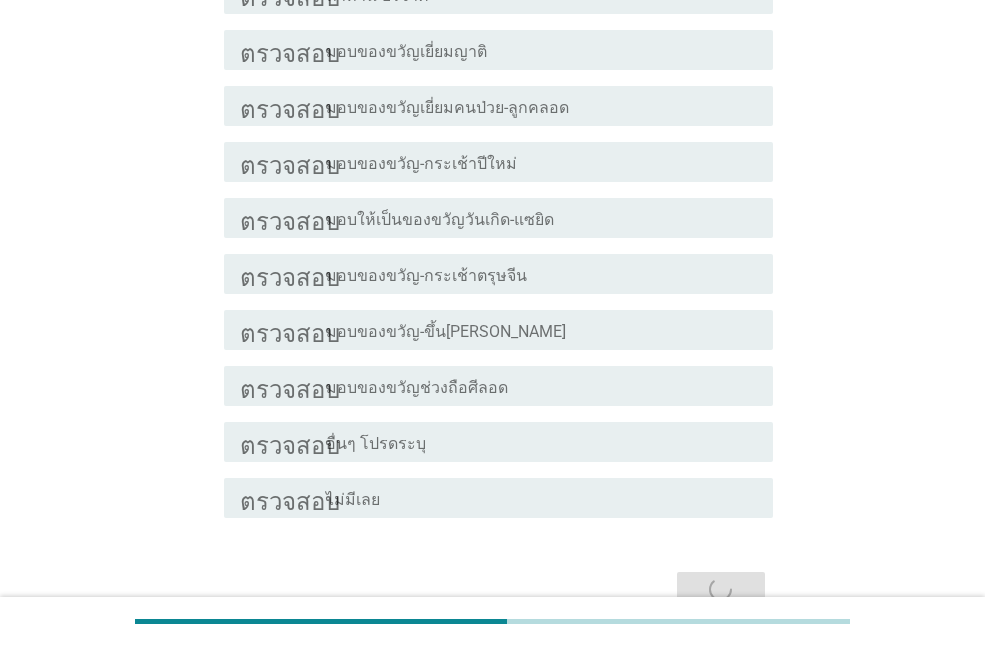 scroll, scrollTop: 0, scrollLeft: 0, axis: both 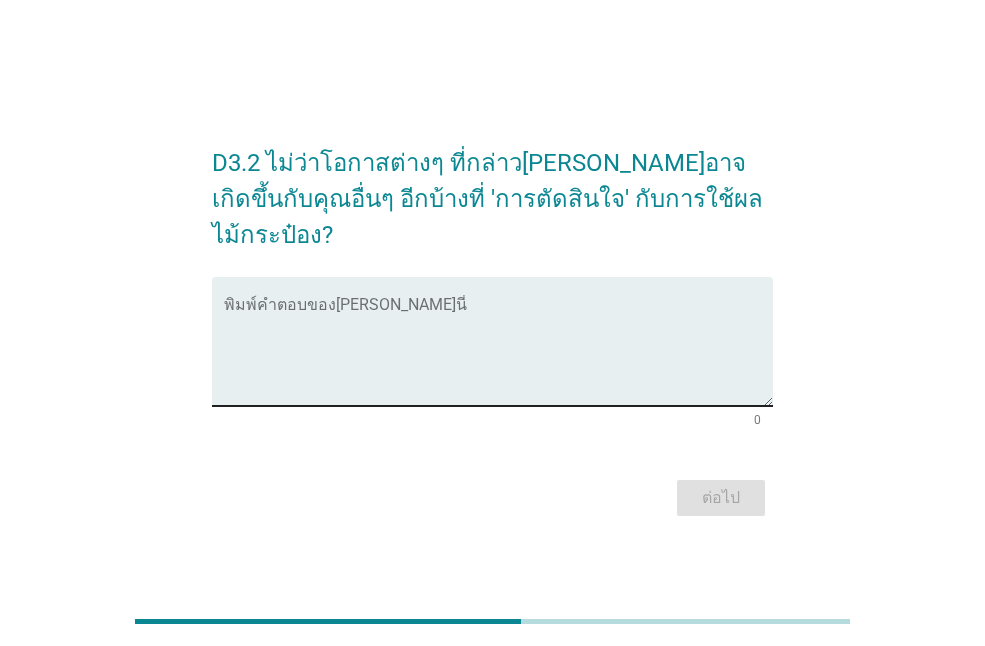 click at bounding box center [498, 353] 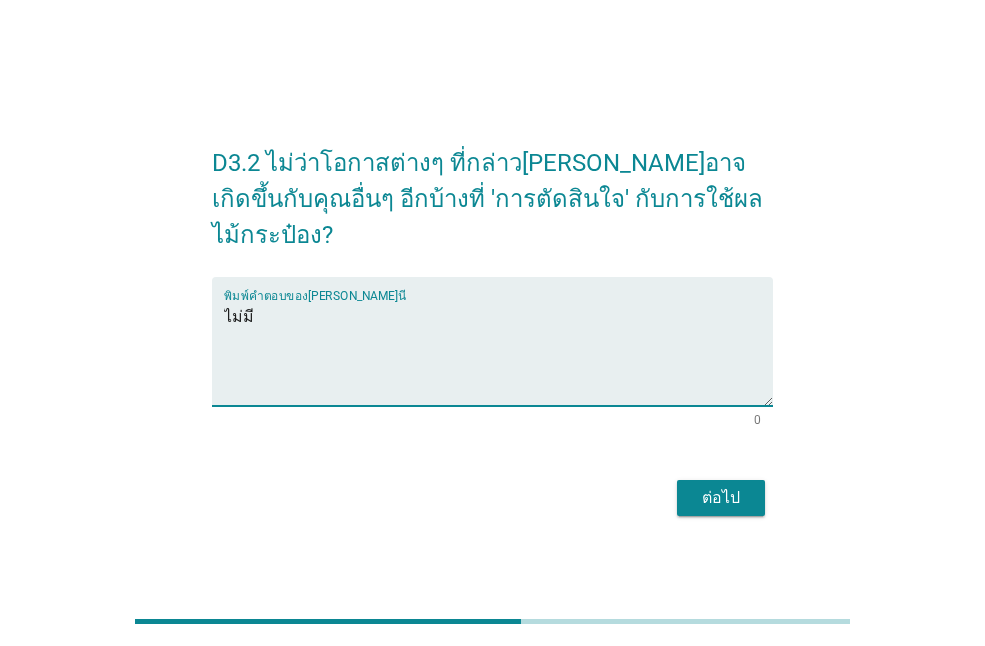 type on "ไม่มี" 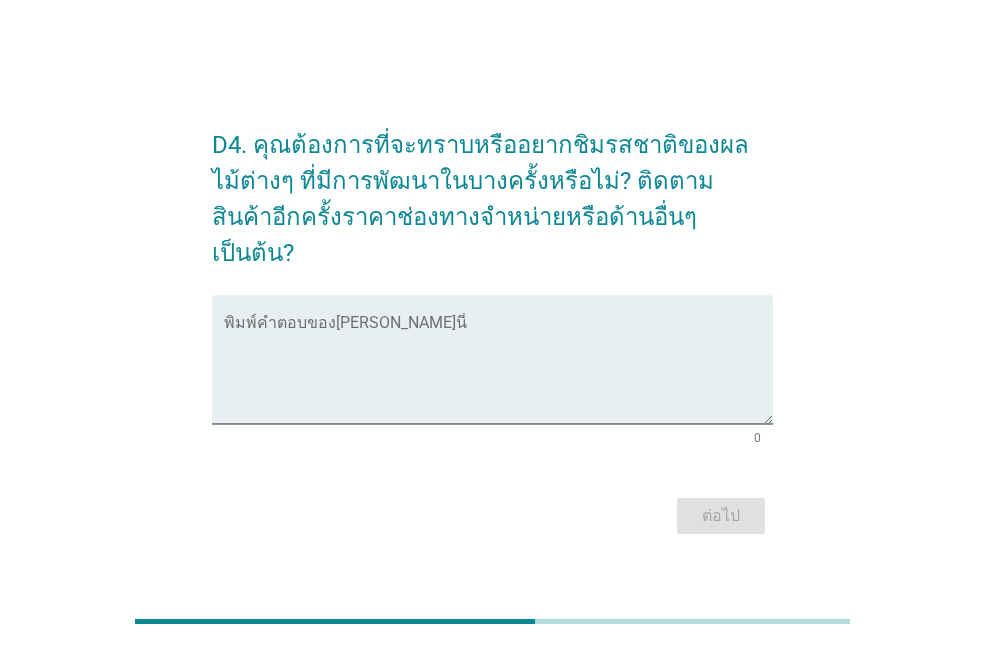 drag, startPoint x: 829, startPoint y: 468, endPoint x: 338, endPoint y: 511, distance: 492.8793 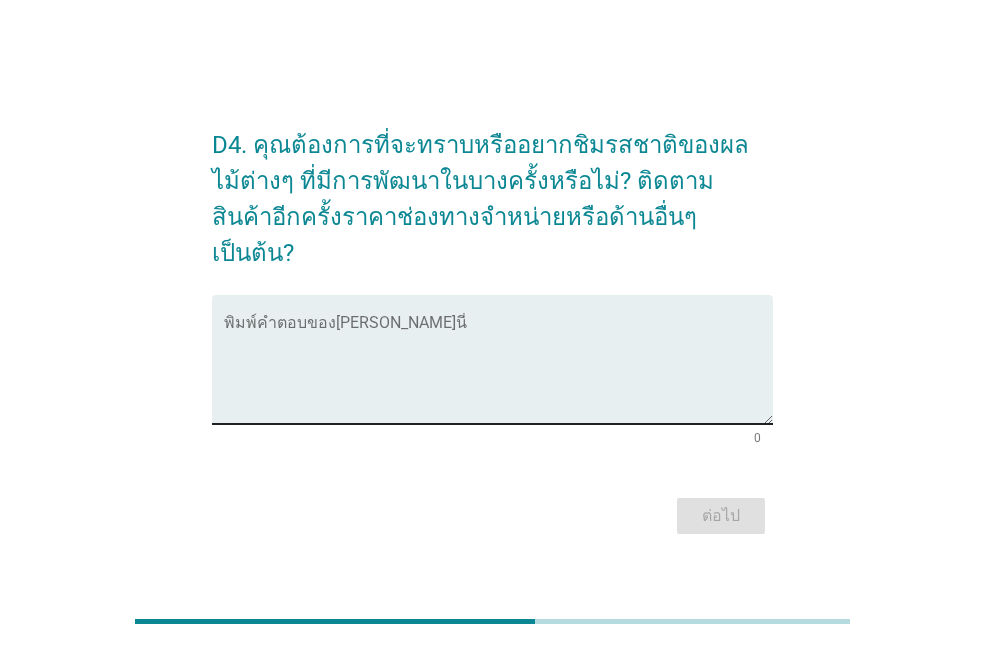 click at bounding box center (498, 371) 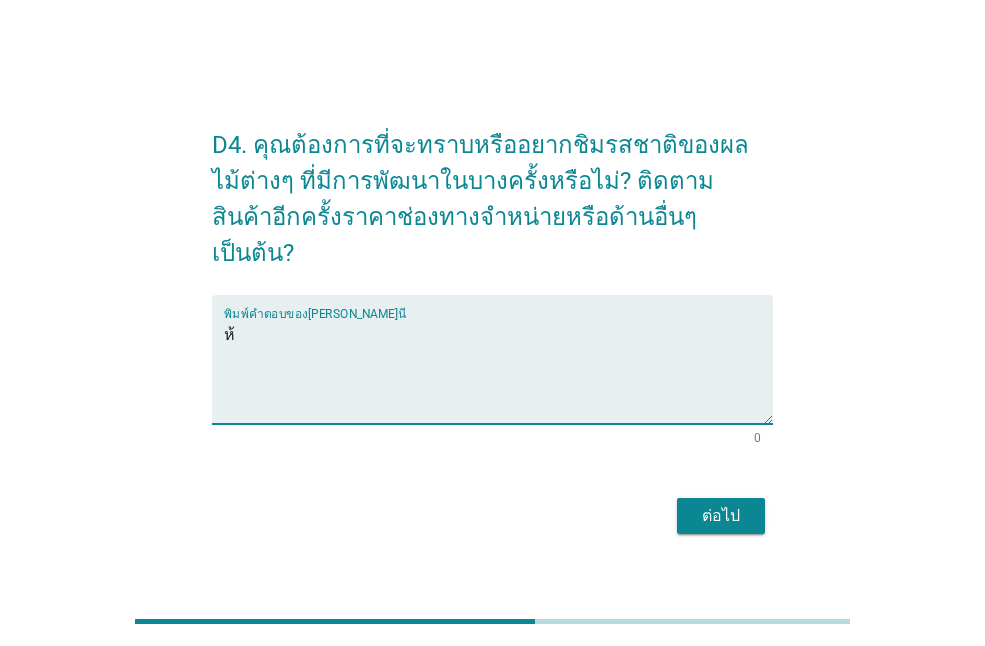 type on "ห" 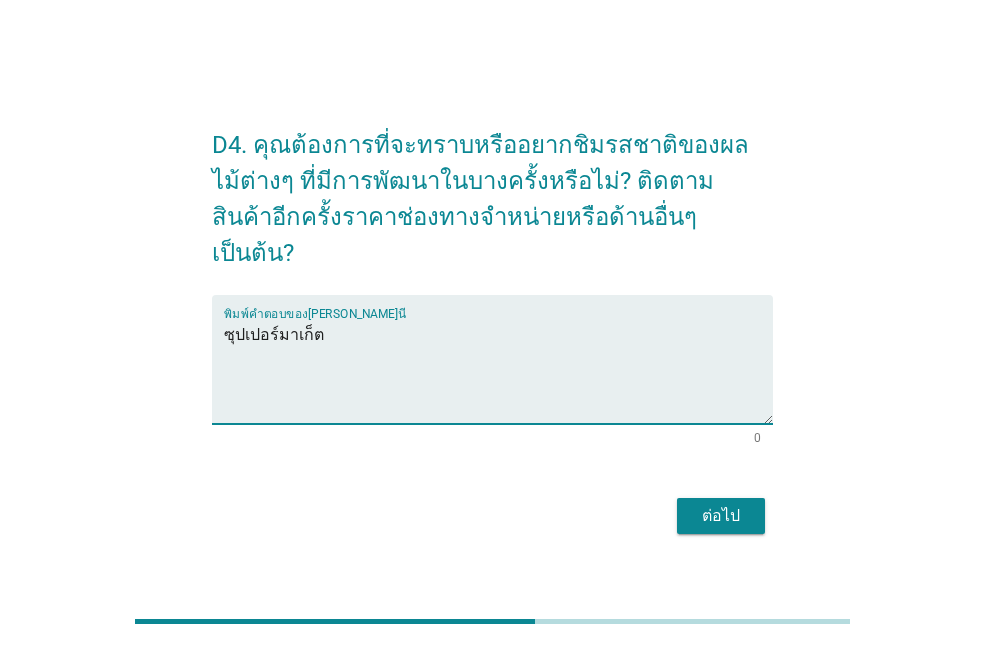 type on "ซุปเปอร์มาเก็ต" 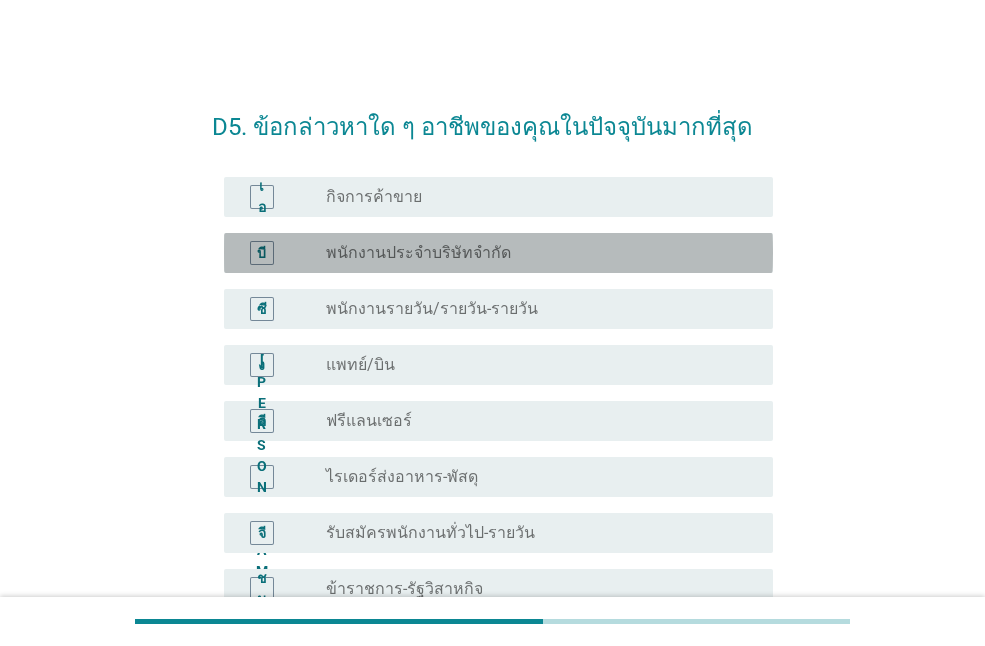 click on "ปุ่มวิทยุ[PERSON_NAME]เลือก พนักงานประจำบริษัทจำกัด" at bounding box center (533, 253) 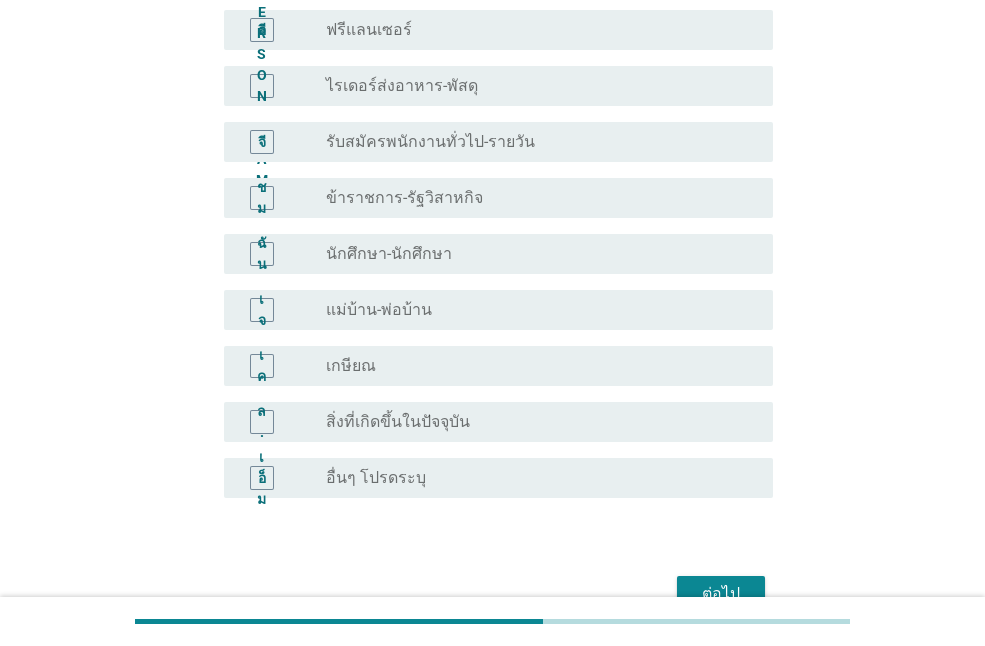scroll, scrollTop: 500, scrollLeft: 0, axis: vertical 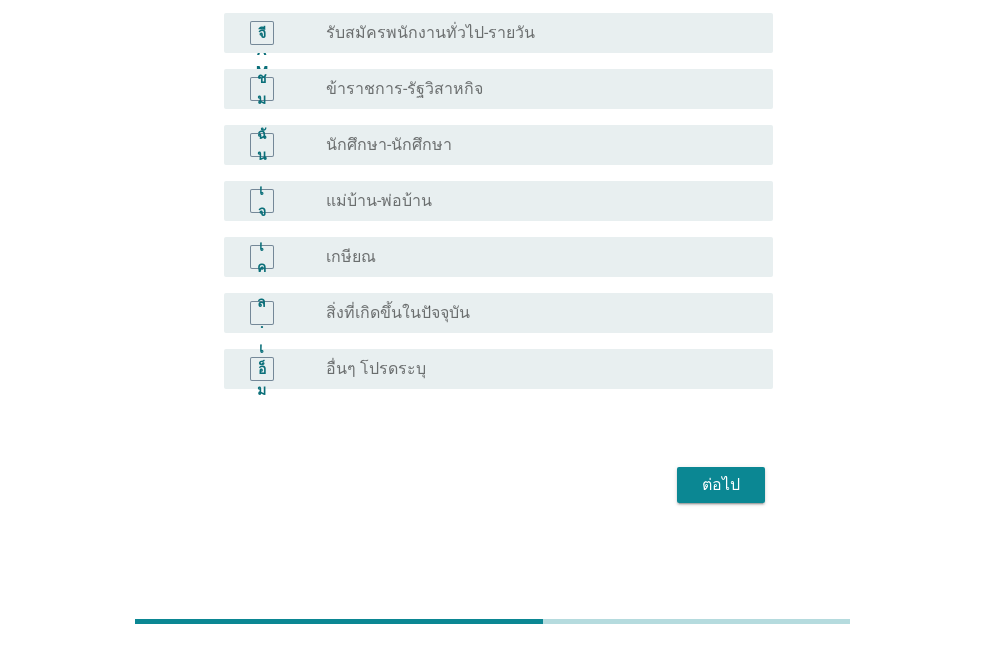 click on "ต่อไป" at bounding box center (721, 484) 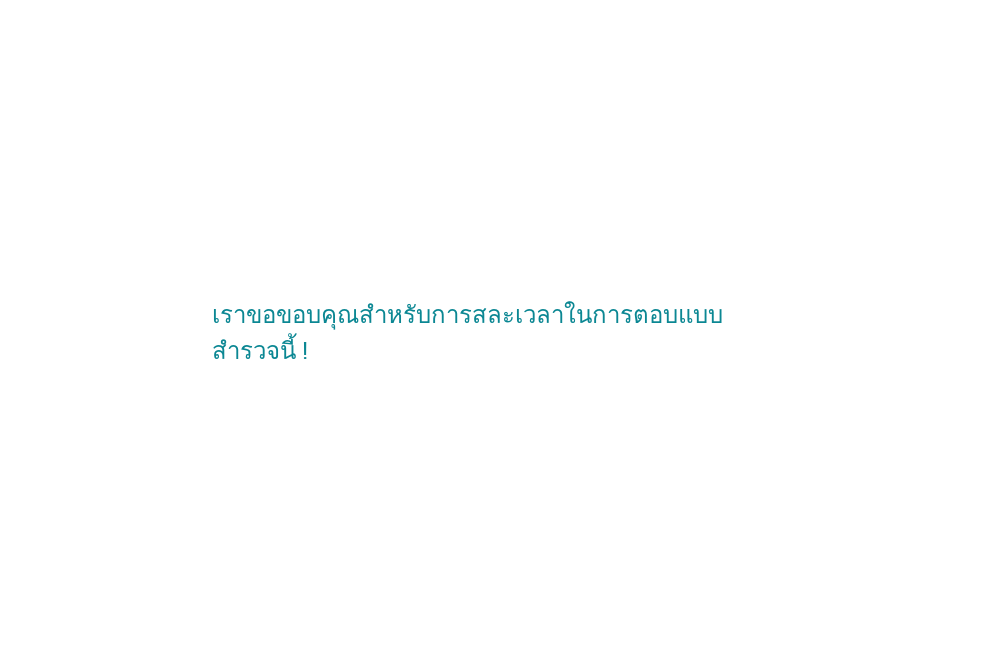scroll, scrollTop: 0, scrollLeft: 0, axis: both 